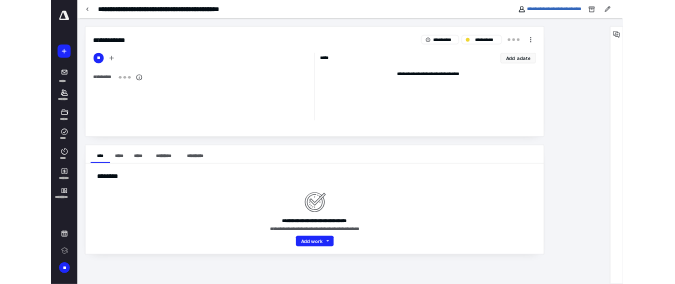 scroll, scrollTop: 0, scrollLeft: 0, axis: both 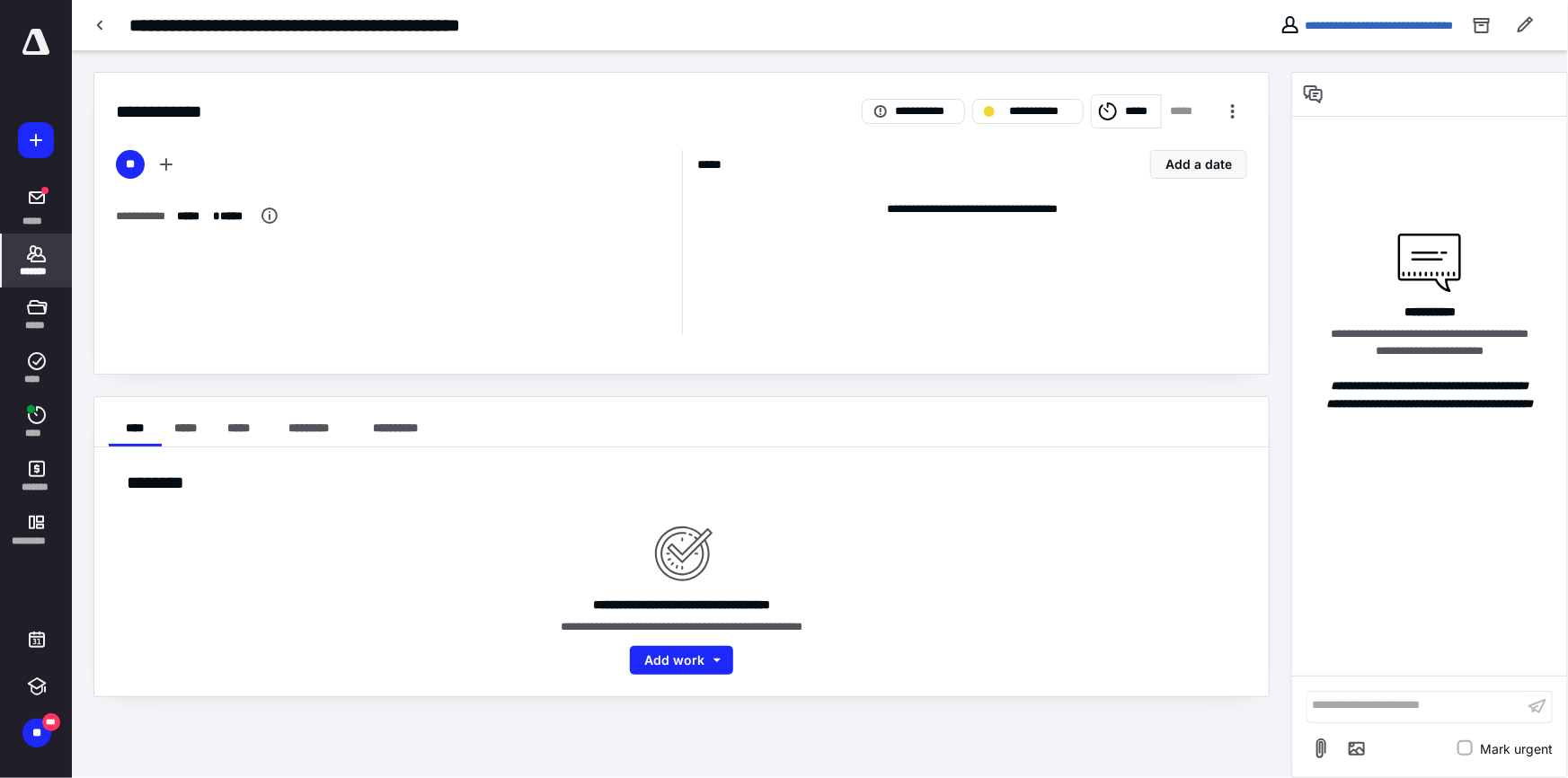 click on "*******" at bounding box center [37, 271] 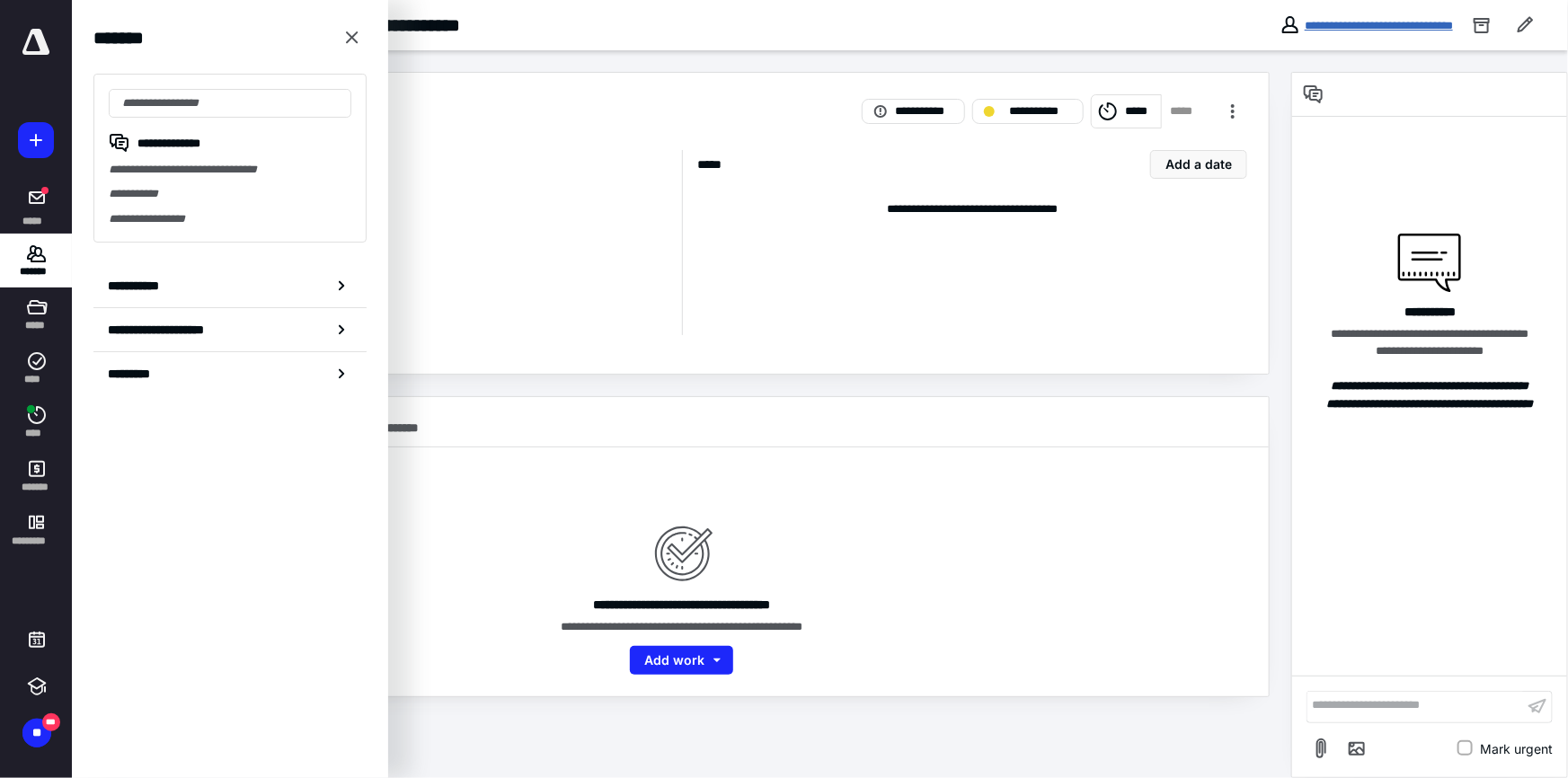 click on "**********" at bounding box center (1378, 25) 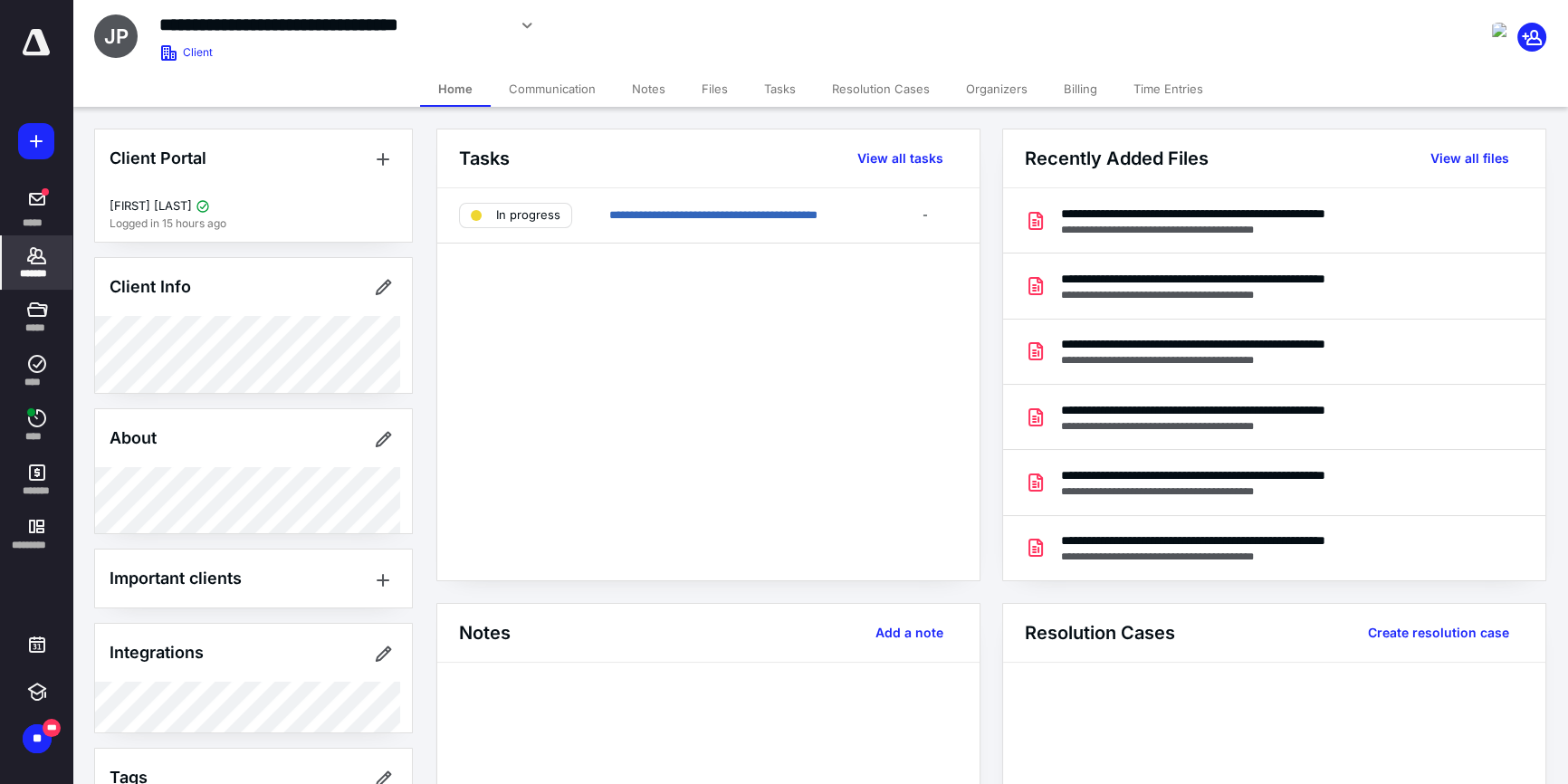 click on "Files" at bounding box center (714, 89) 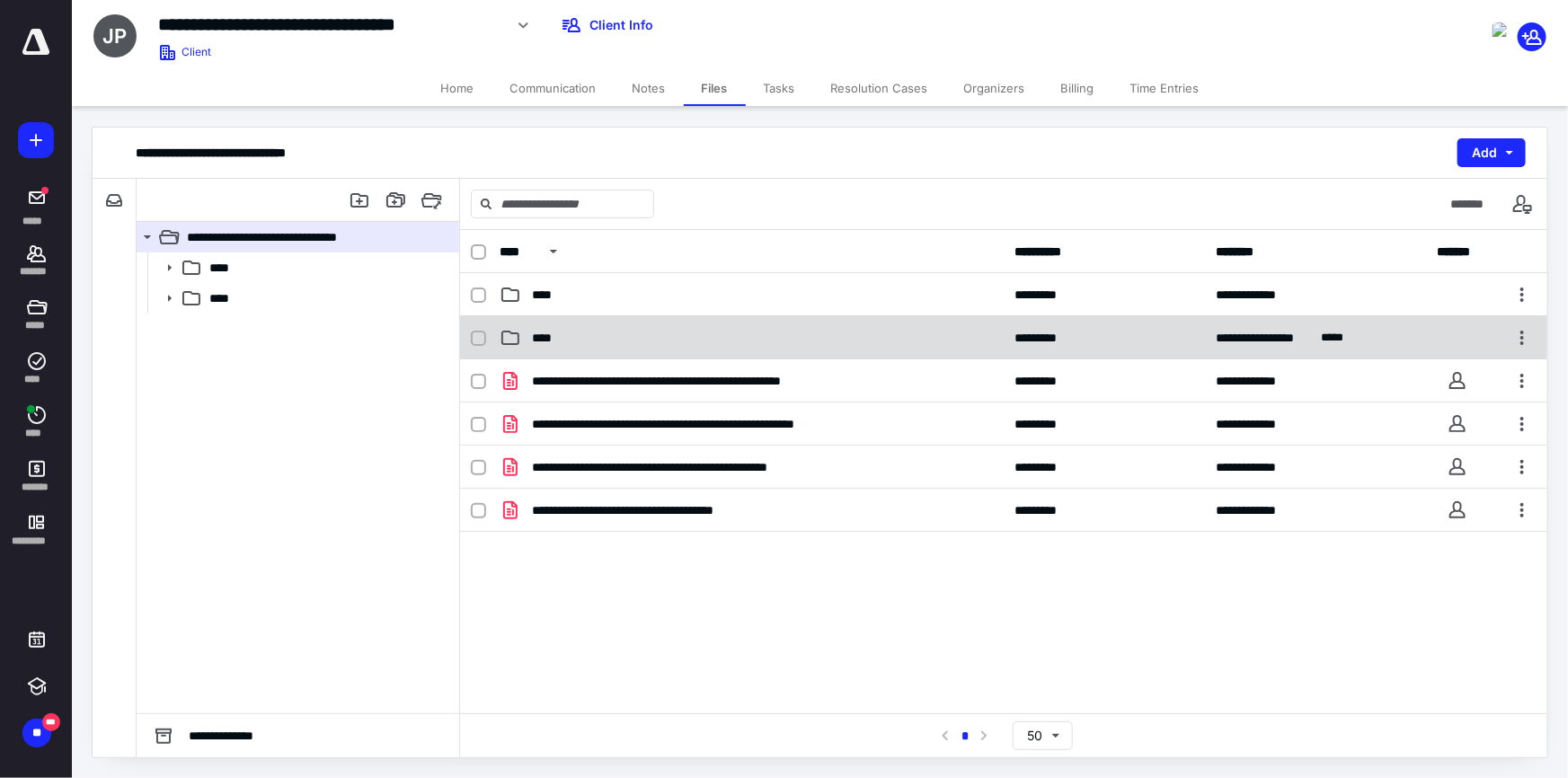 click on "****" at bounding box center [751, 338] 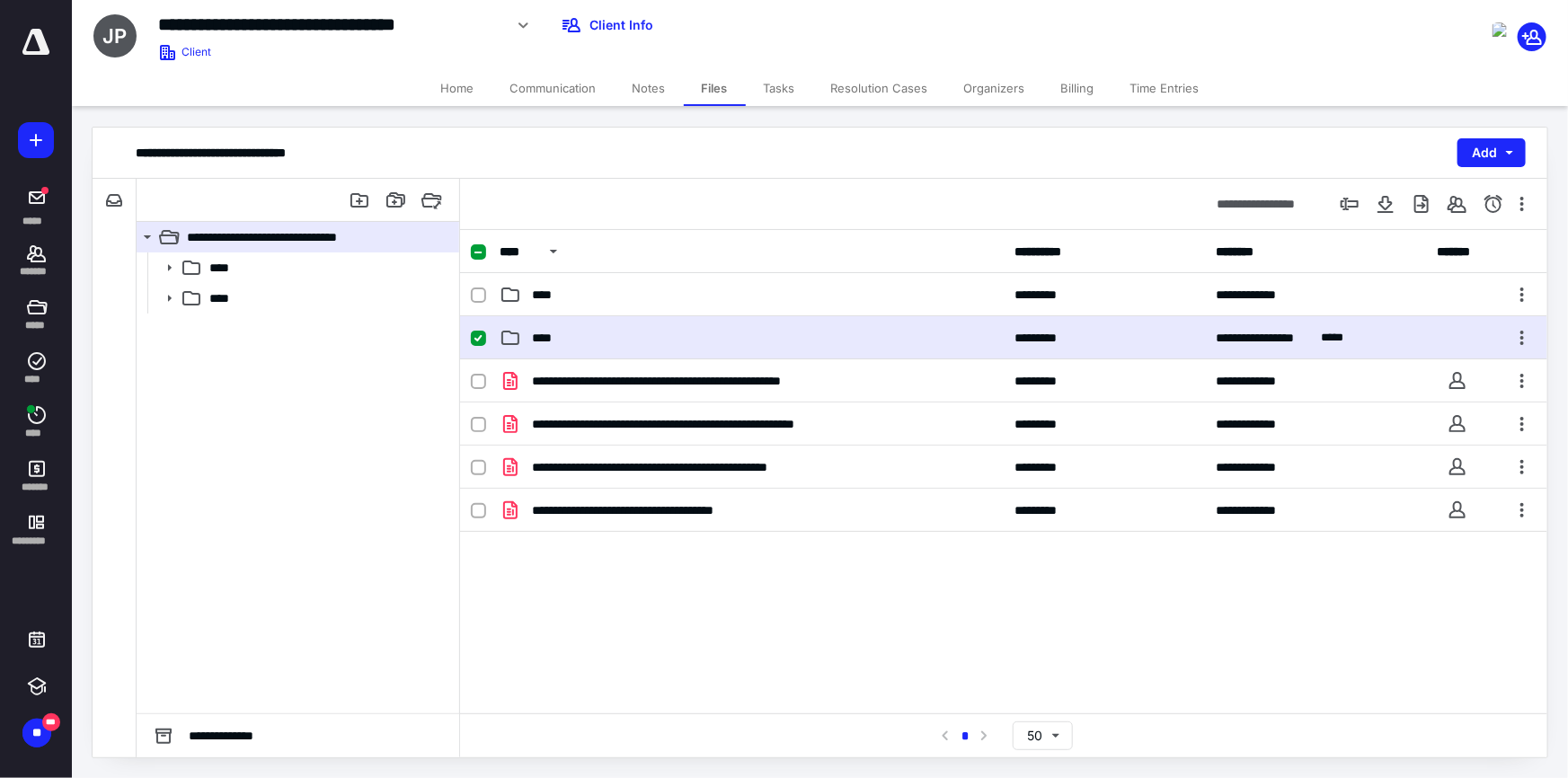 click on "****" at bounding box center (751, 338) 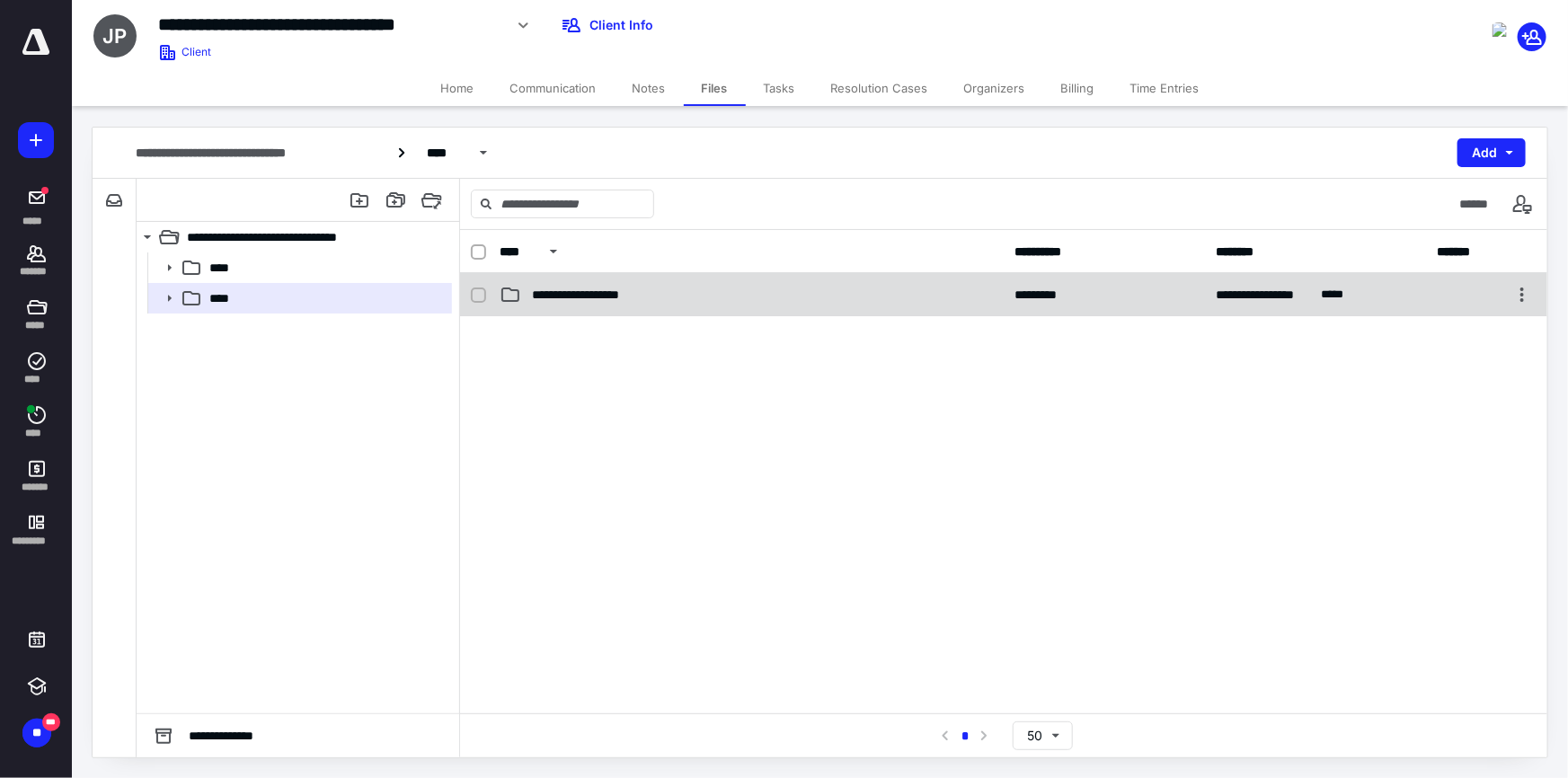 click on "**********" at bounding box center (597, 295) 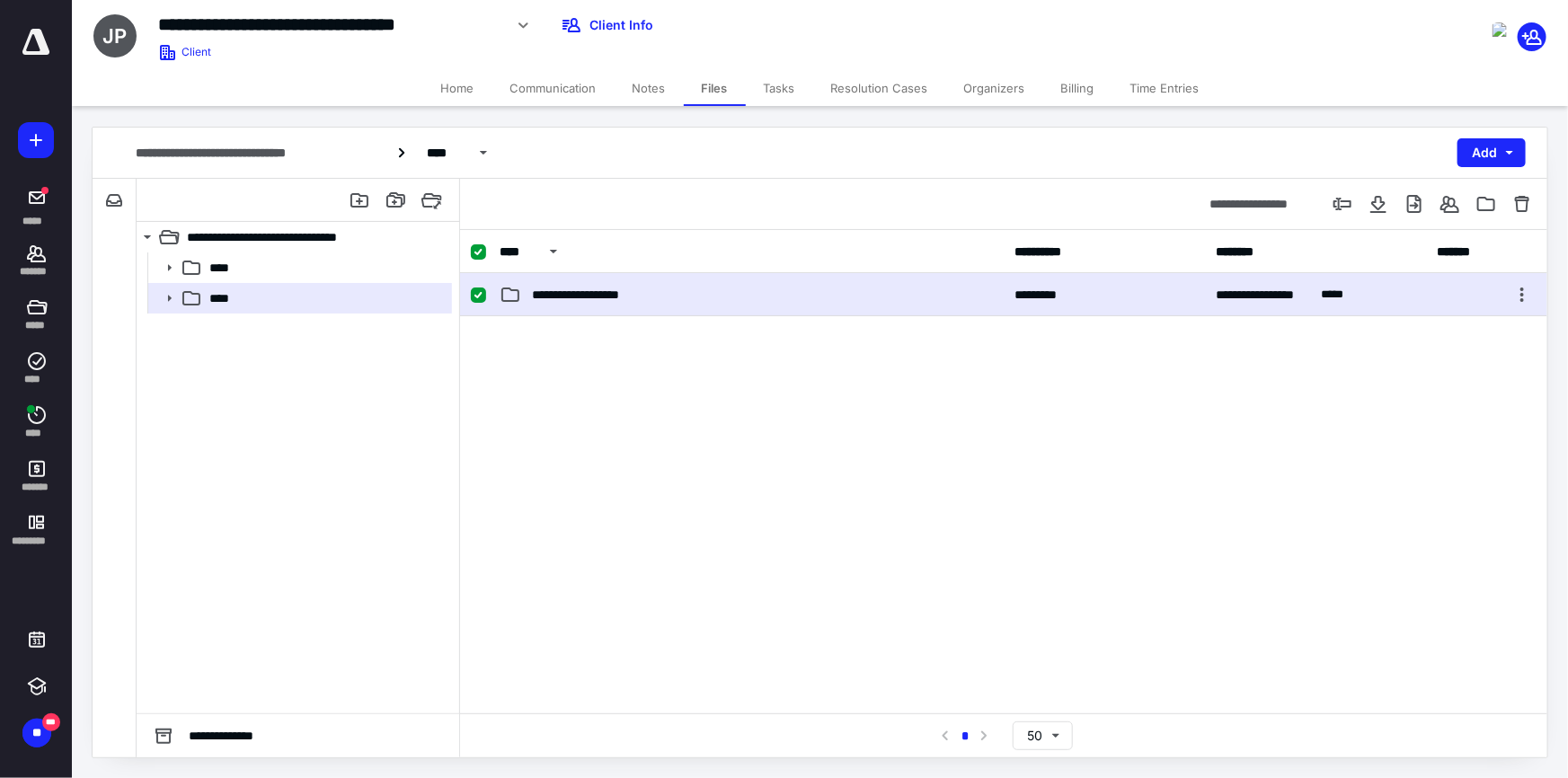 click on "**********" at bounding box center [597, 295] 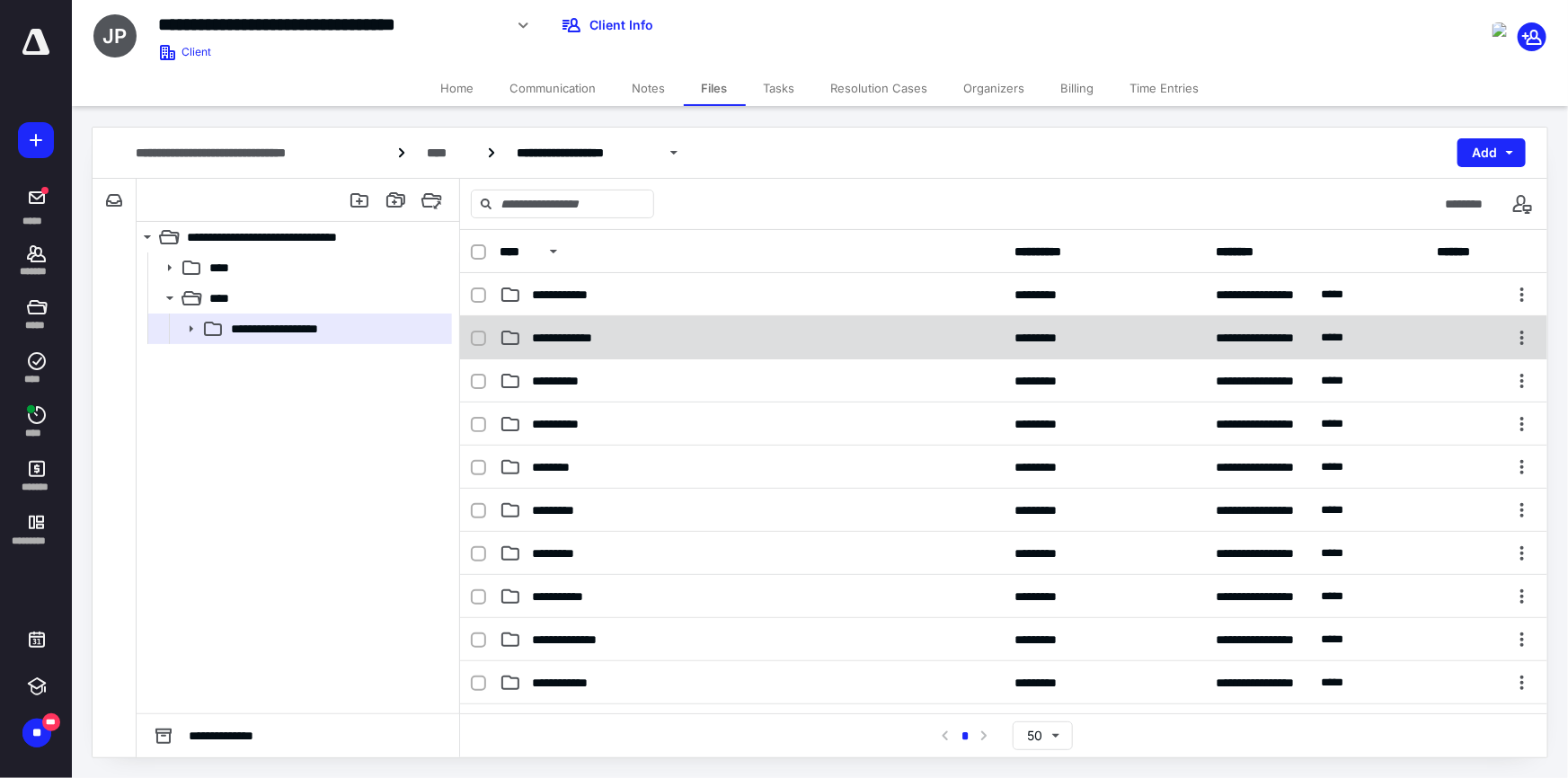 click on "**********" at bounding box center (751, 338) 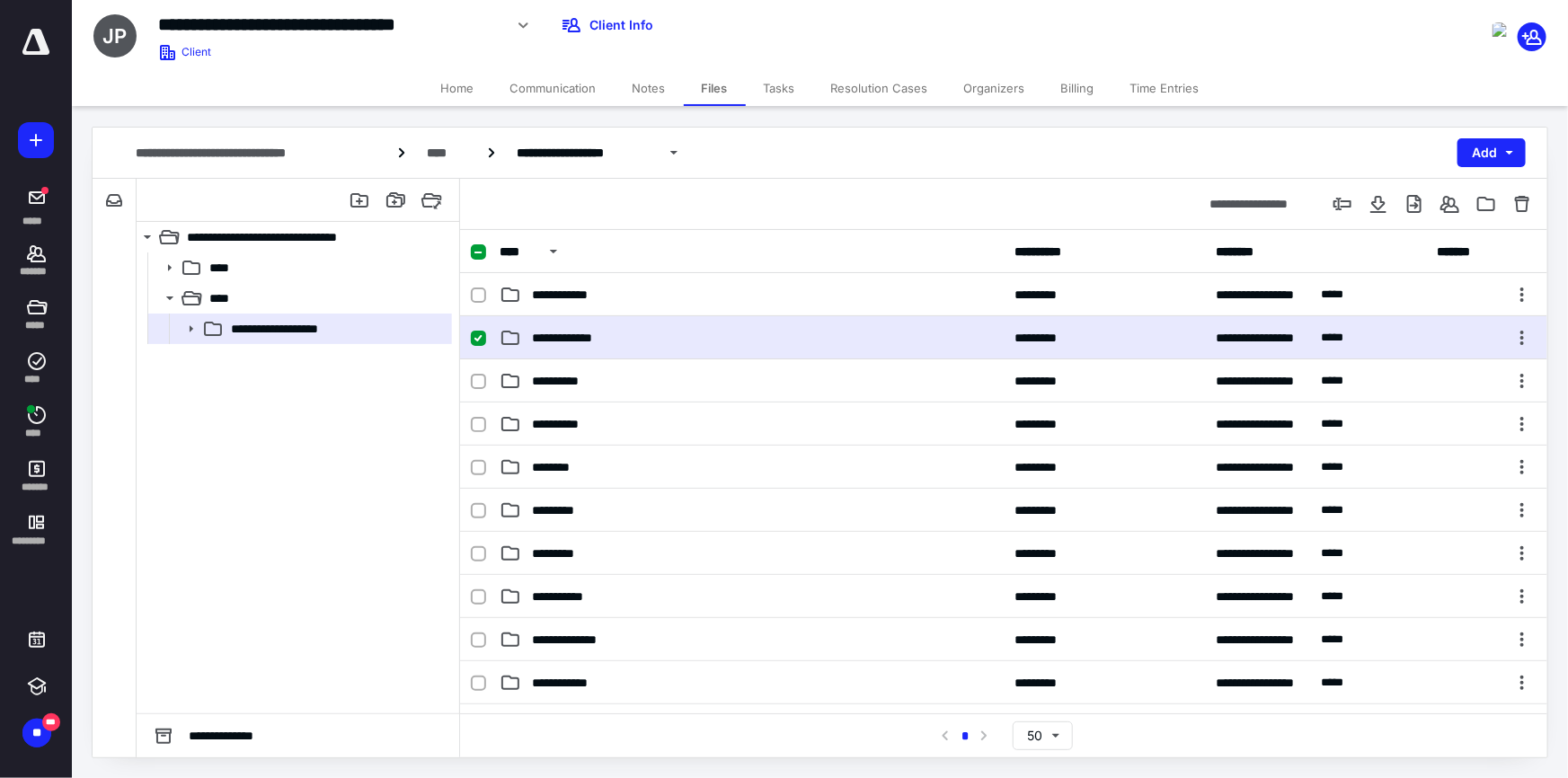click on "**********" at bounding box center [751, 338] 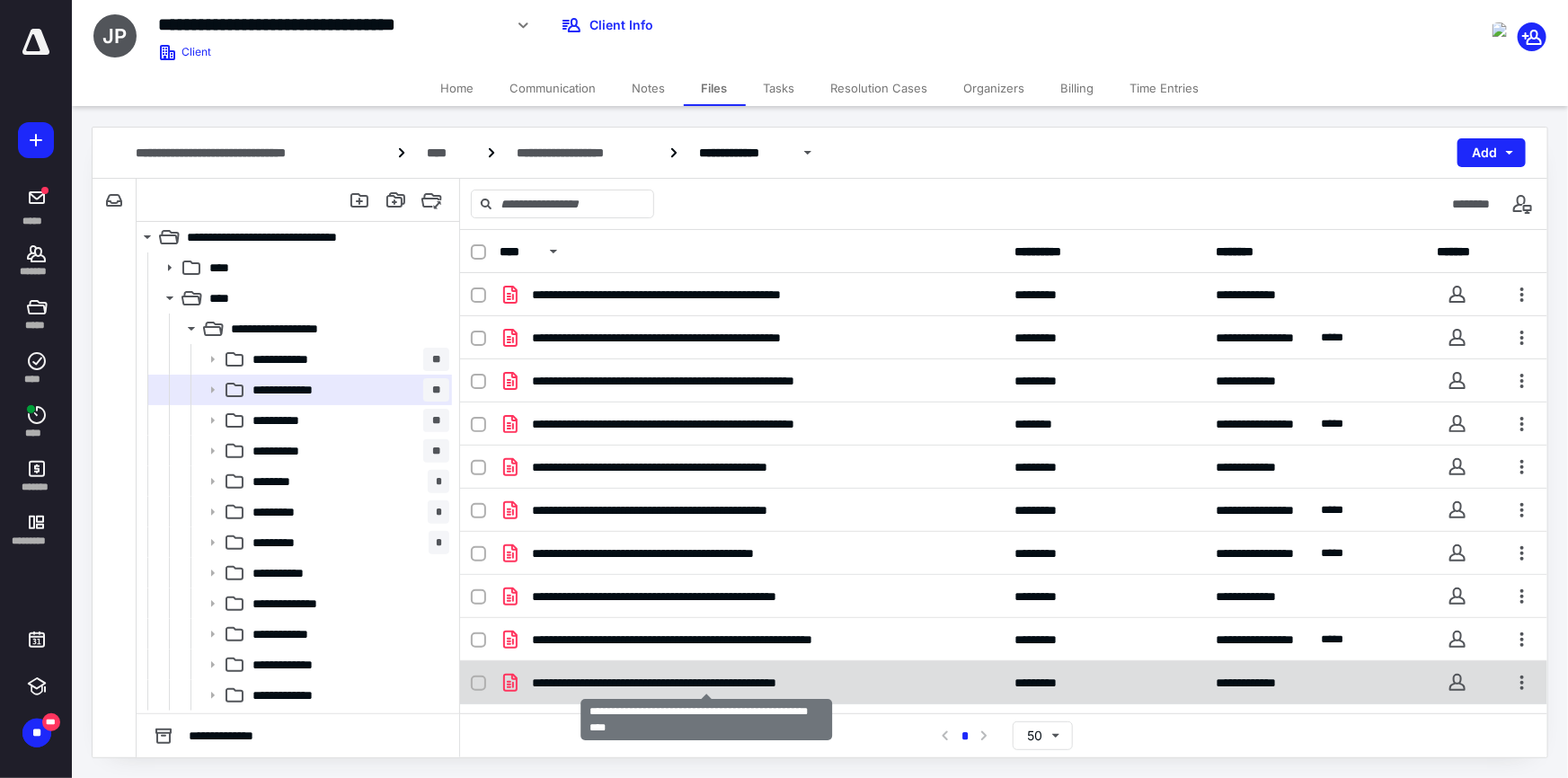 click on "**********" at bounding box center [706, 683] 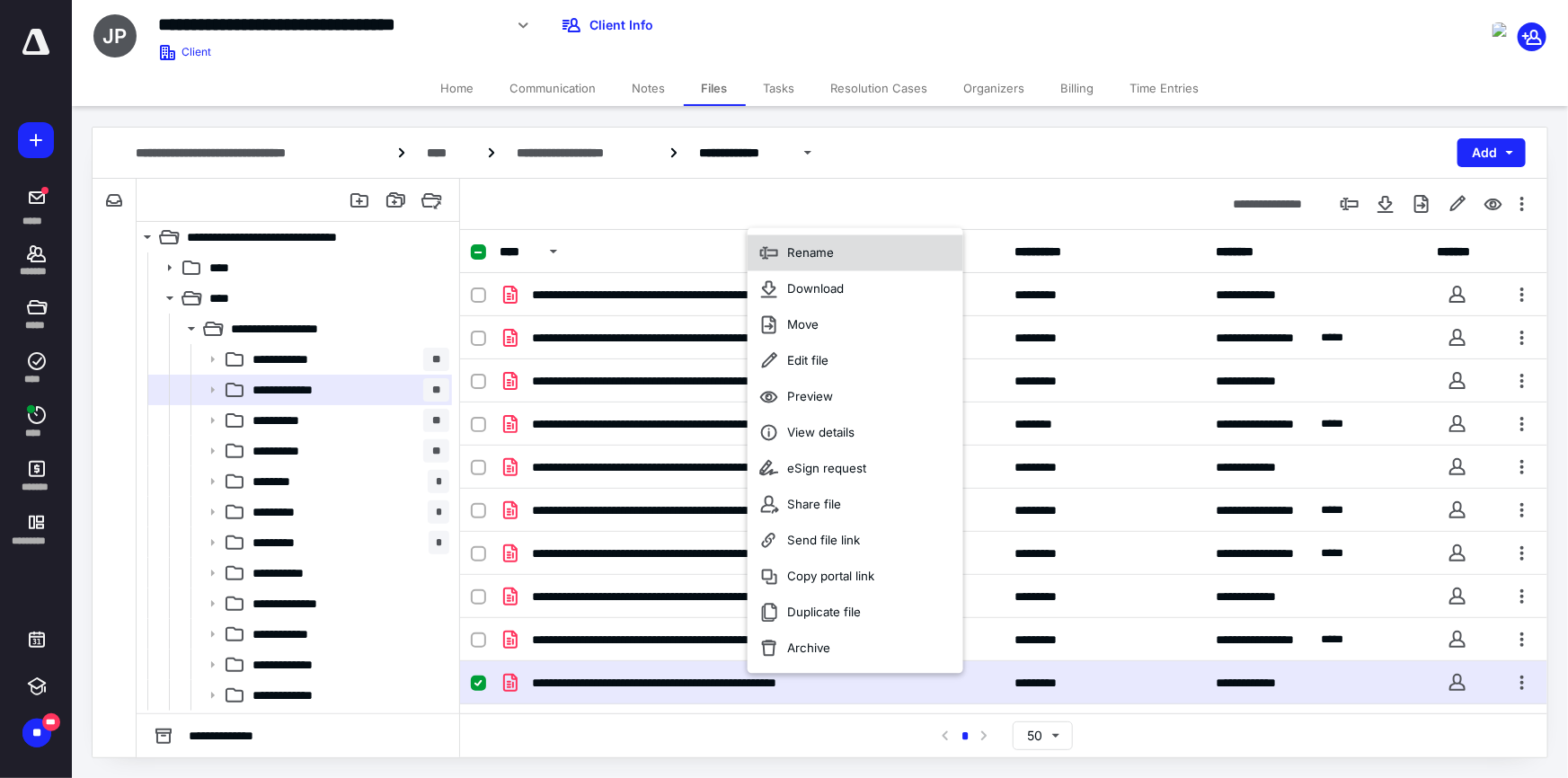 click on "Rename" at bounding box center (811, 253) 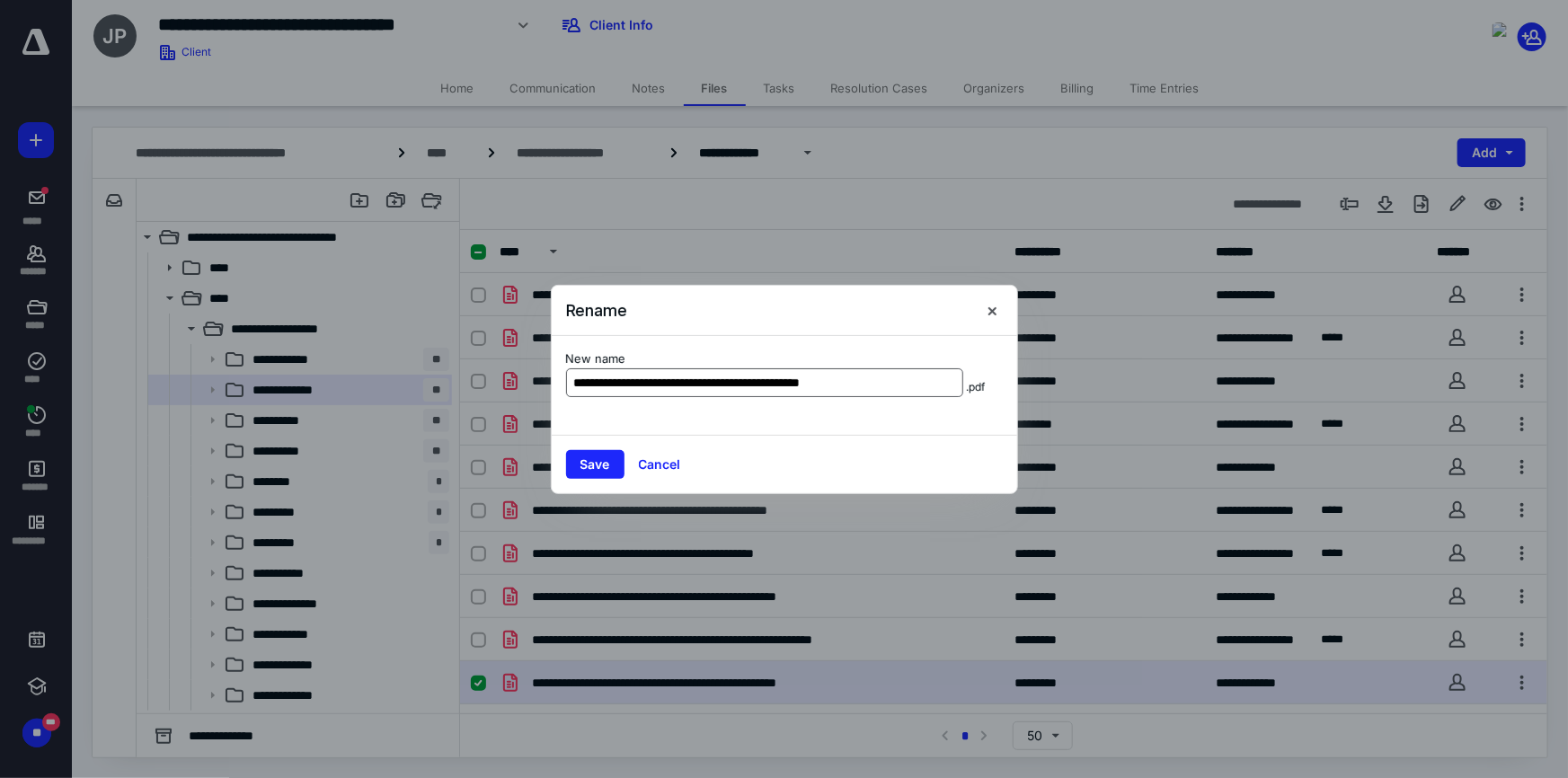 click on "**********" at bounding box center (765, 383) 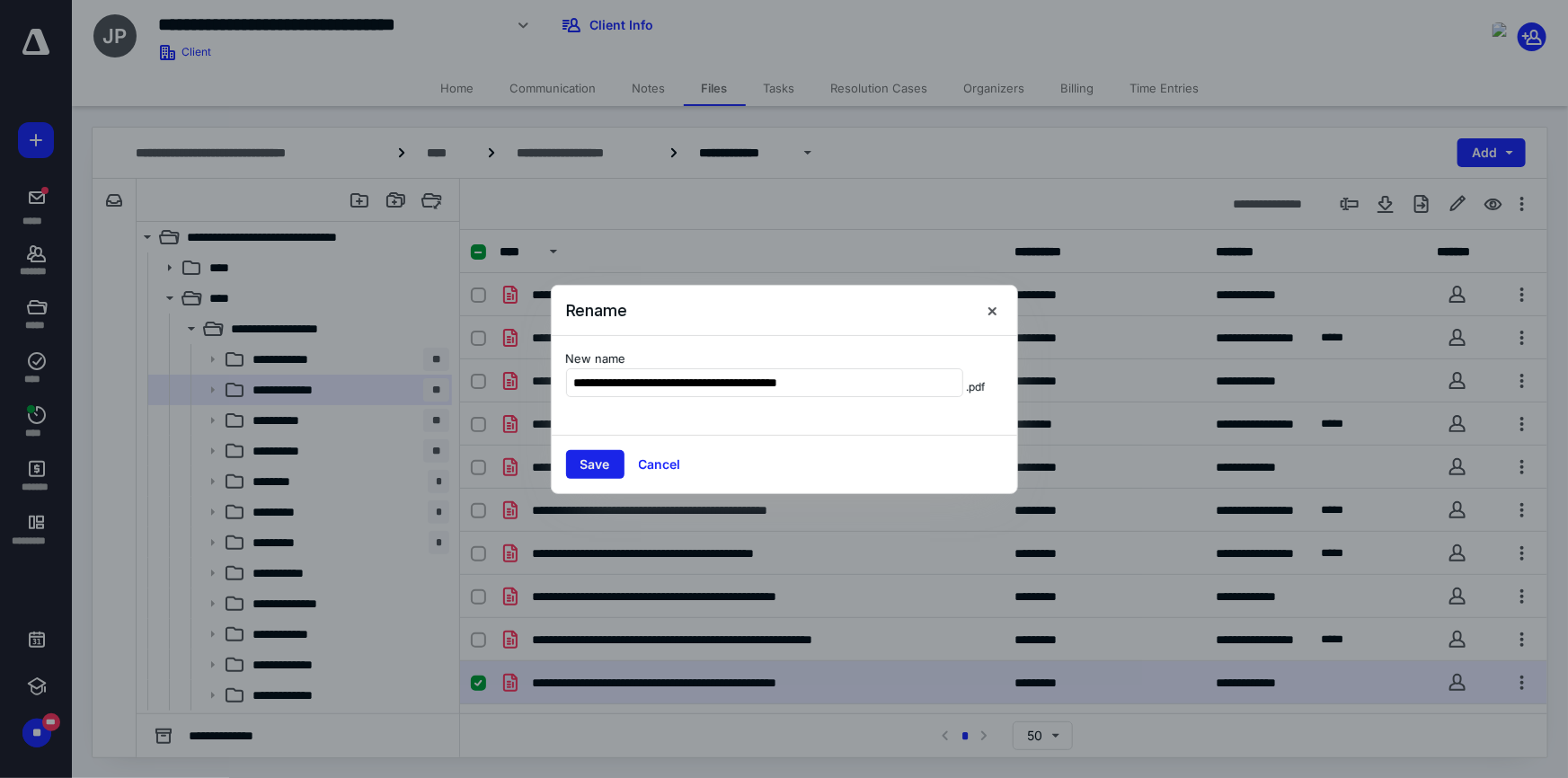 type on "**********" 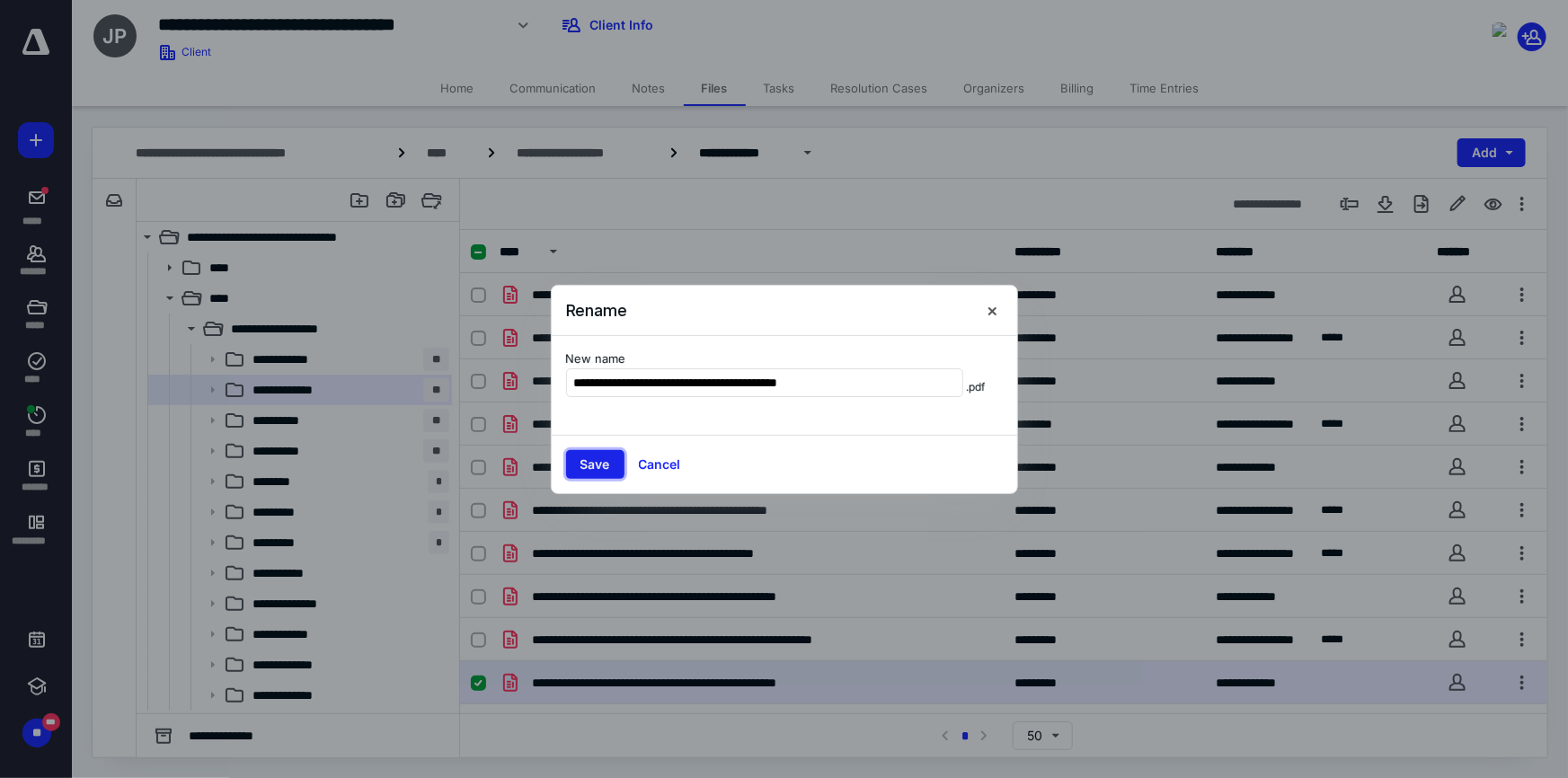 click on "Save" at bounding box center (595, 464) 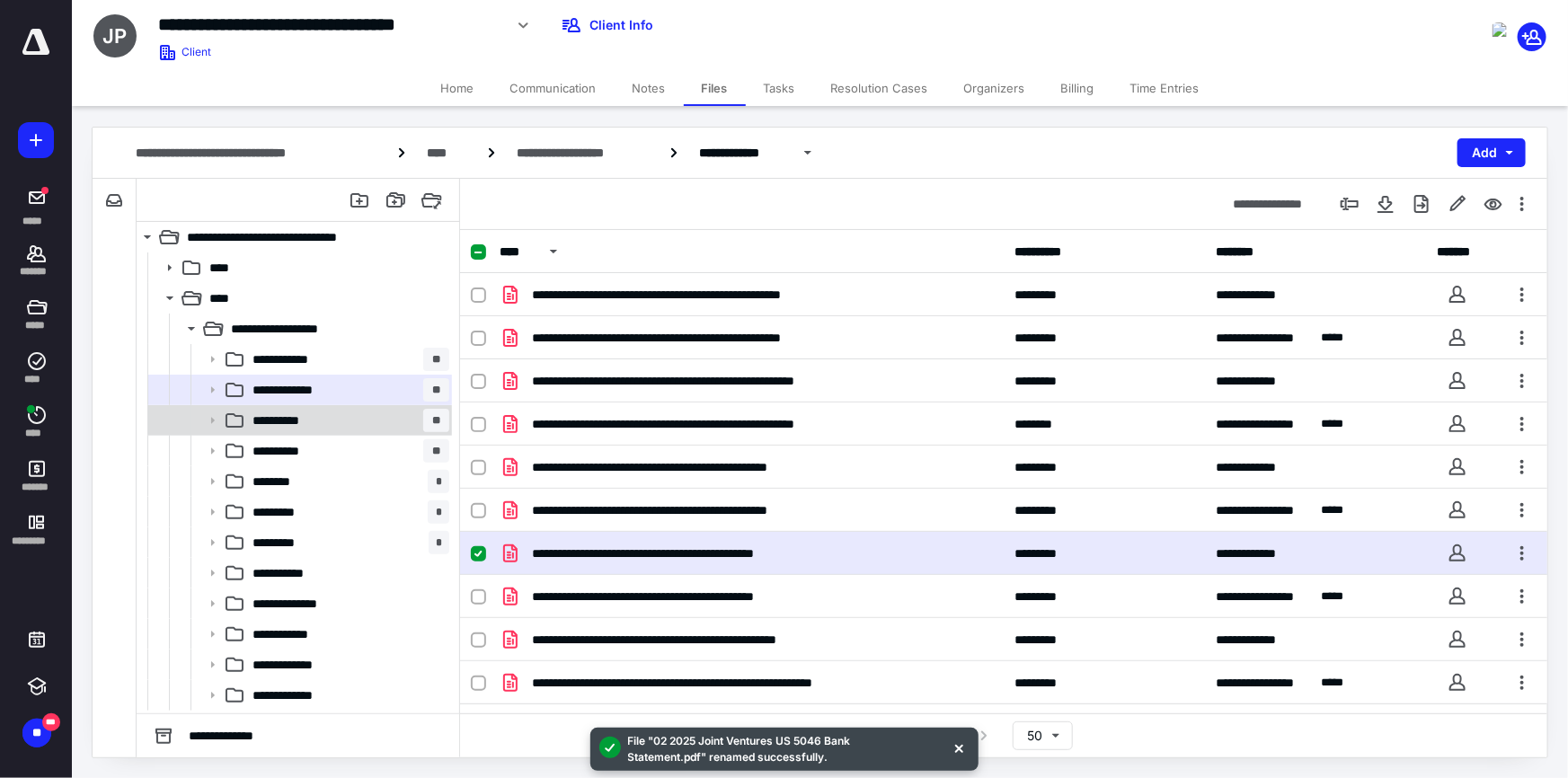 click on "**********" at bounding box center (347, 420) 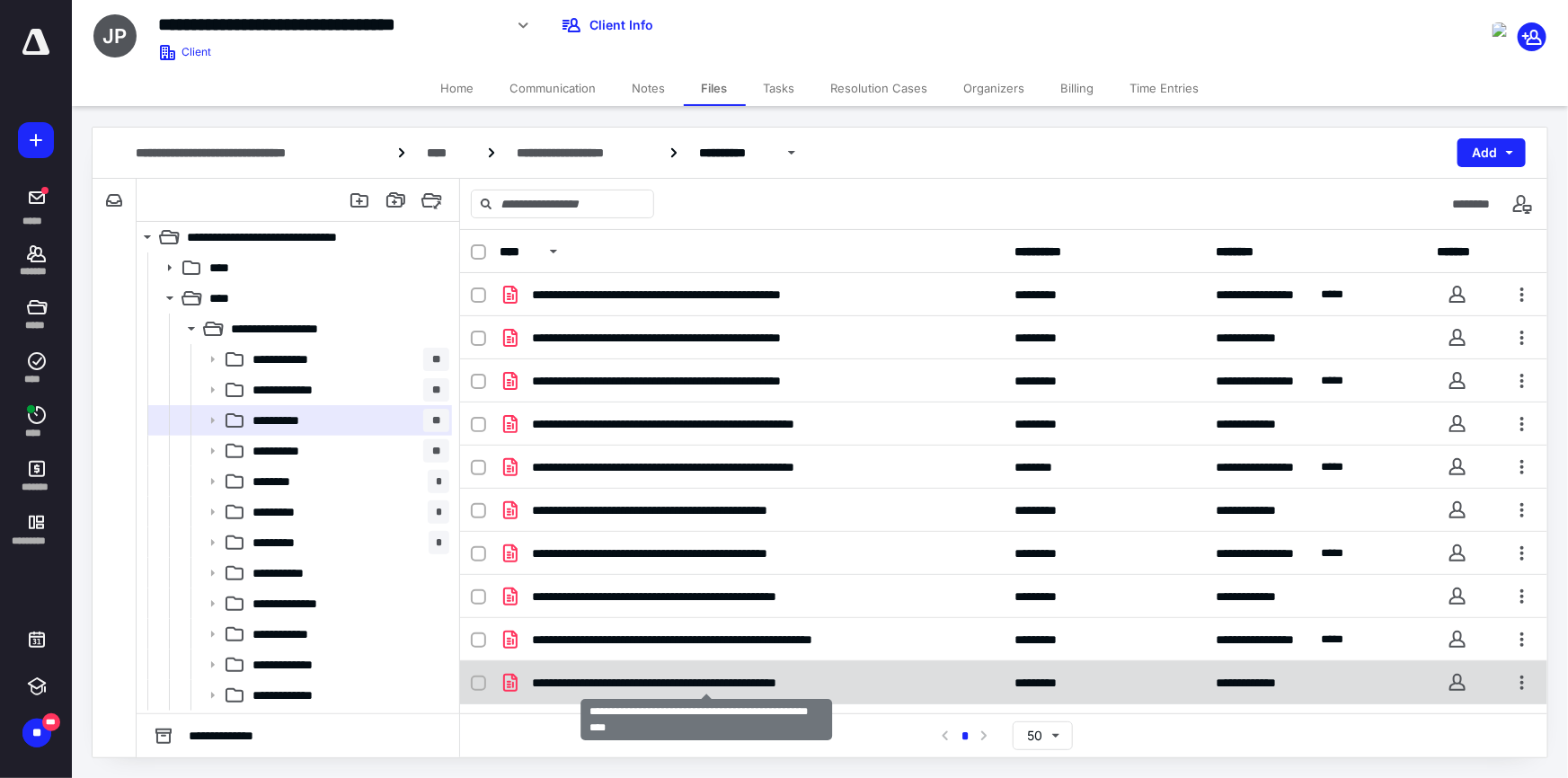 checkbox on "true" 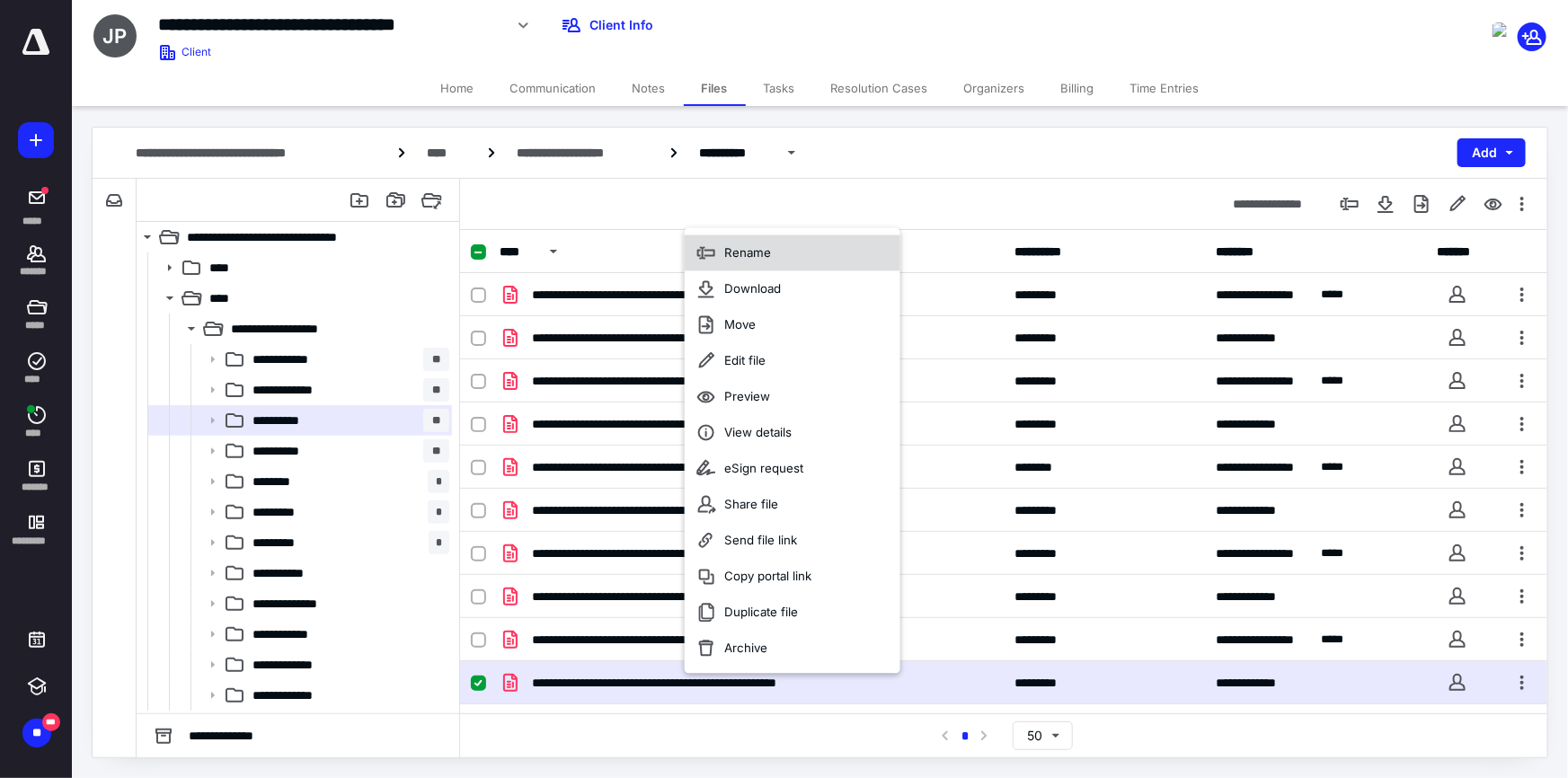 click on "Rename" at bounding box center [793, 253] 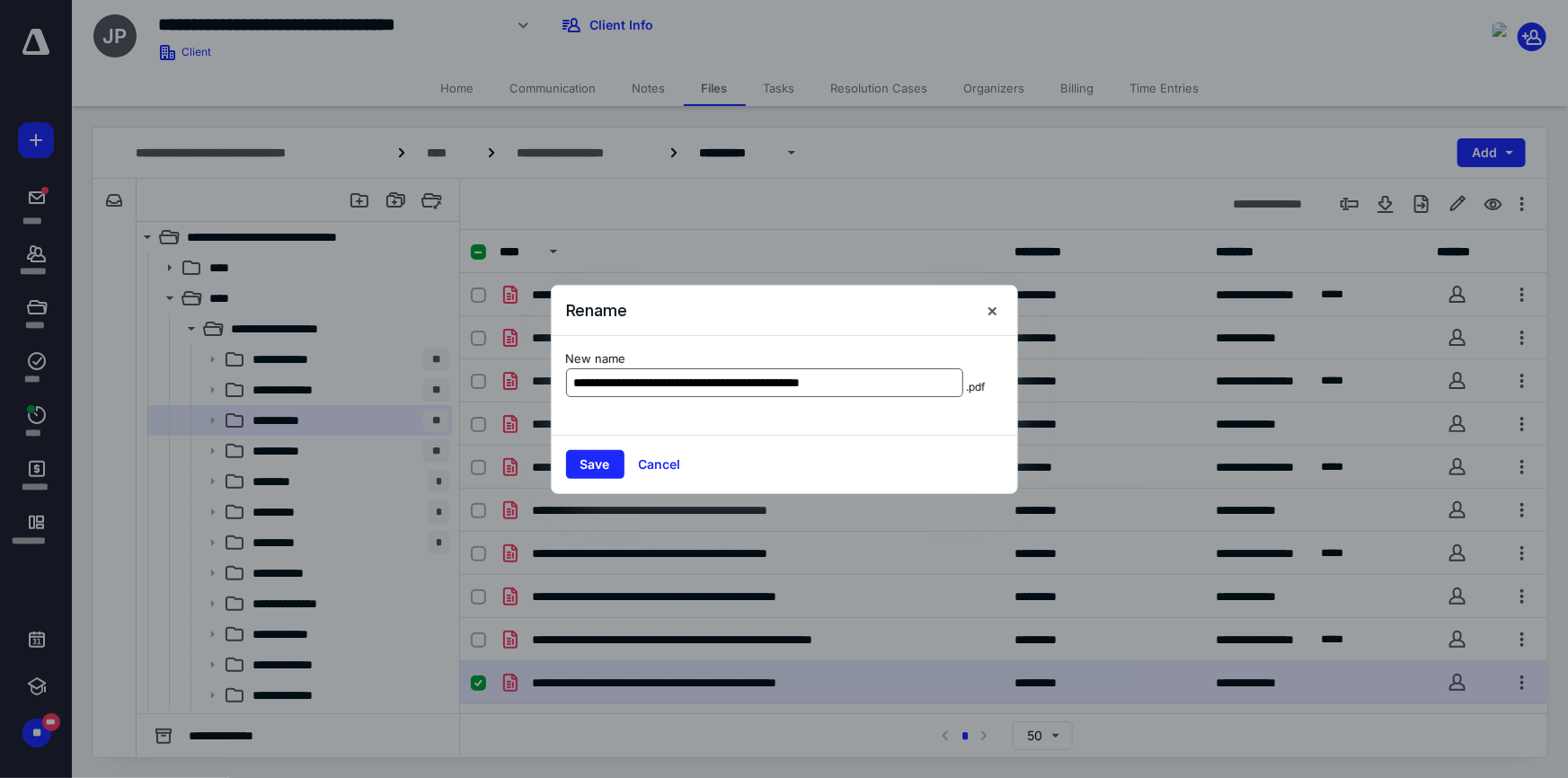 click on "**********" at bounding box center [765, 383] 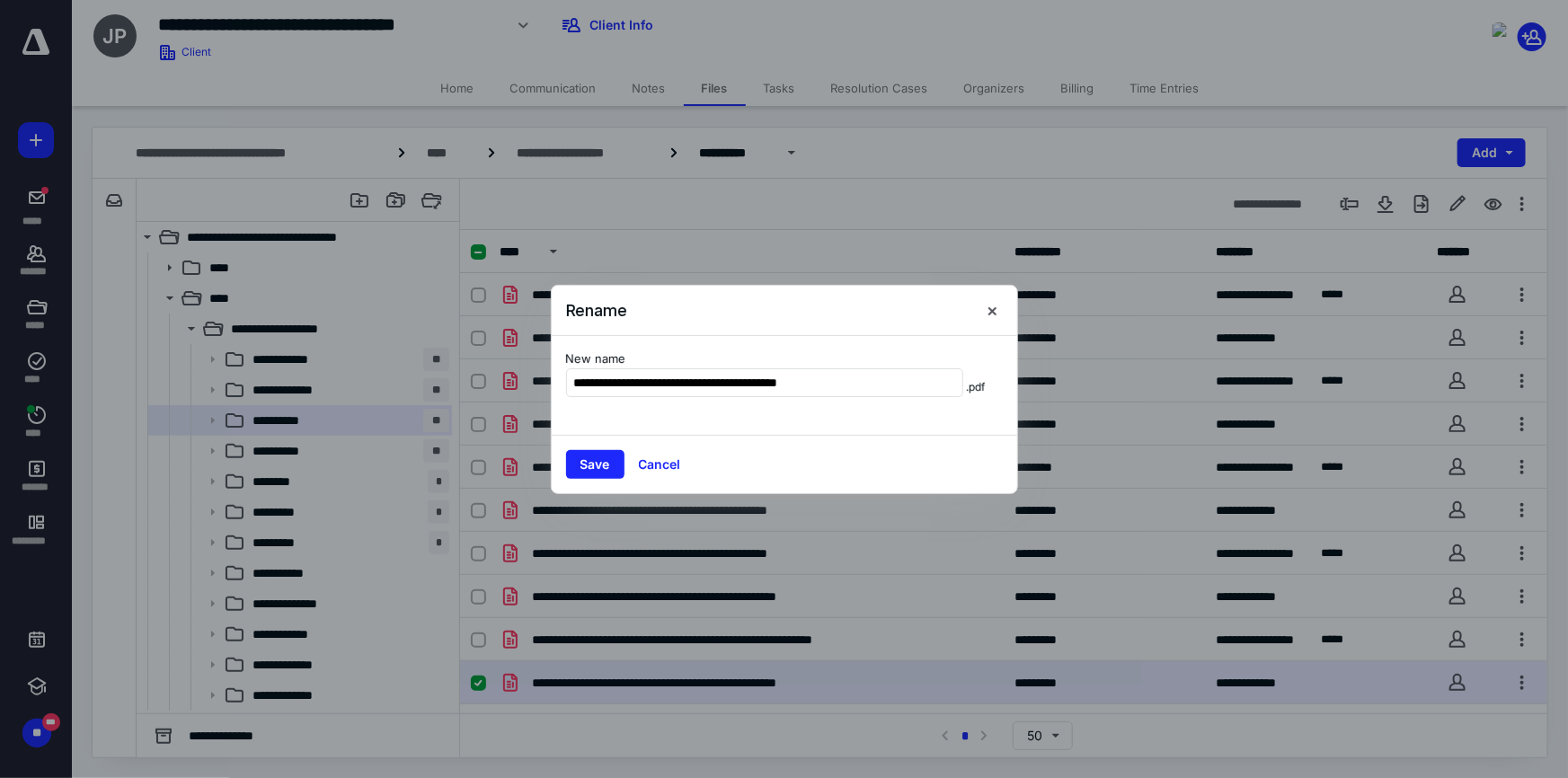 type on "**********" 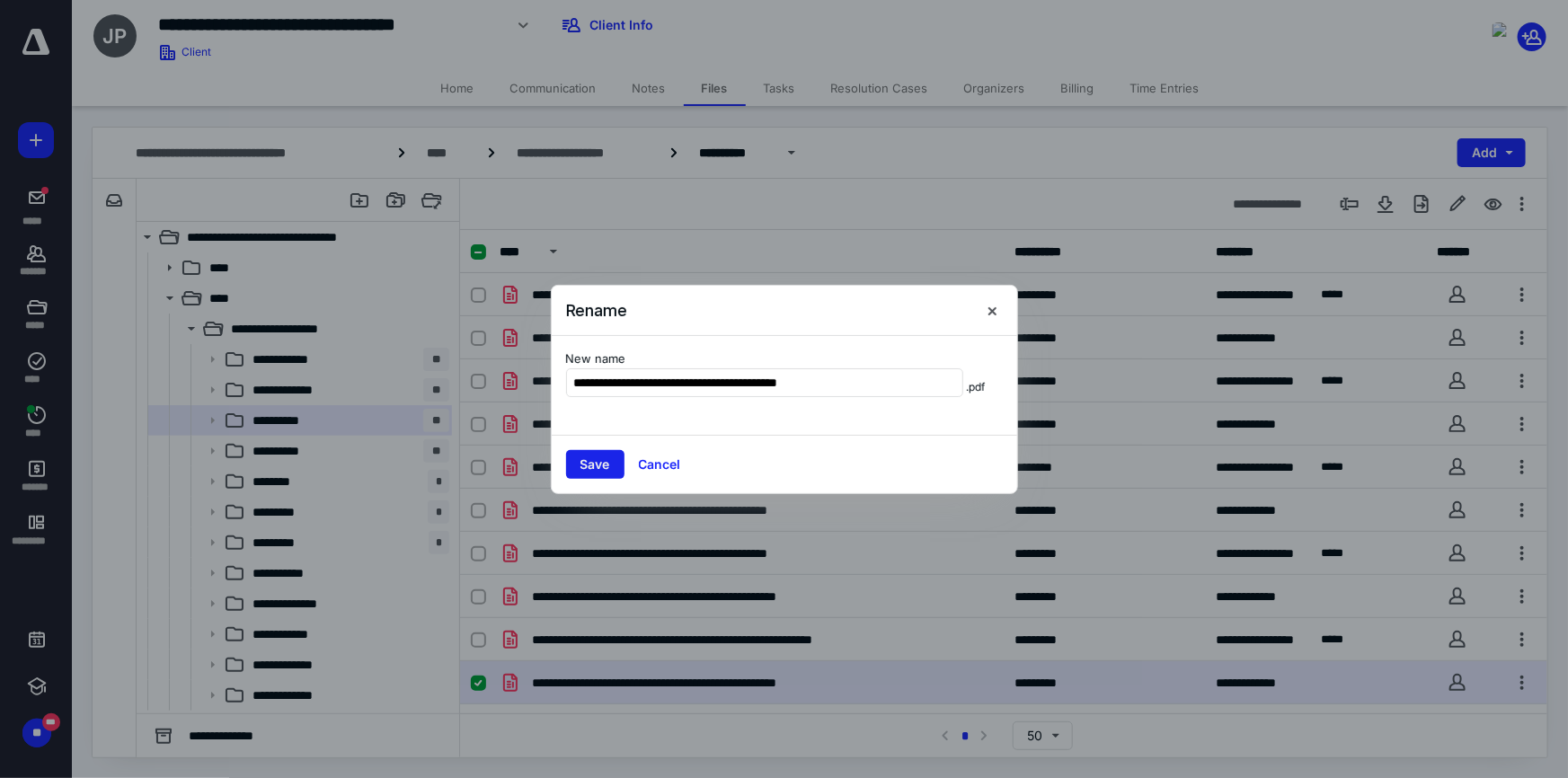 click on "Save" at bounding box center [595, 464] 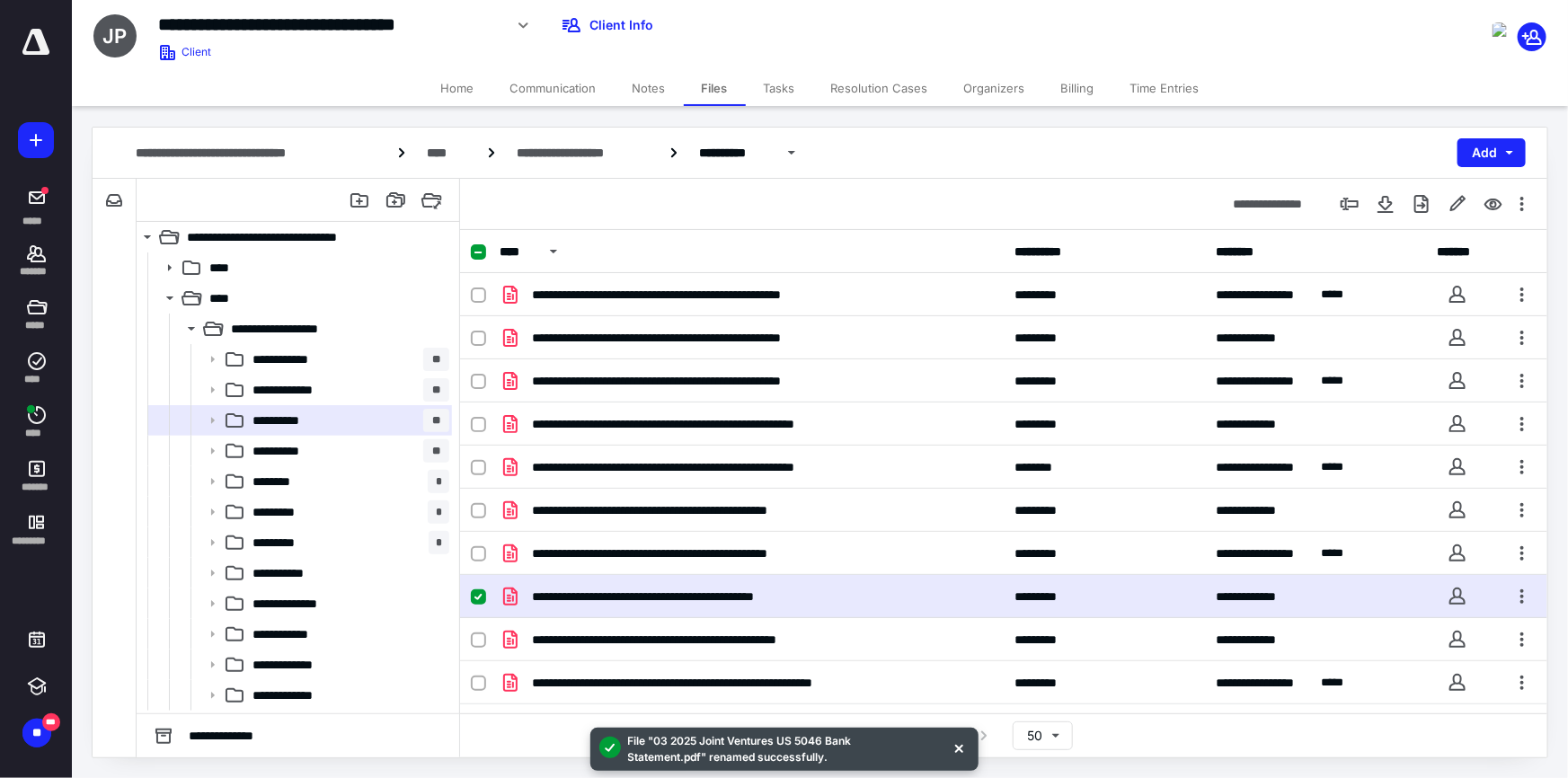 click on "**********" at bounding box center [1004, 597] 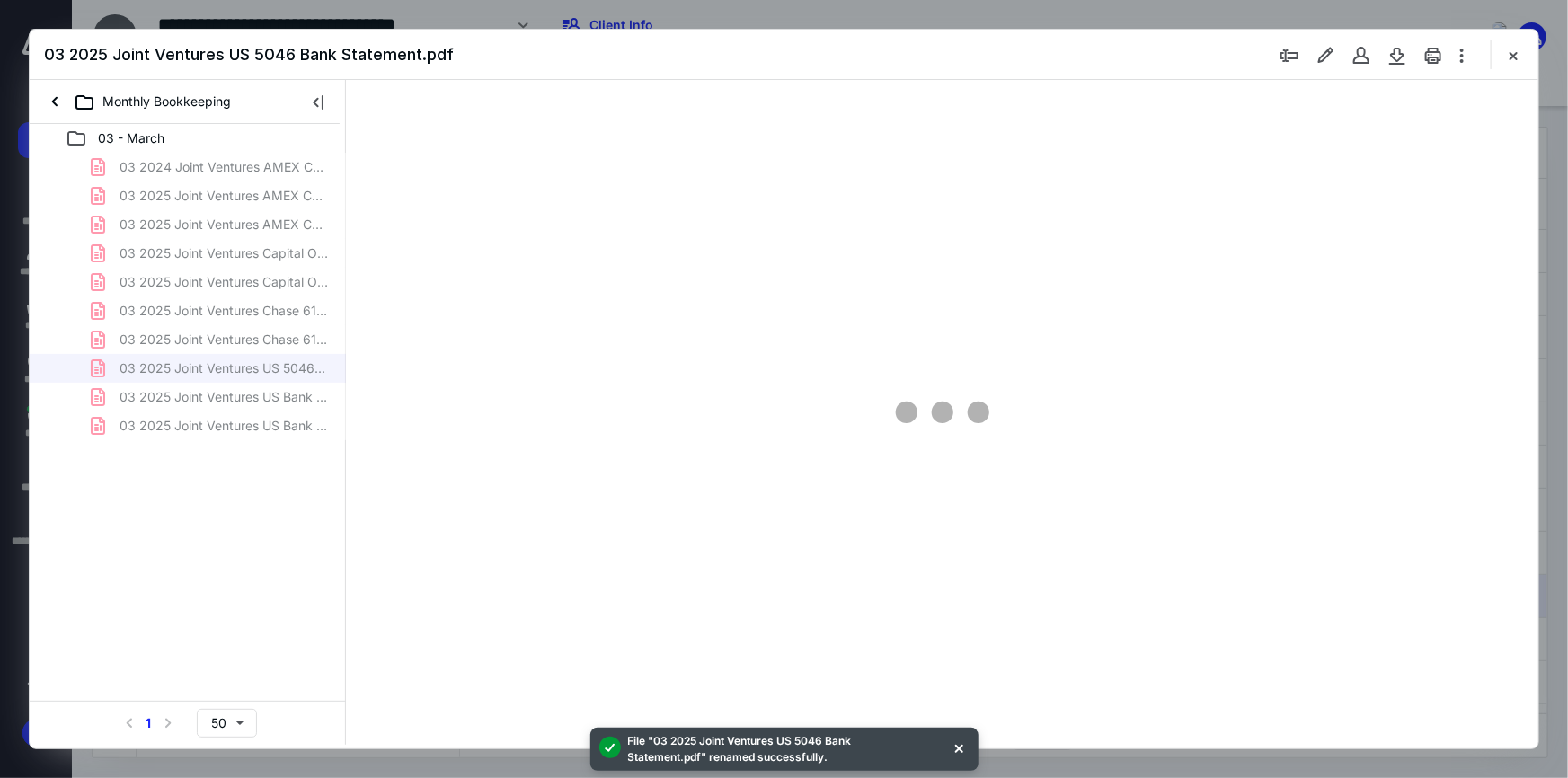 scroll, scrollTop: 0, scrollLeft: 0, axis: both 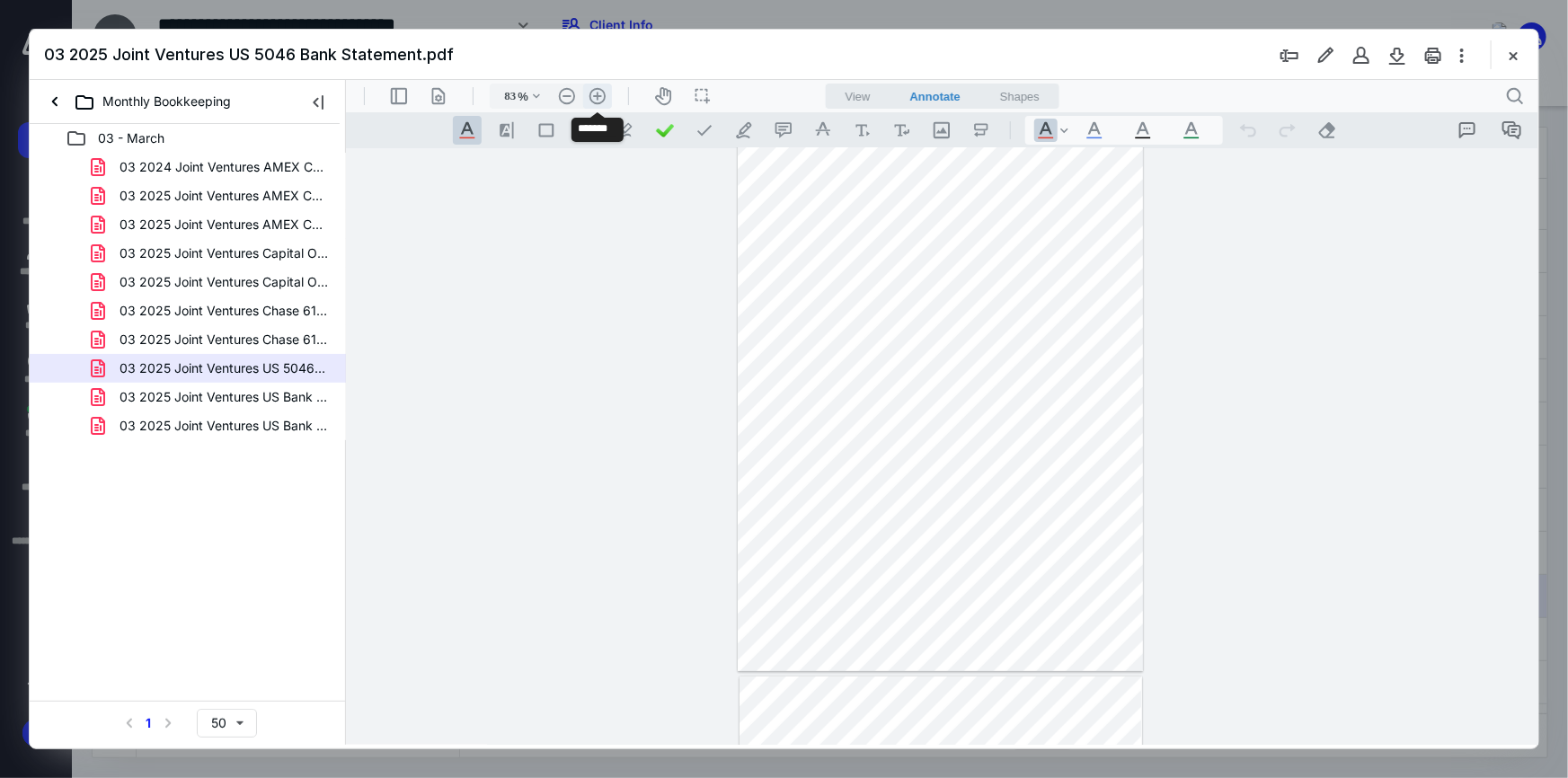 click on ".cls-1{fill:#abb0c4;} icon - header - zoom - in - line" at bounding box center [597, 95] 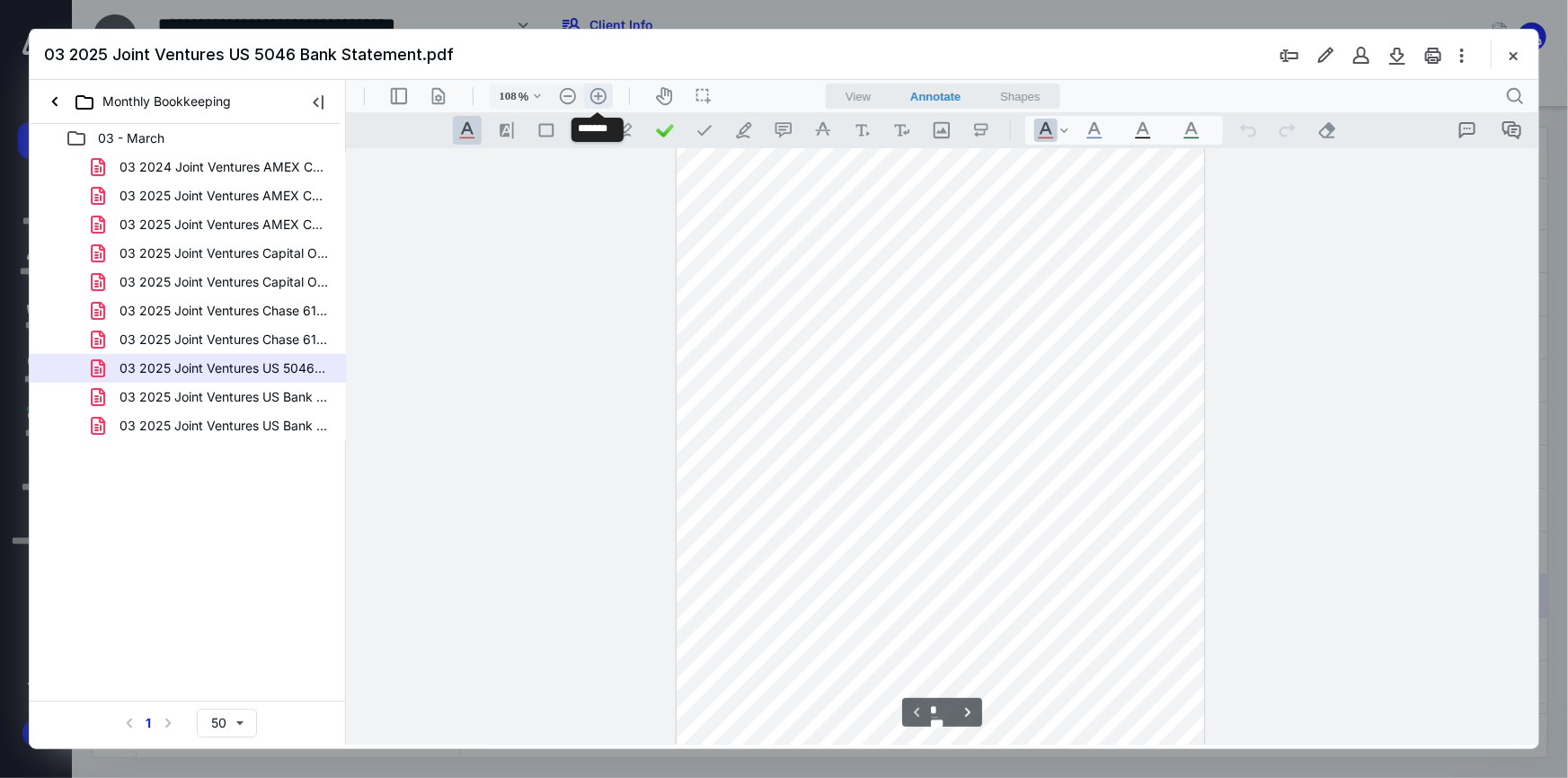 click on ".cls-1{fill:#abb0c4;} icon - header - zoom - in - line" at bounding box center [598, 95] 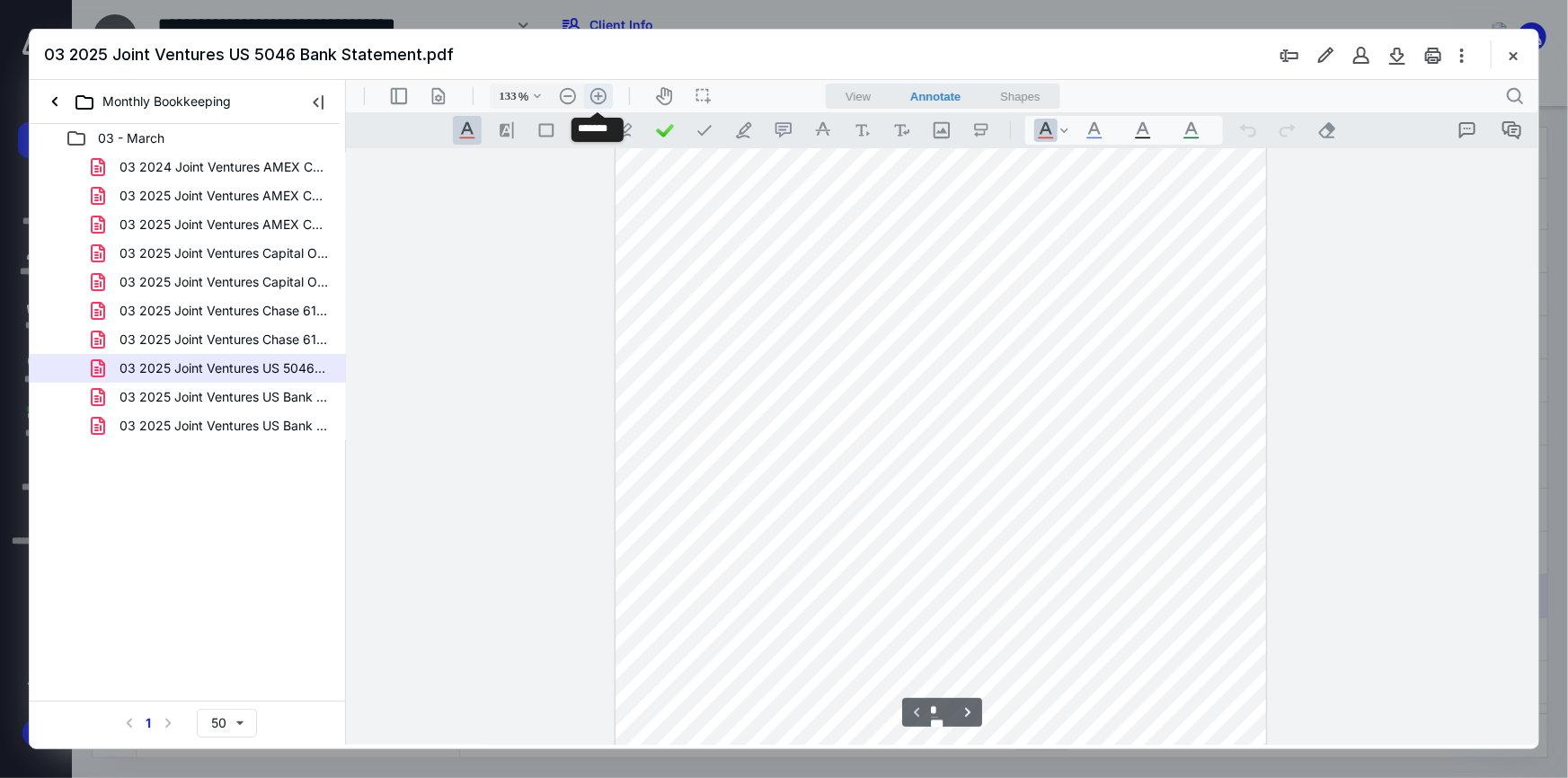 click on ".cls-1{fill:#abb0c4;} icon - header - zoom - in - line" at bounding box center [598, 95] 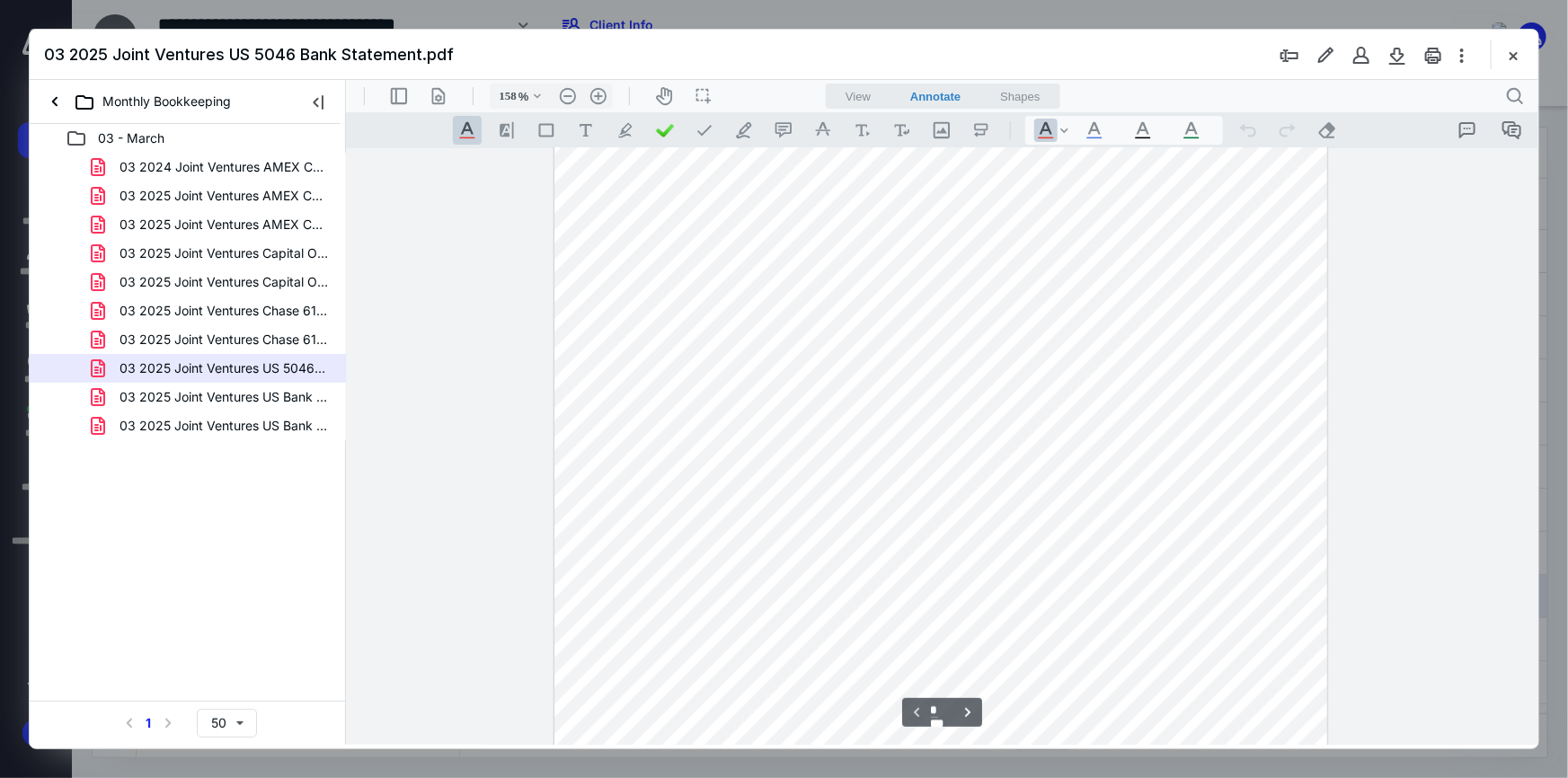 scroll, scrollTop: 0, scrollLeft: 0, axis: both 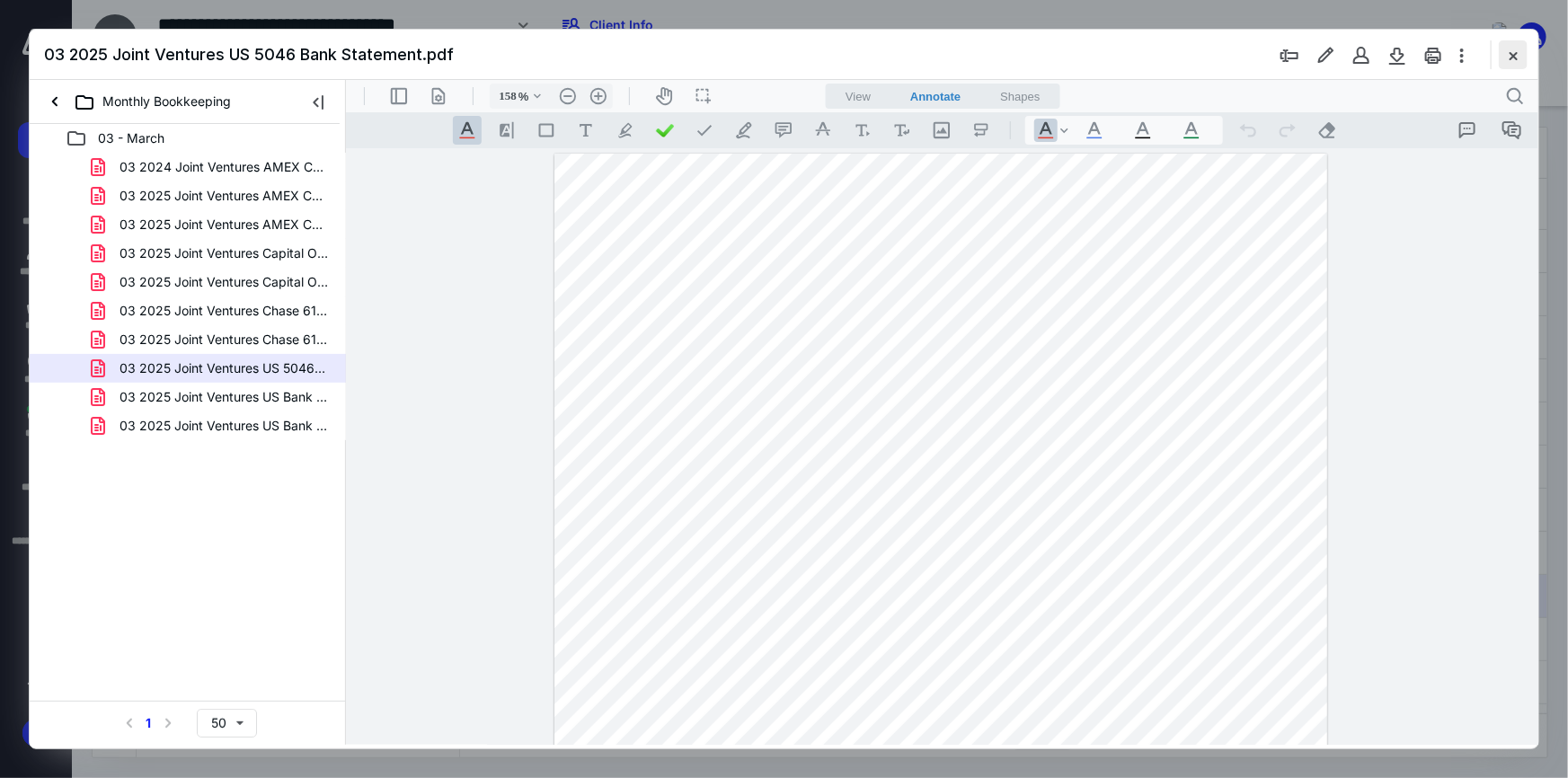click at bounding box center (1513, 55) 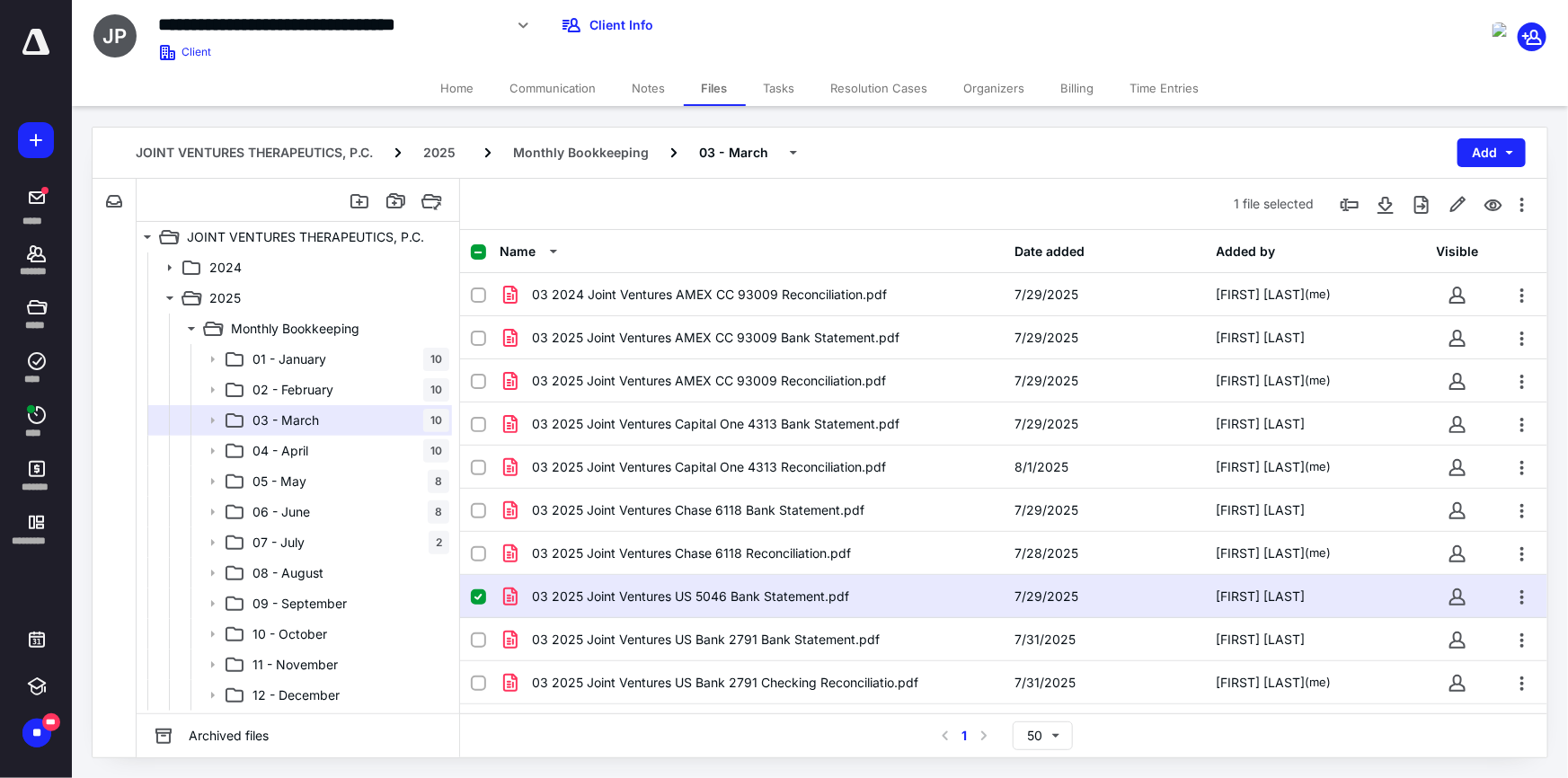 click on "03 2025 Joint Ventures US 5046 Bank Statement.pdf" at bounding box center [751, 597] 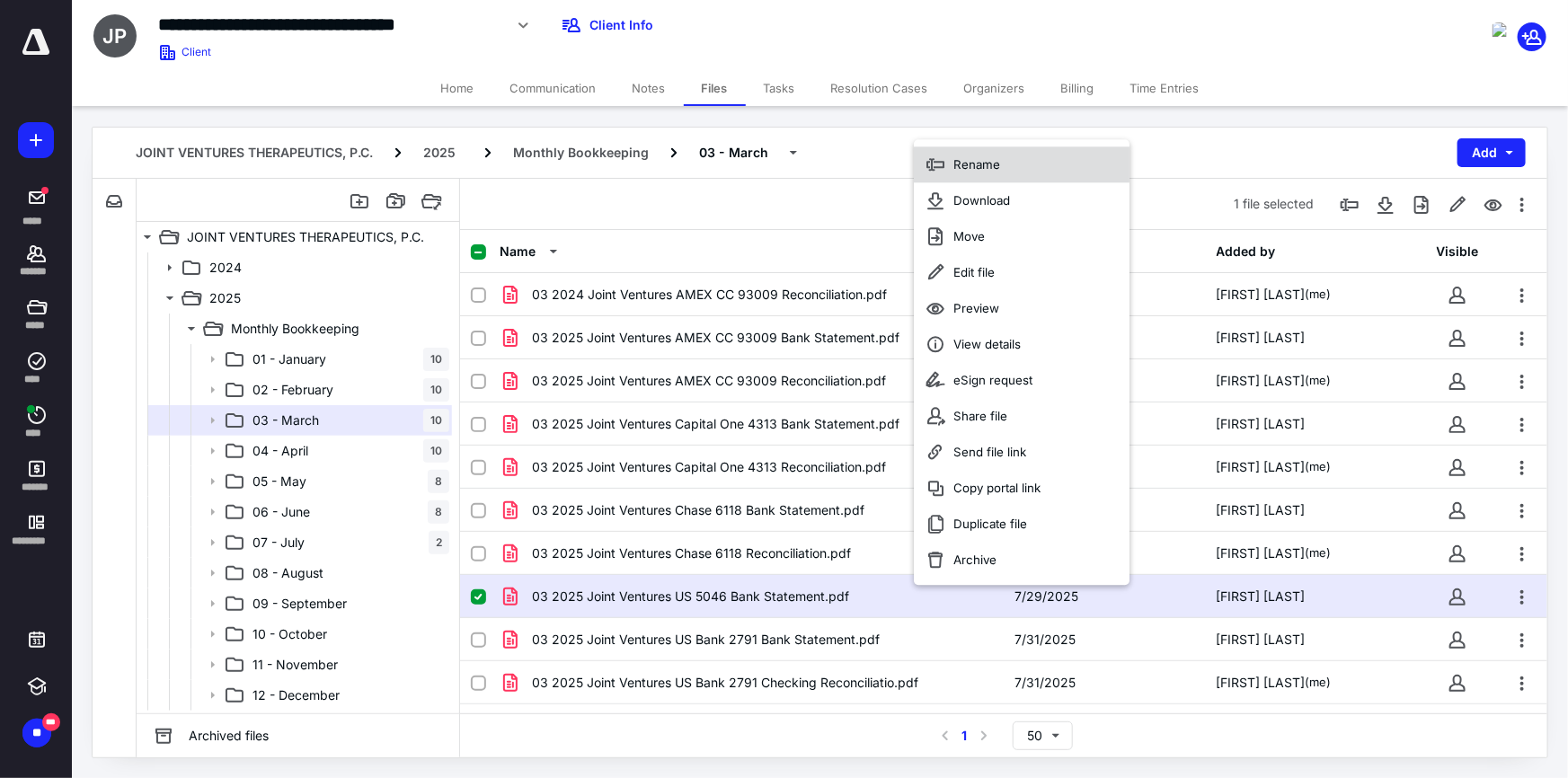 click on "Rename" at bounding box center [1022, 165] 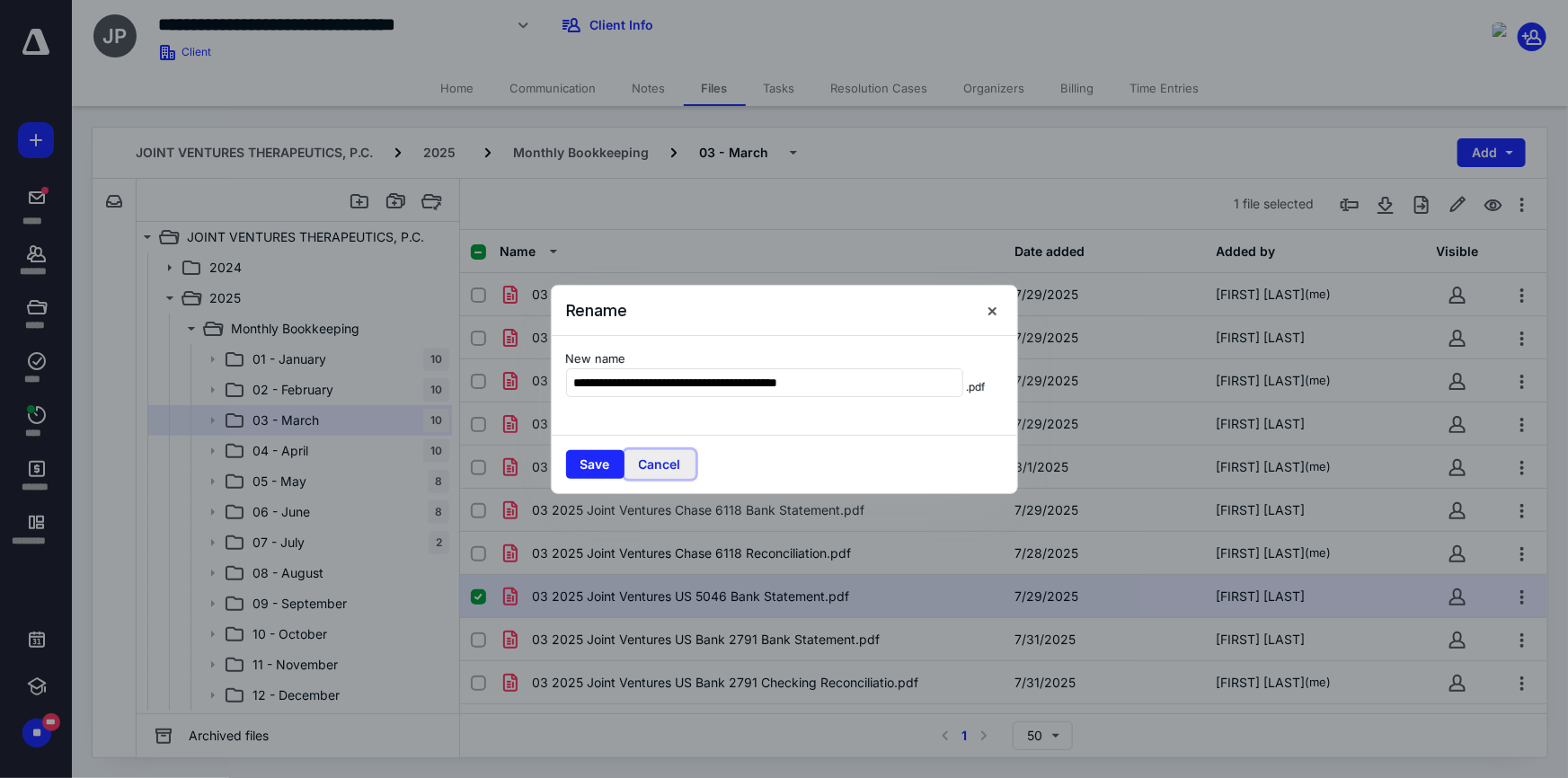 click on "Cancel" at bounding box center (660, 464) 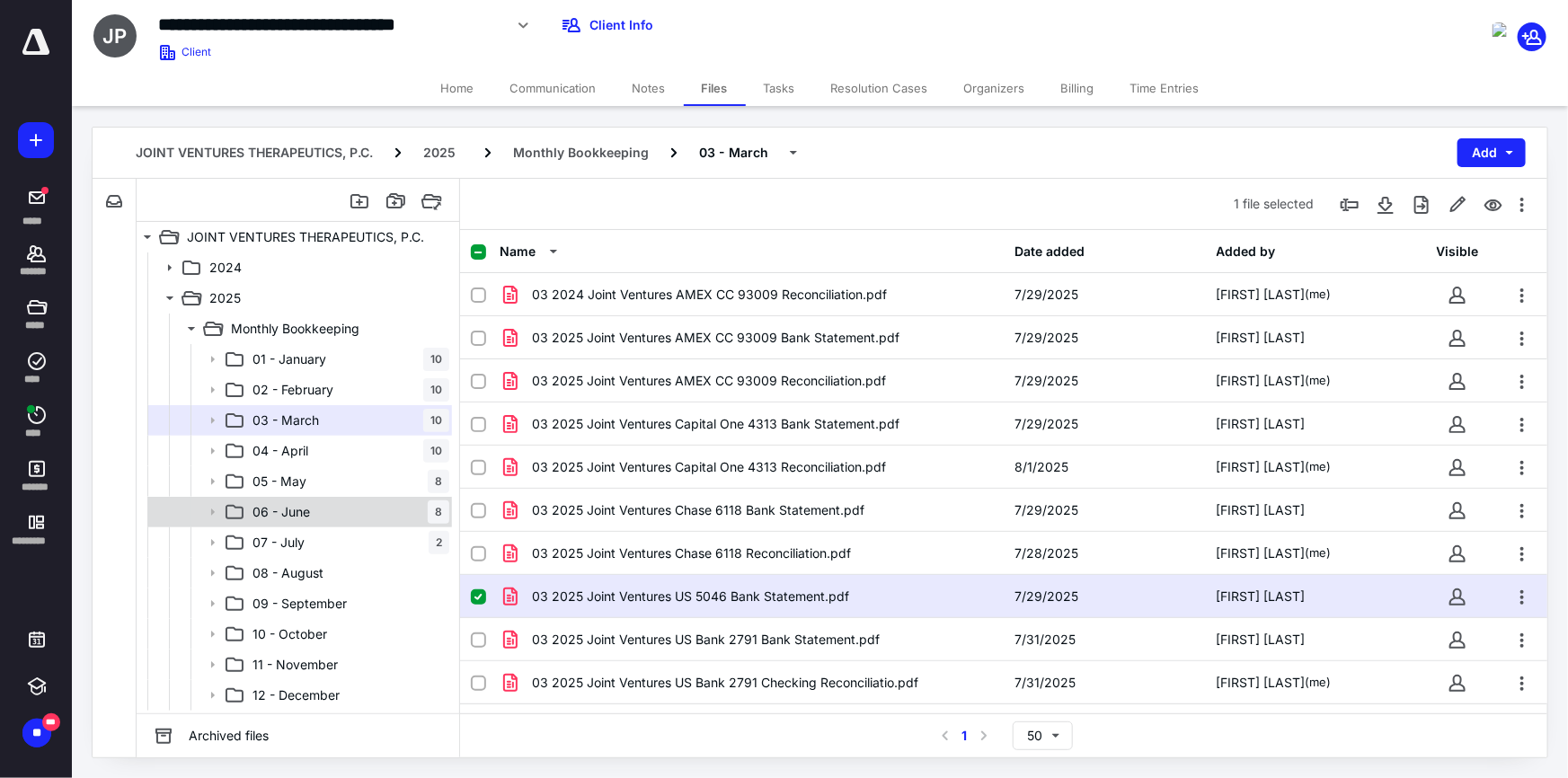click on "06 - June 8" at bounding box center (347, 512) 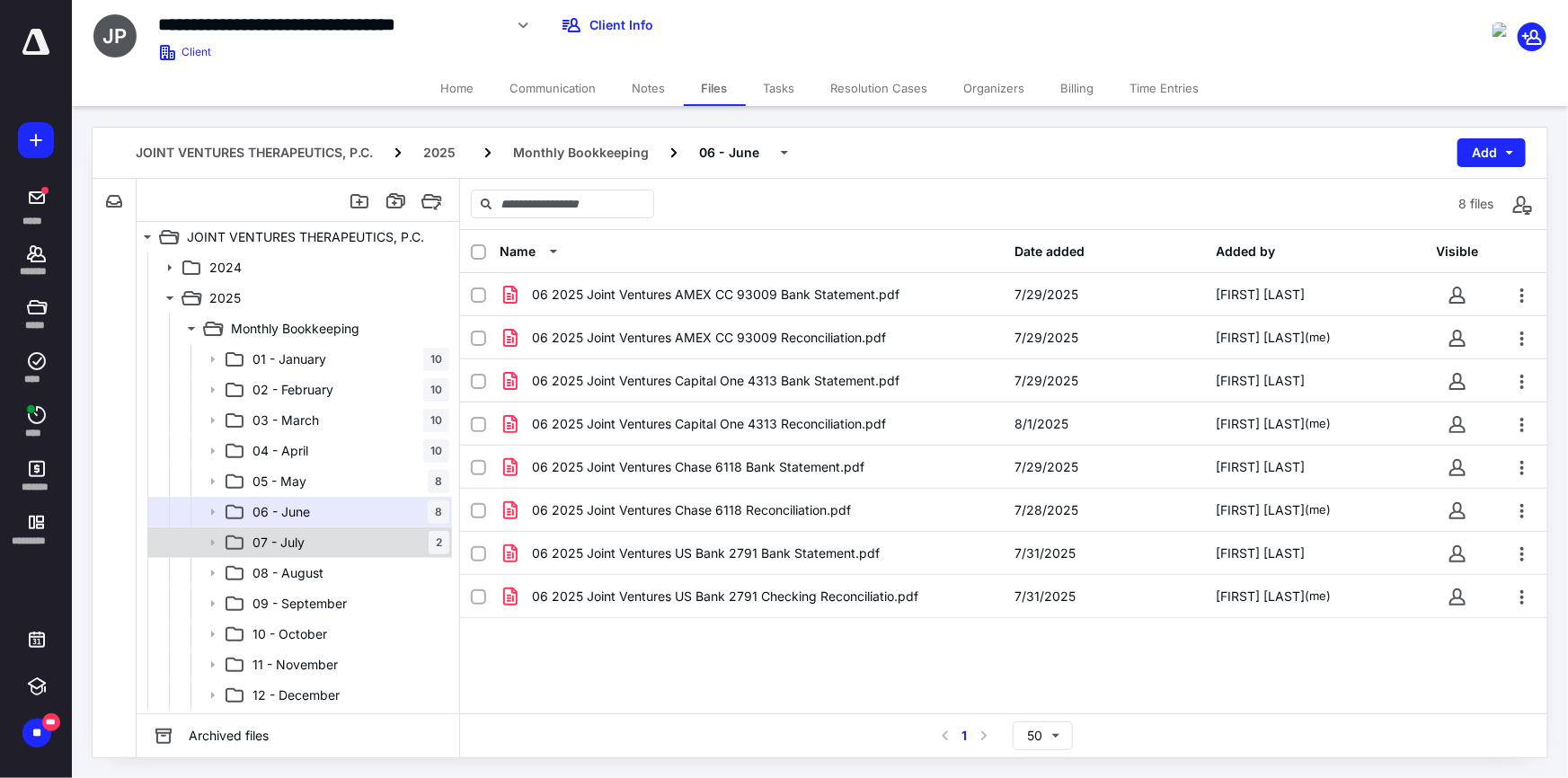 click on "07 - July 2" at bounding box center [347, 543] 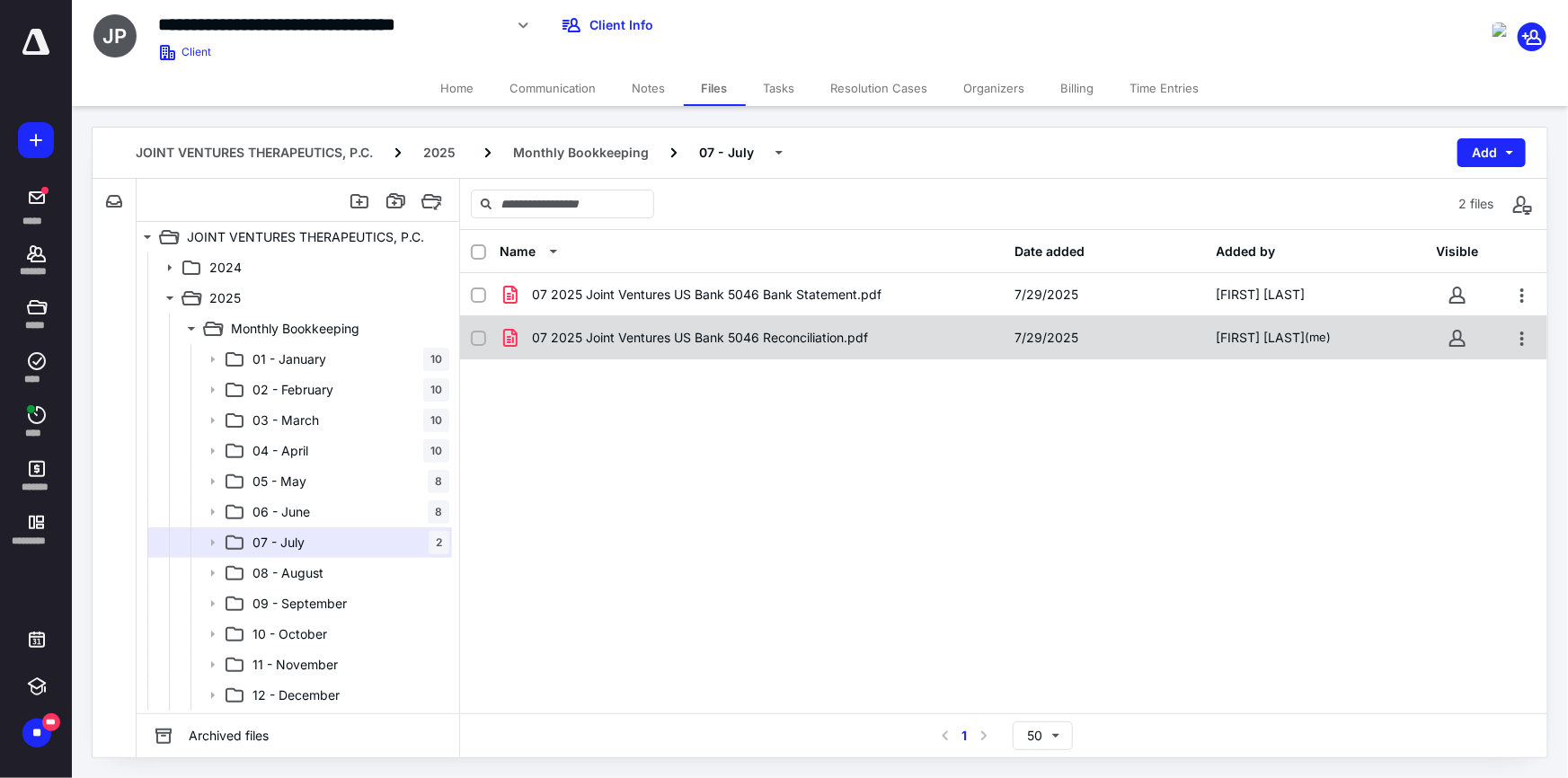click on "07 2025 Joint Ventures US Bank 5046 Reconciliation.pdf" at bounding box center (751, 338) 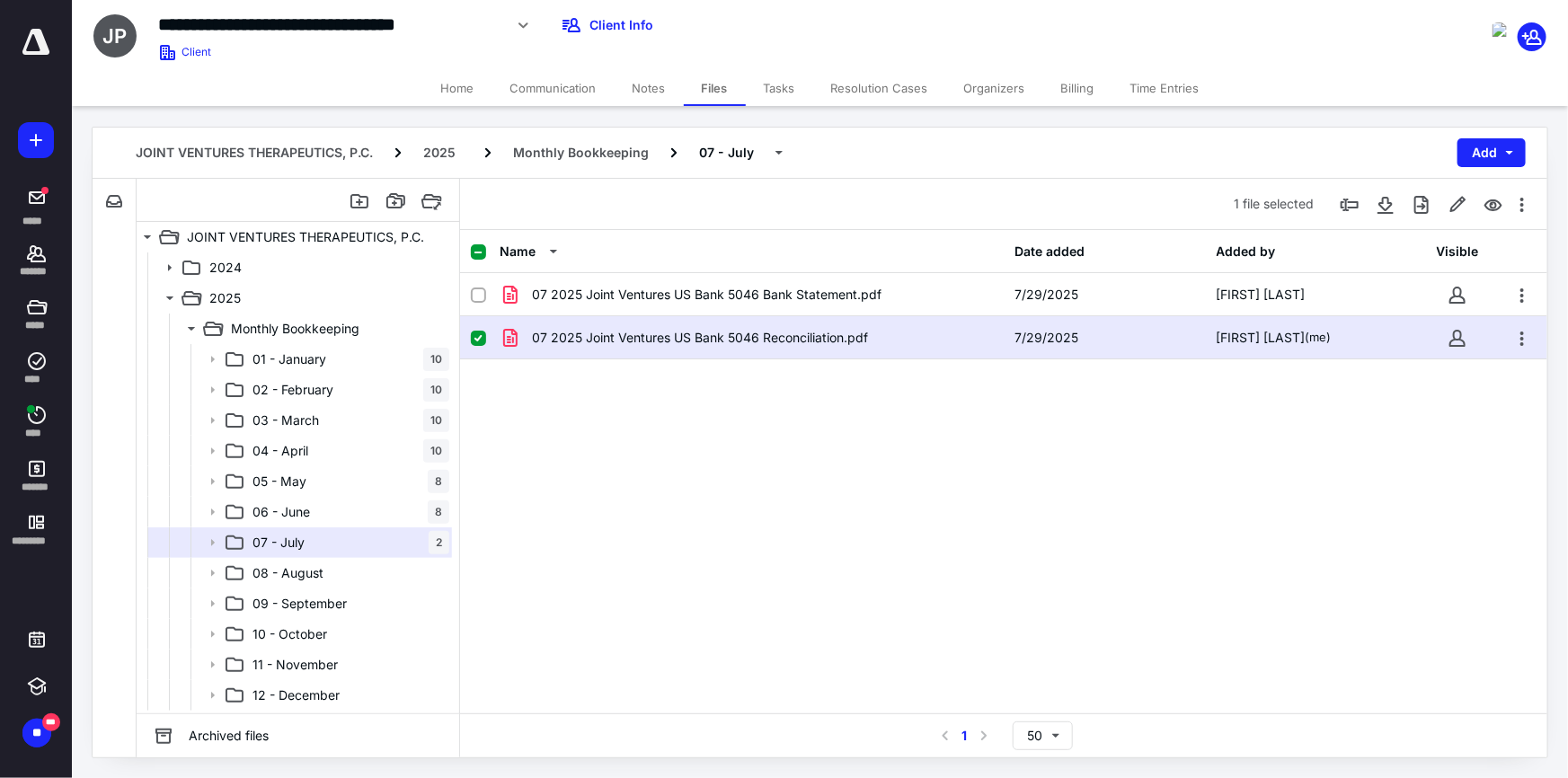 click on "07 2025 Joint Ventures US Bank 5046 Reconciliation.pdf" at bounding box center [751, 338] 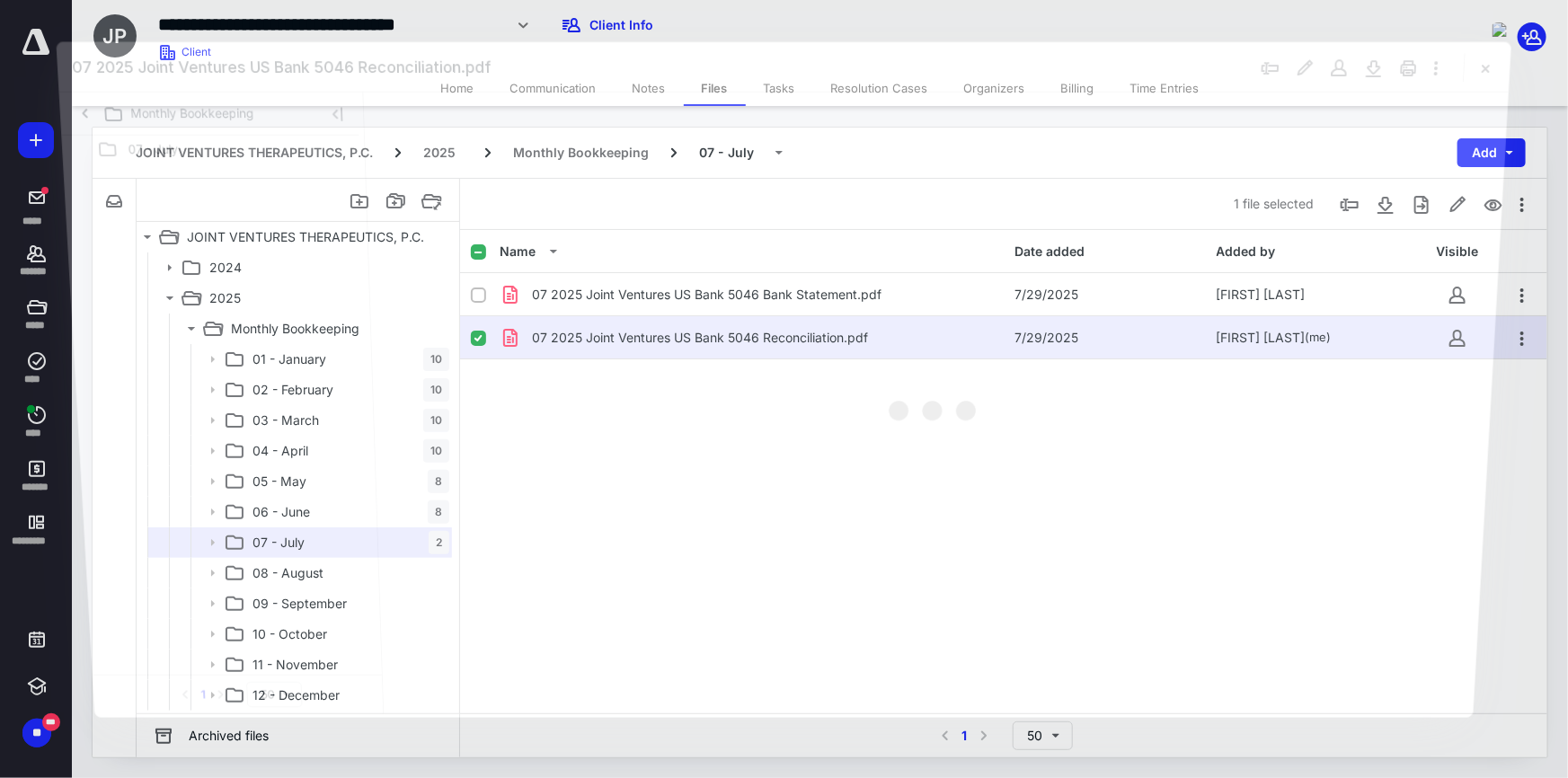 click at bounding box center [935, 403] 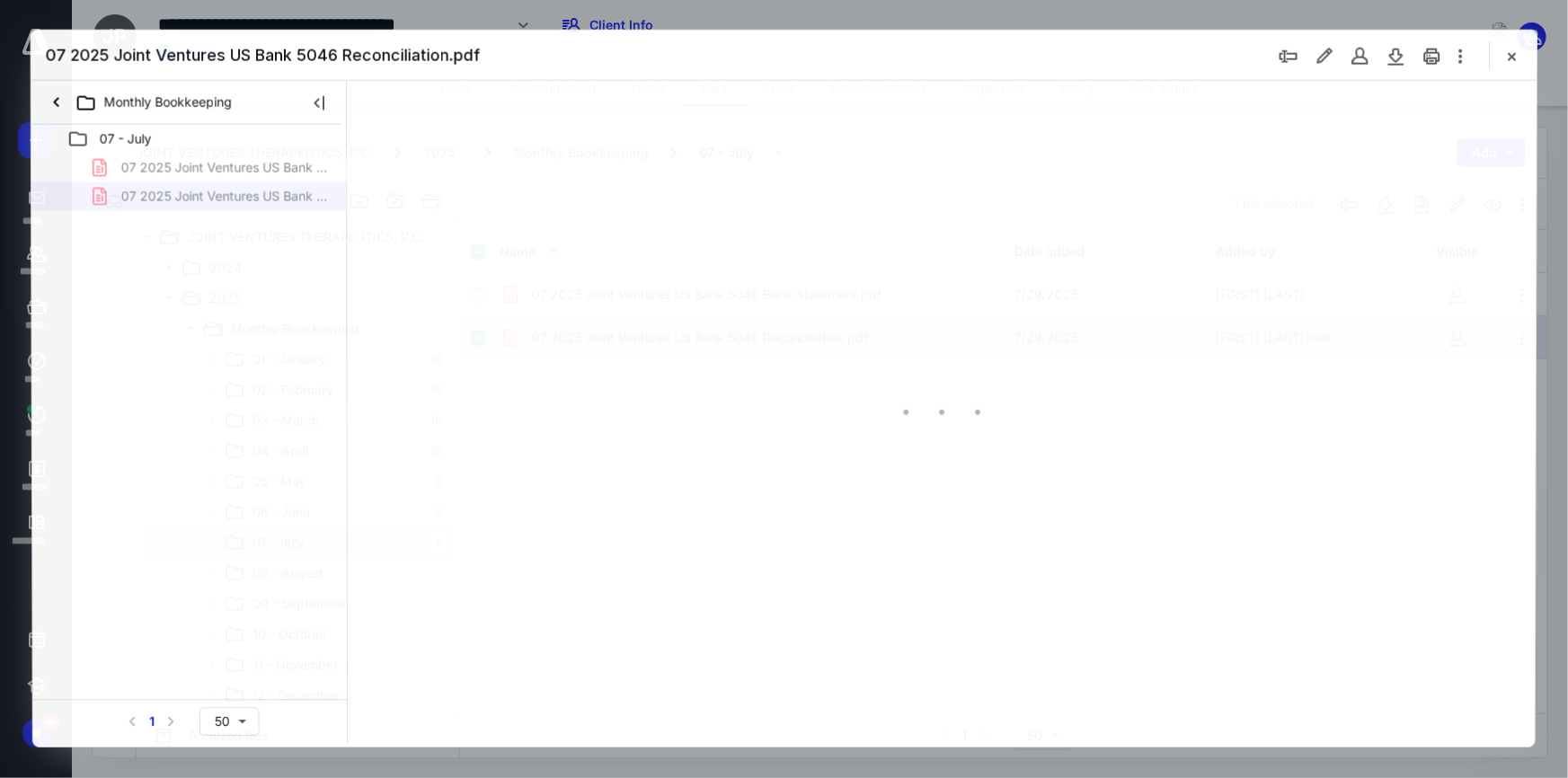 scroll, scrollTop: 0, scrollLeft: 0, axis: both 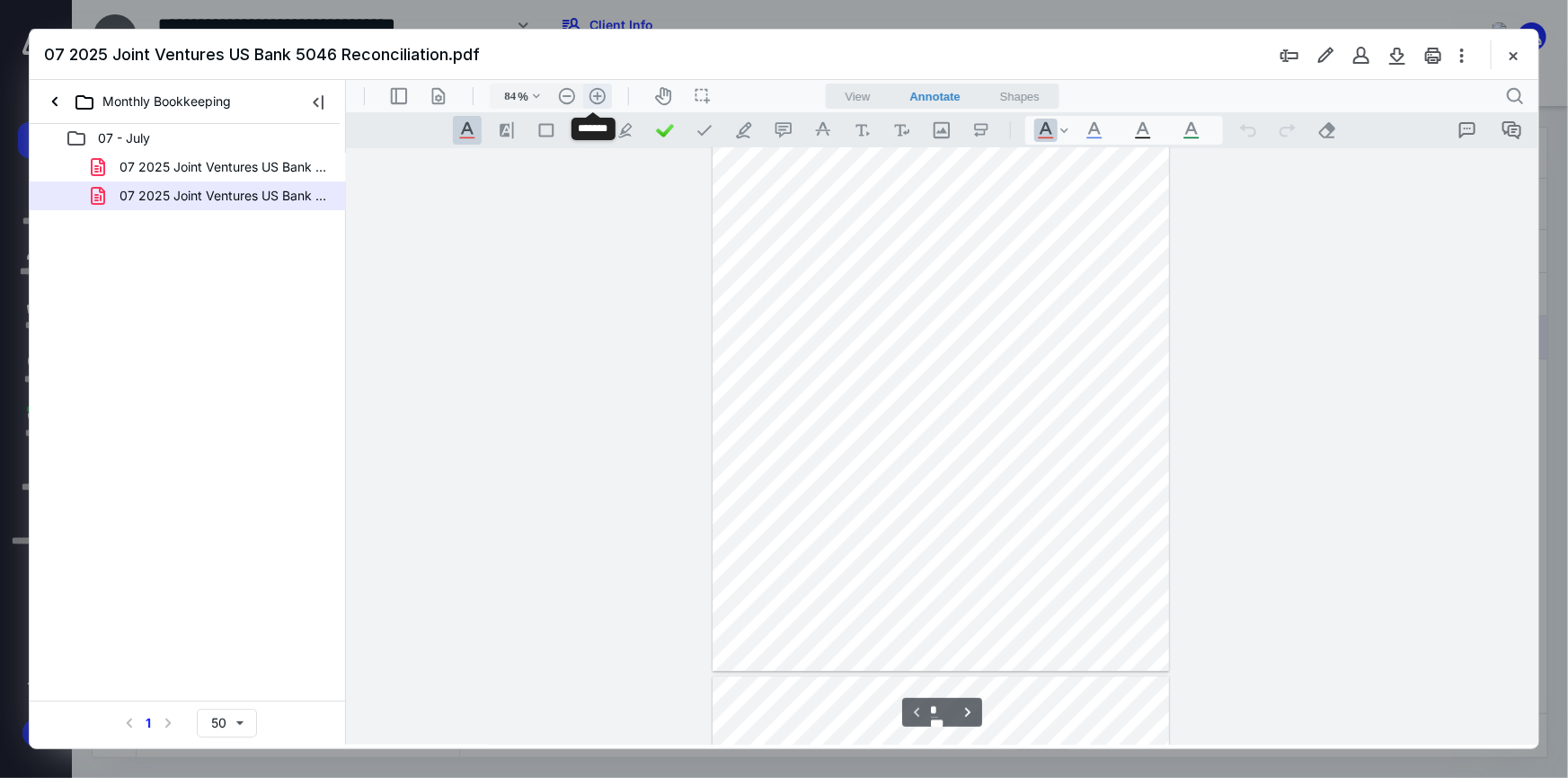 click on ".cls-1{fill:#abb0c4;} icon - header - zoom - in - line" at bounding box center (597, 95) 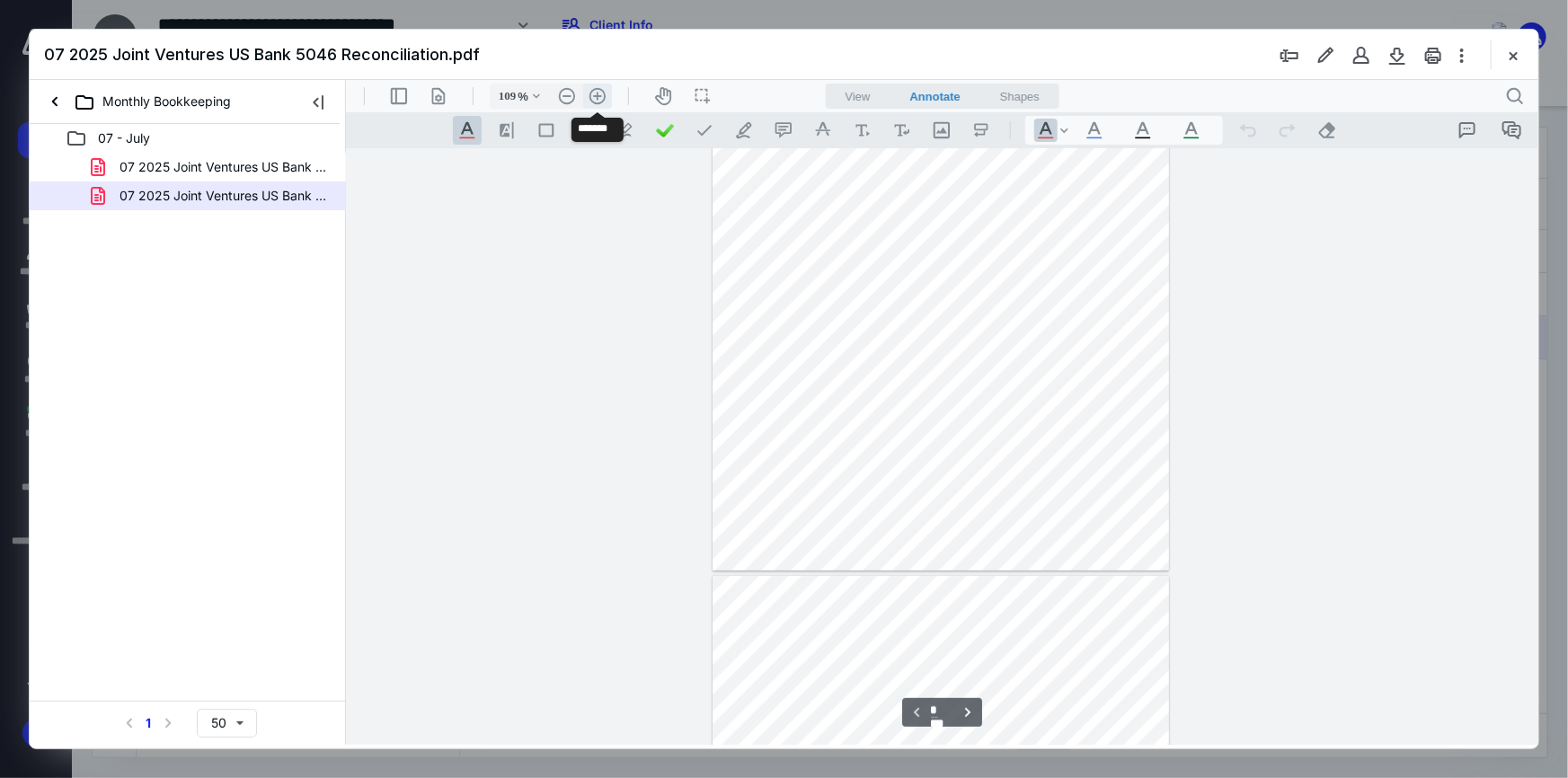 click on ".cls-1{fill:#abb0c4;} icon - header - zoom - in - line" at bounding box center [597, 95] 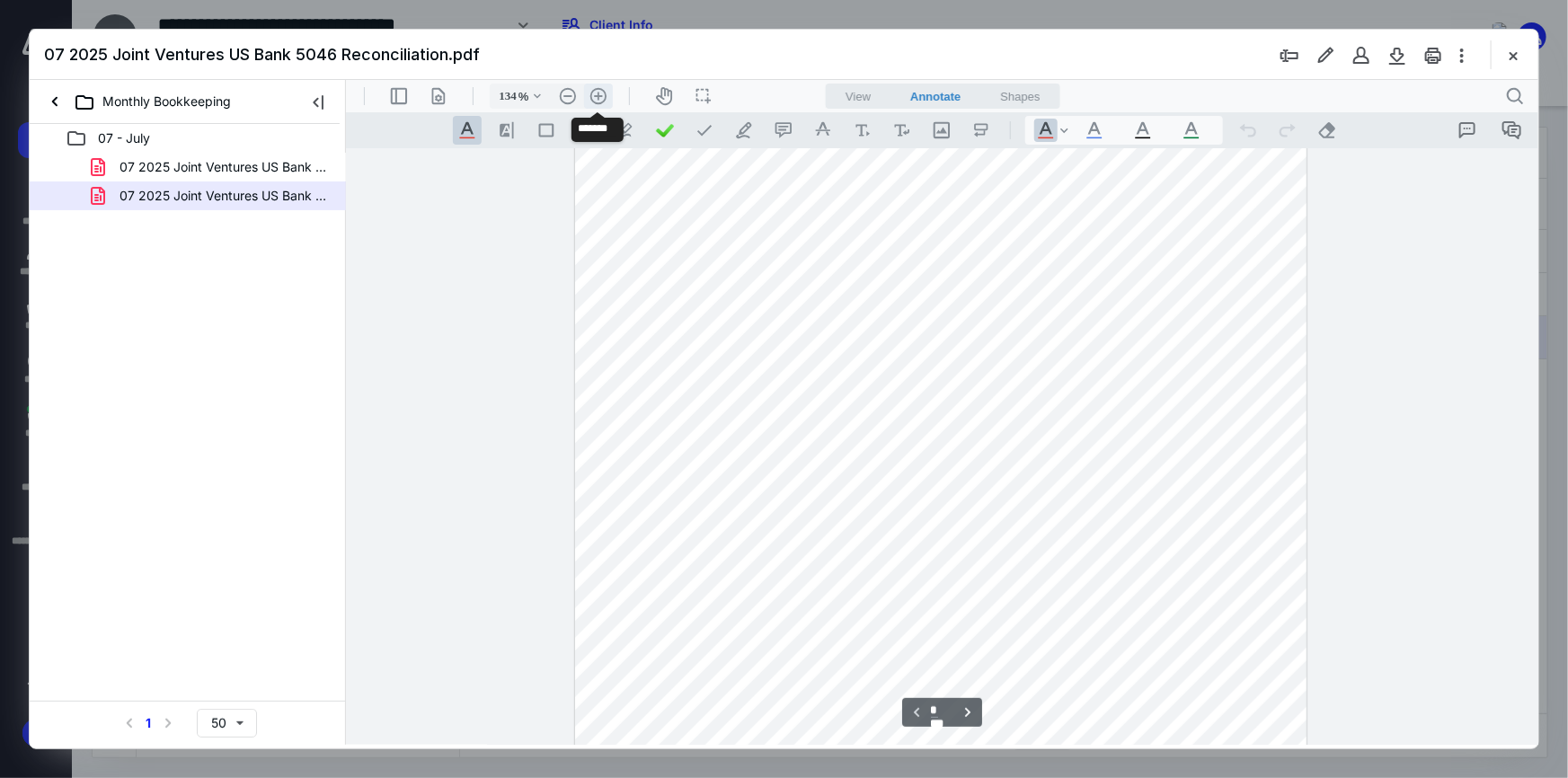 click on ".cls-1{fill:#abb0c4;} icon - header - zoom - in - line" at bounding box center (598, 95) 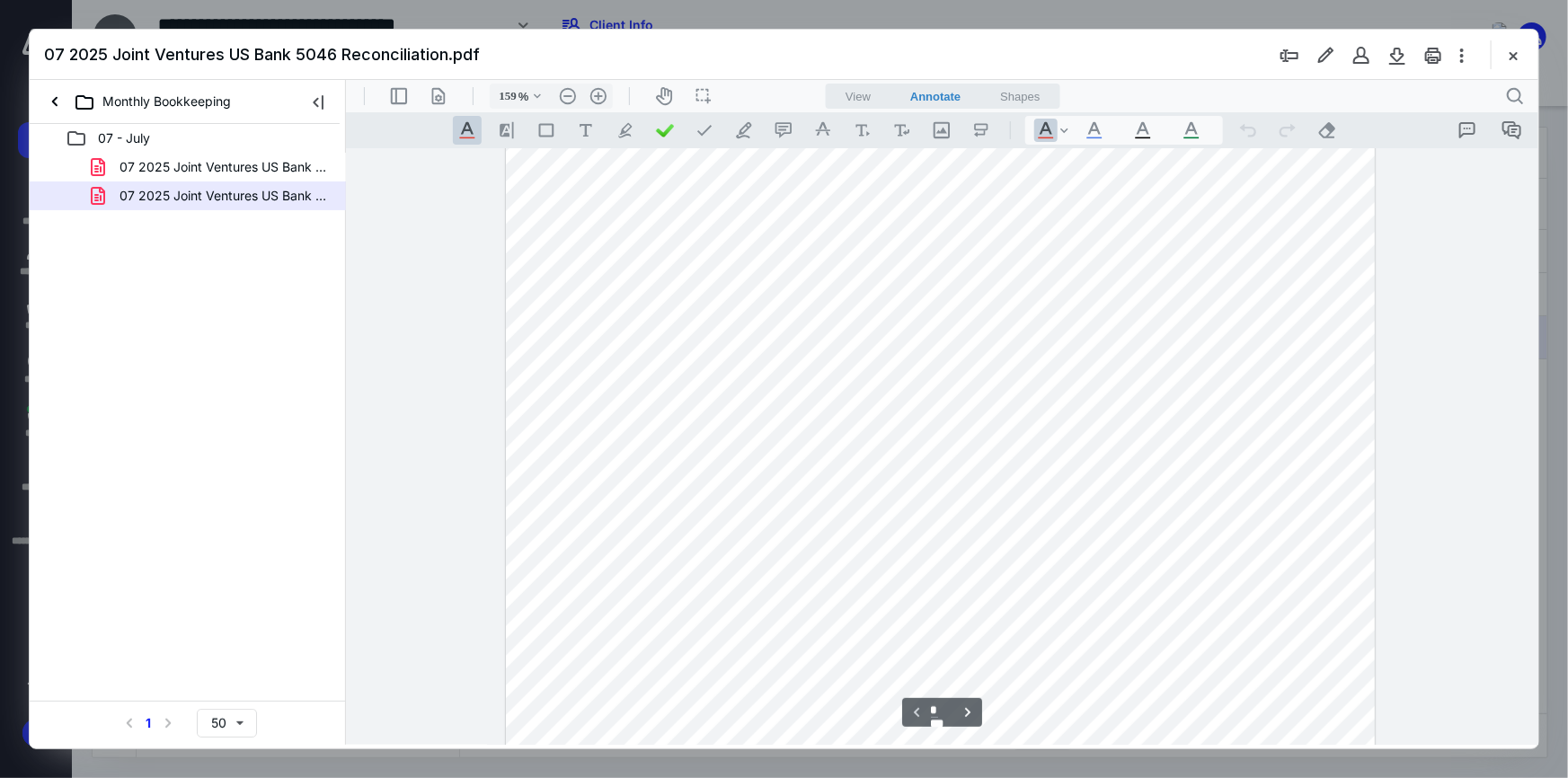 scroll, scrollTop: 0, scrollLeft: 0, axis: both 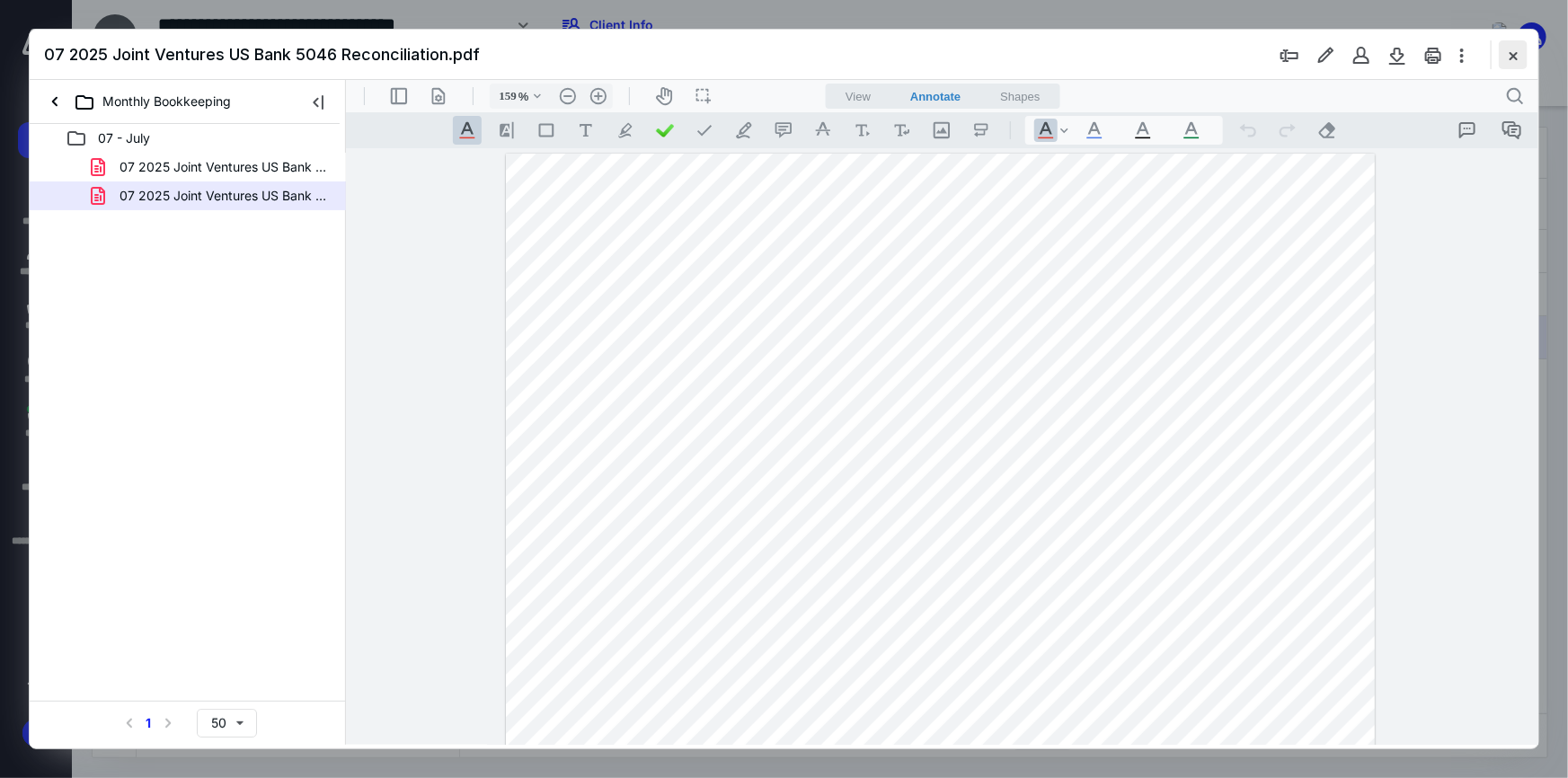 click at bounding box center (1513, 55) 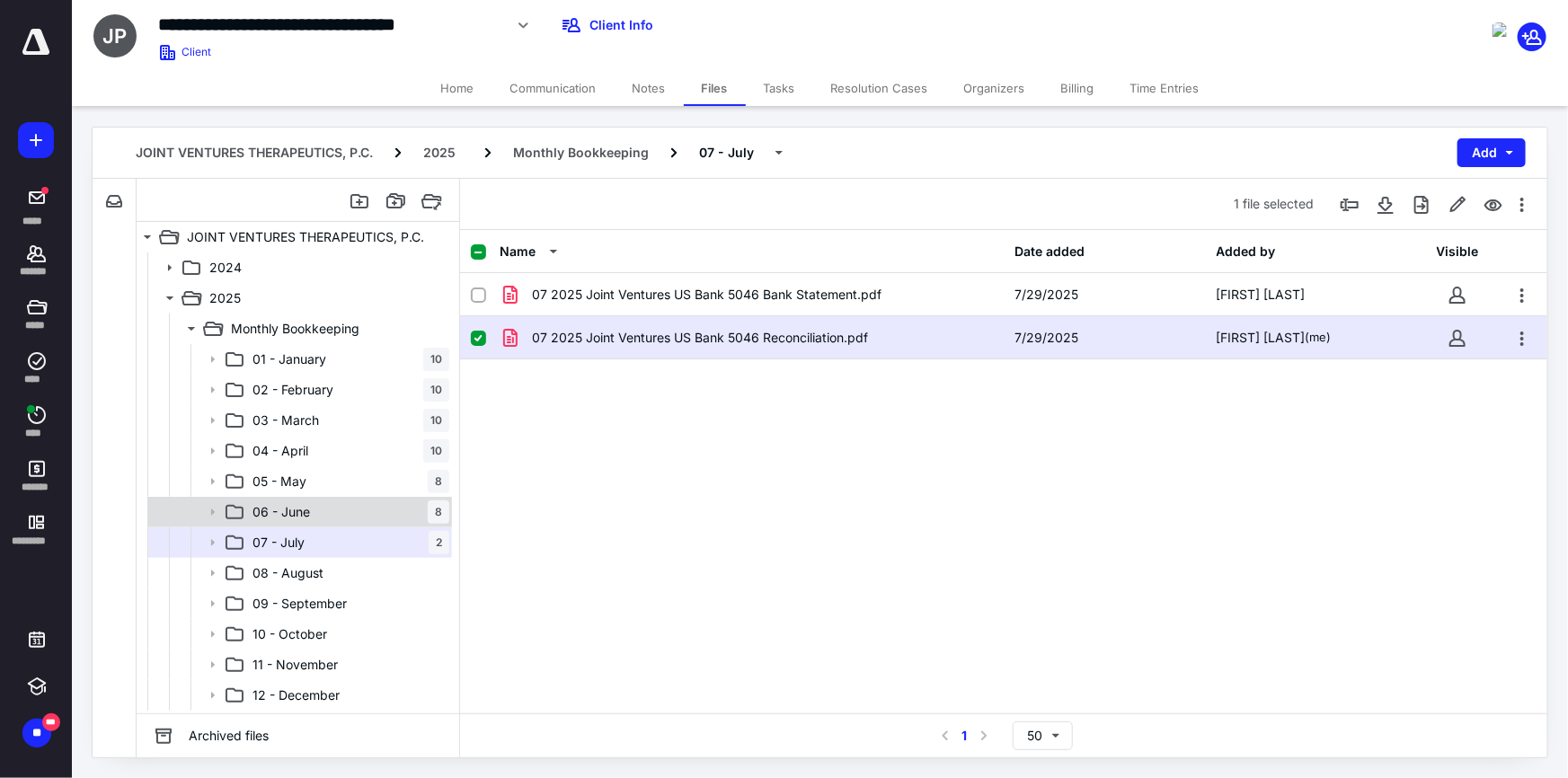 click on "06 - June 8" at bounding box center [347, 512] 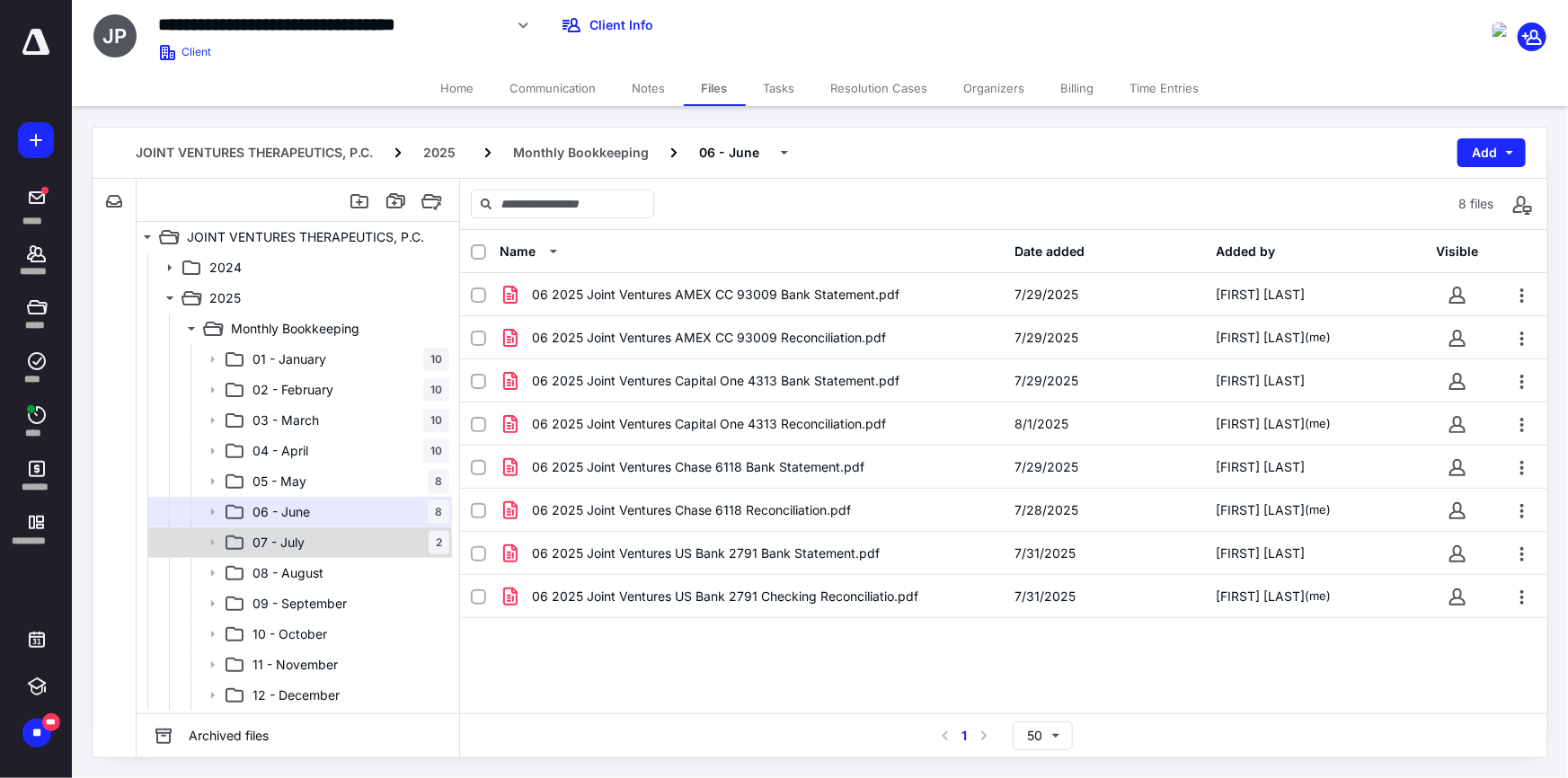 click on "07 - July 2" at bounding box center (347, 543) 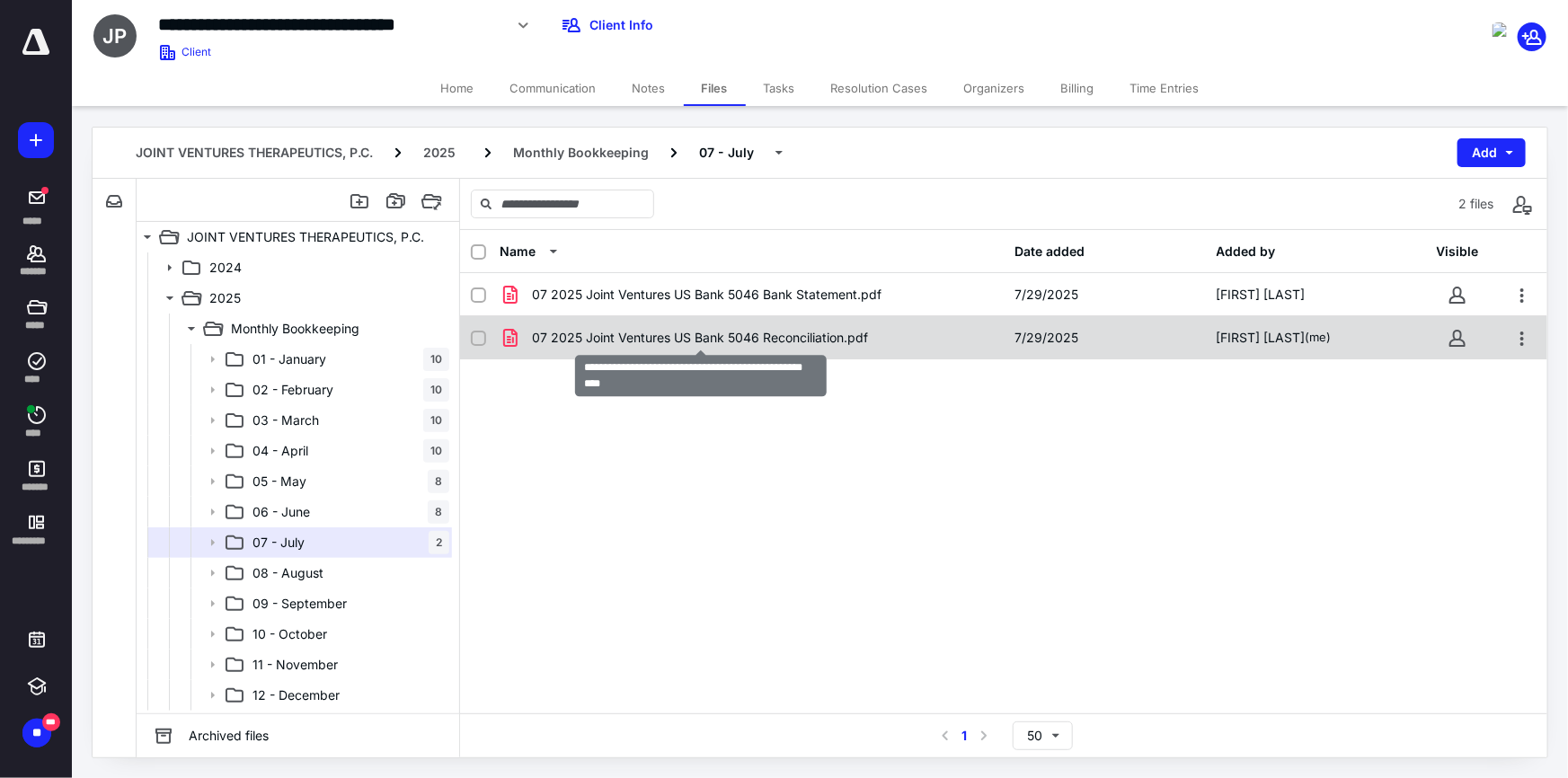 click on "07 2025 Joint Ventures US Bank 5046 Reconciliation.pdf" at bounding box center (700, 338) 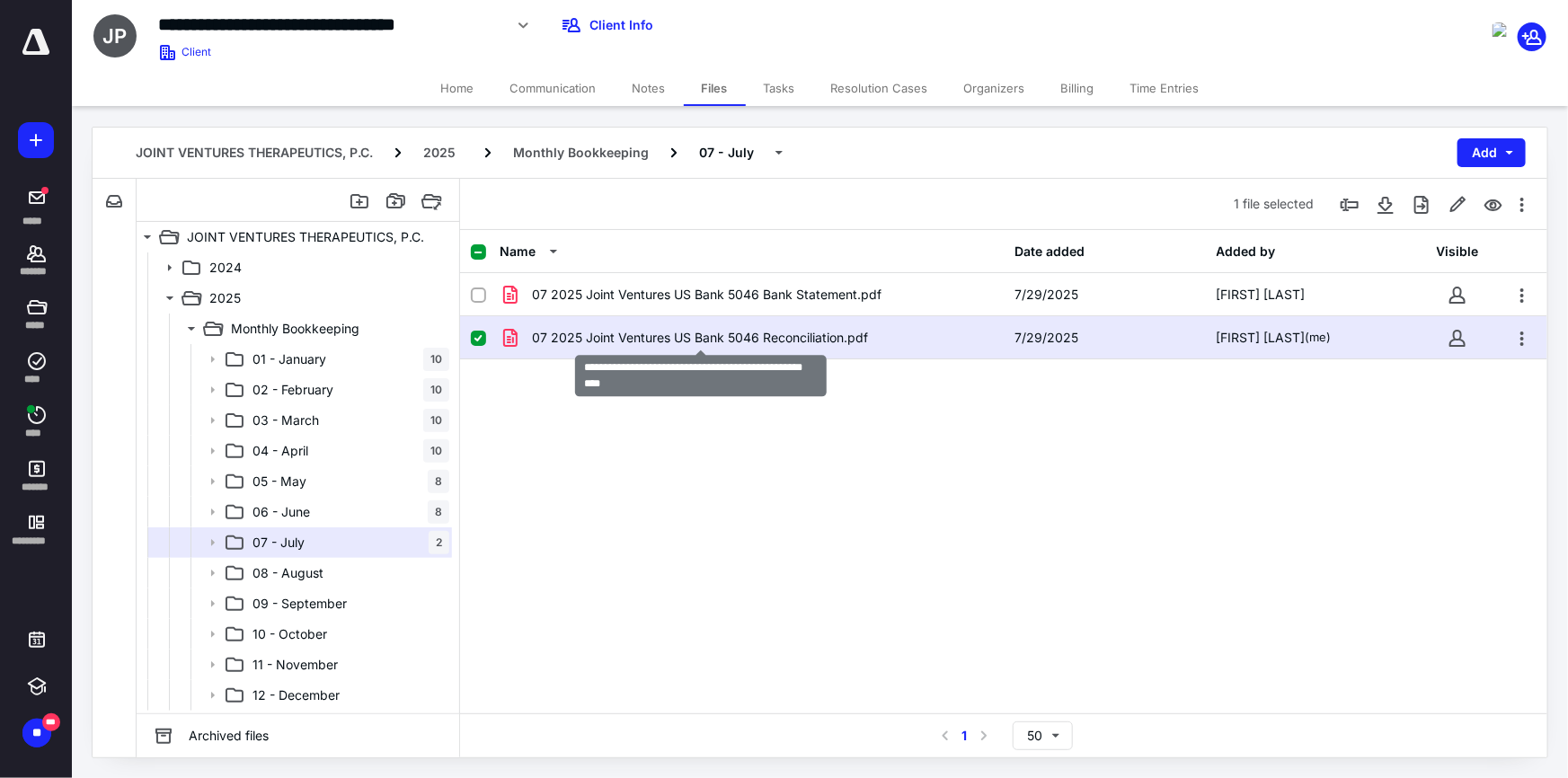 click on "07 2025 Joint Ventures US Bank 5046 Reconciliation.pdf" at bounding box center [700, 338] 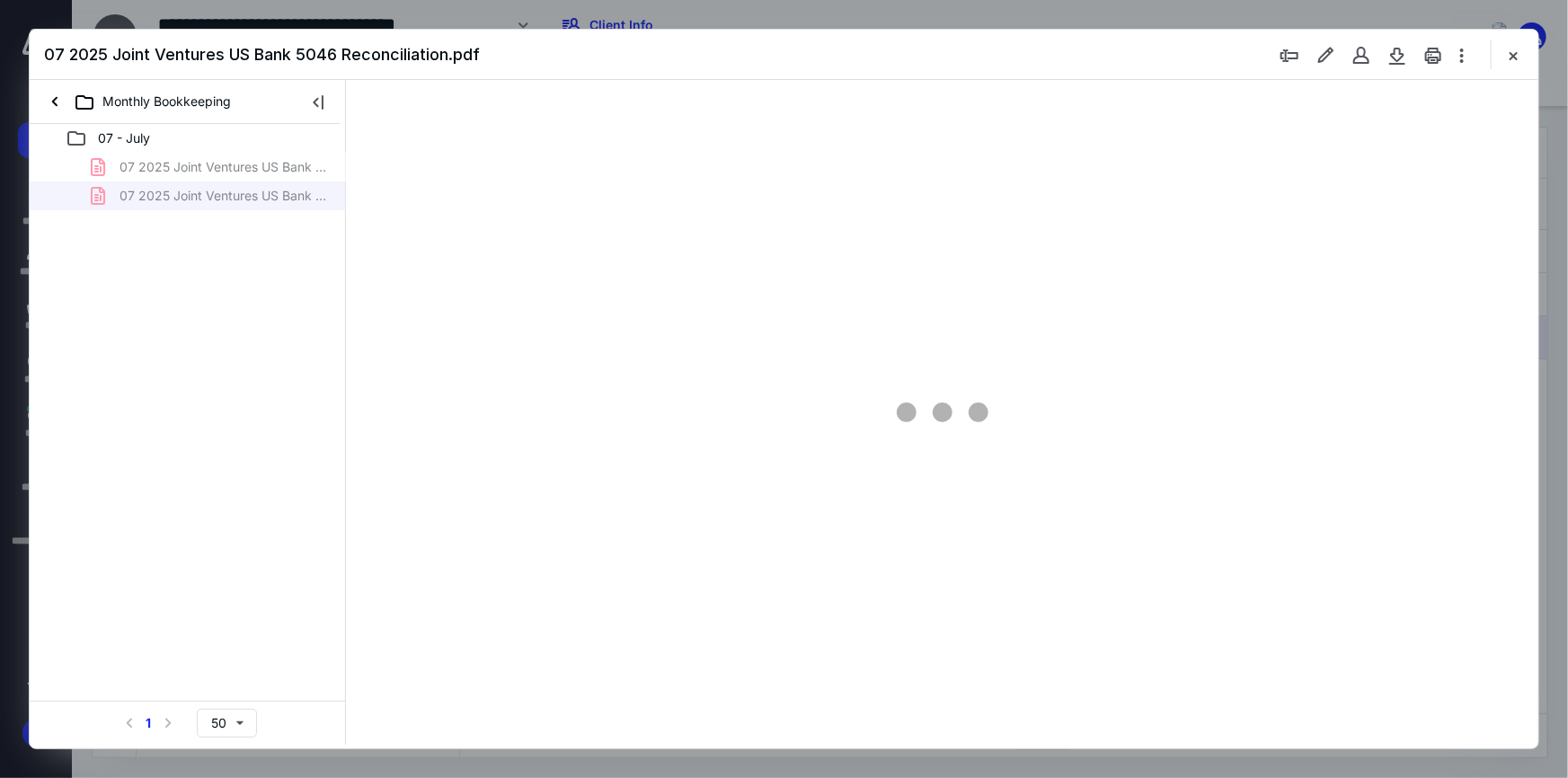 scroll, scrollTop: 0, scrollLeft: 0, axis: both 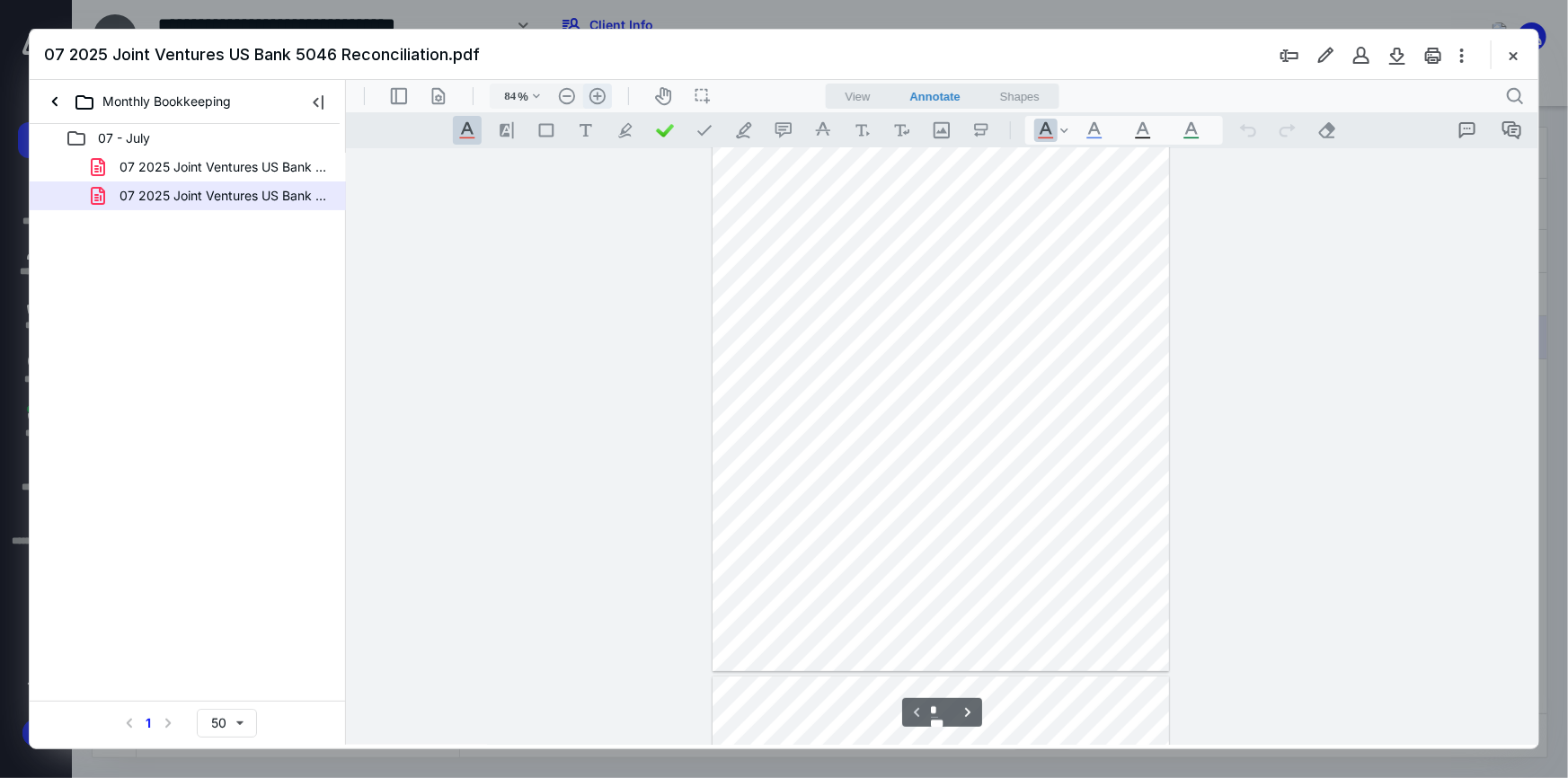 click on ".cls-1{fill:#abb0c4;} icon - header - zoom - in - line" at bounding box center [597, 95] 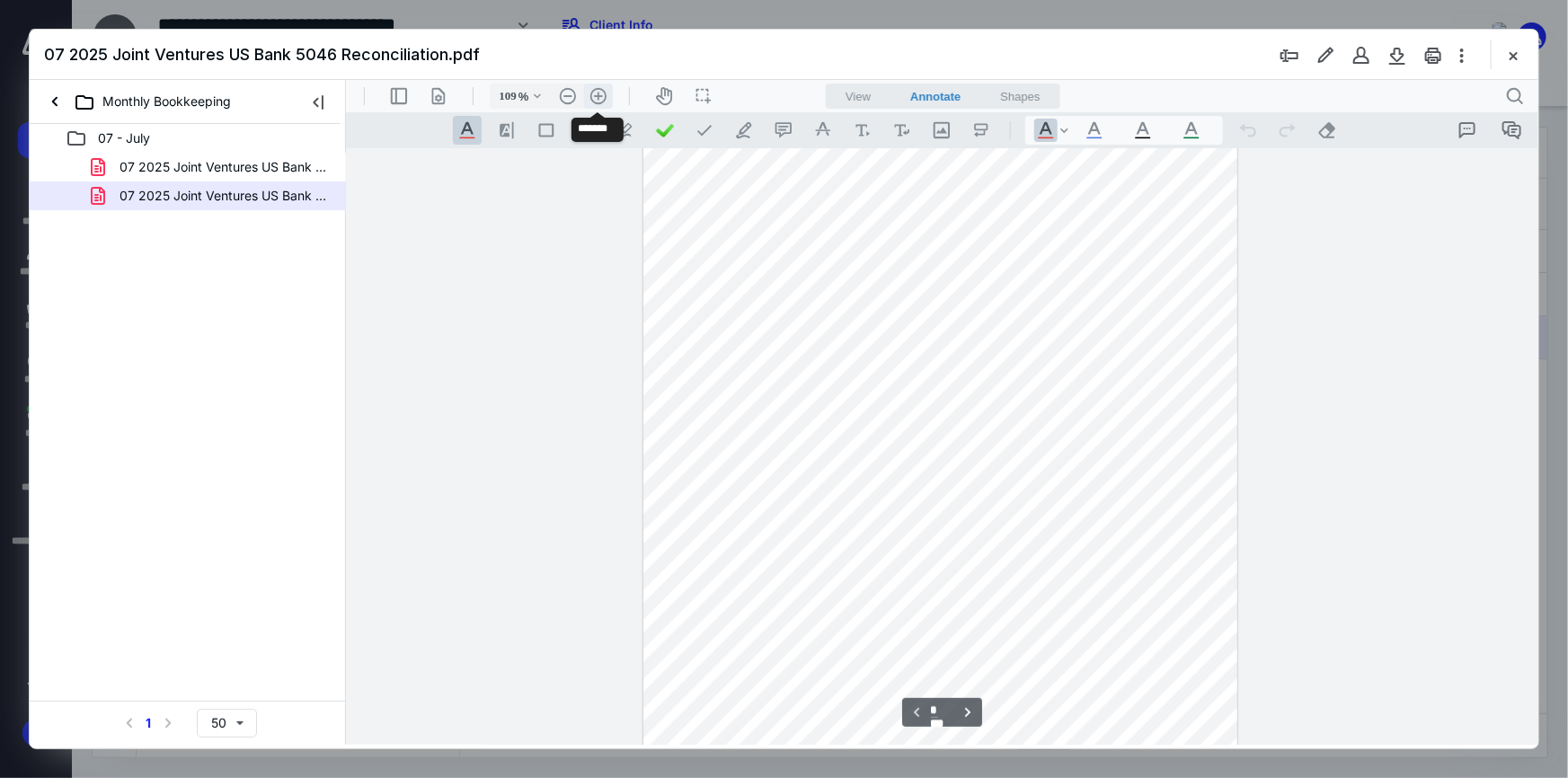 click on ".cls-1{fill:#abb0c4;} icon - header - zoom - in - line" at bounding box center [598, 95] 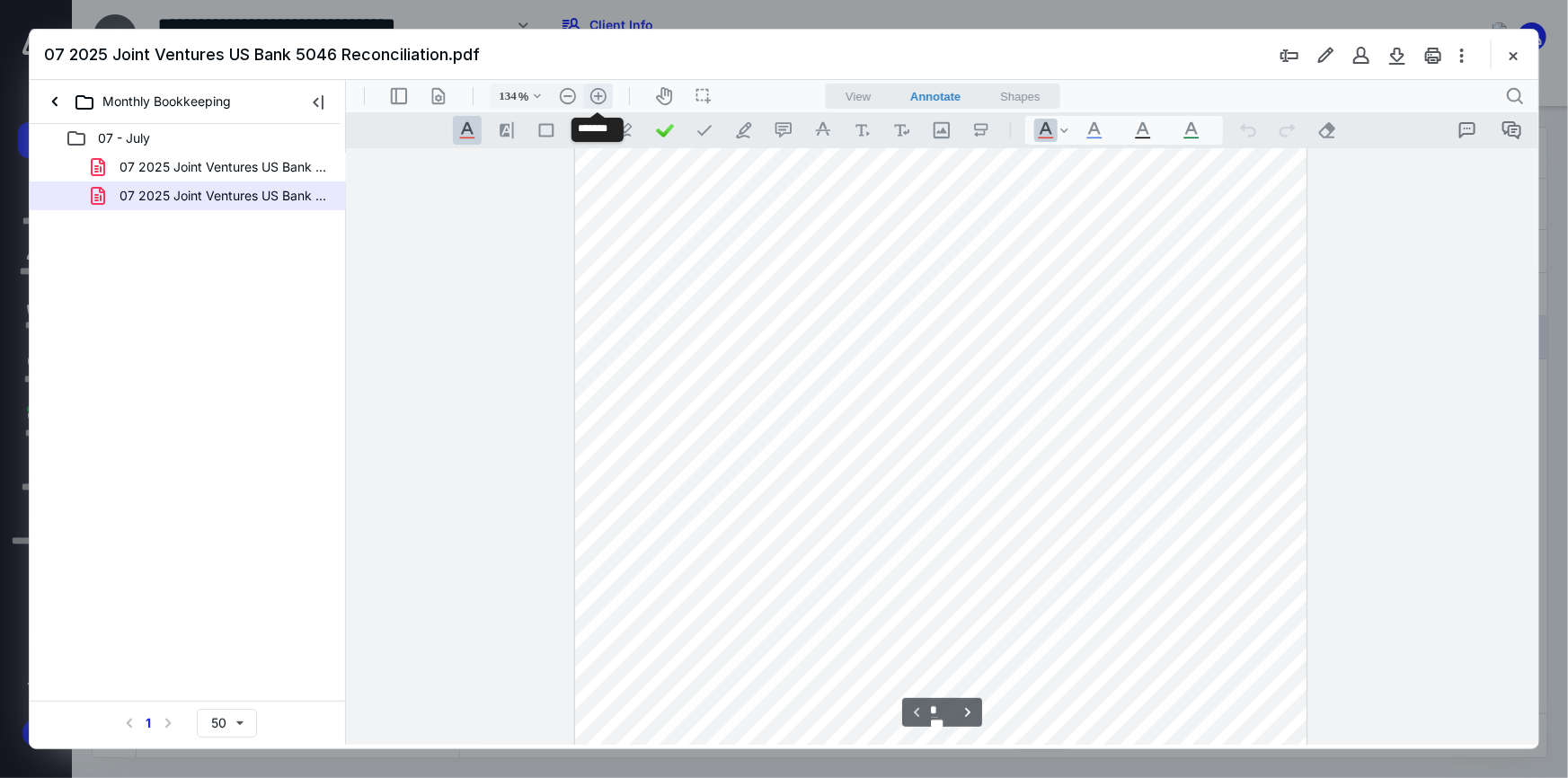 click on ".cls-1{fill:#abb0c4;} icon - header - zoom - in - line" at bounding box center (598, 95) 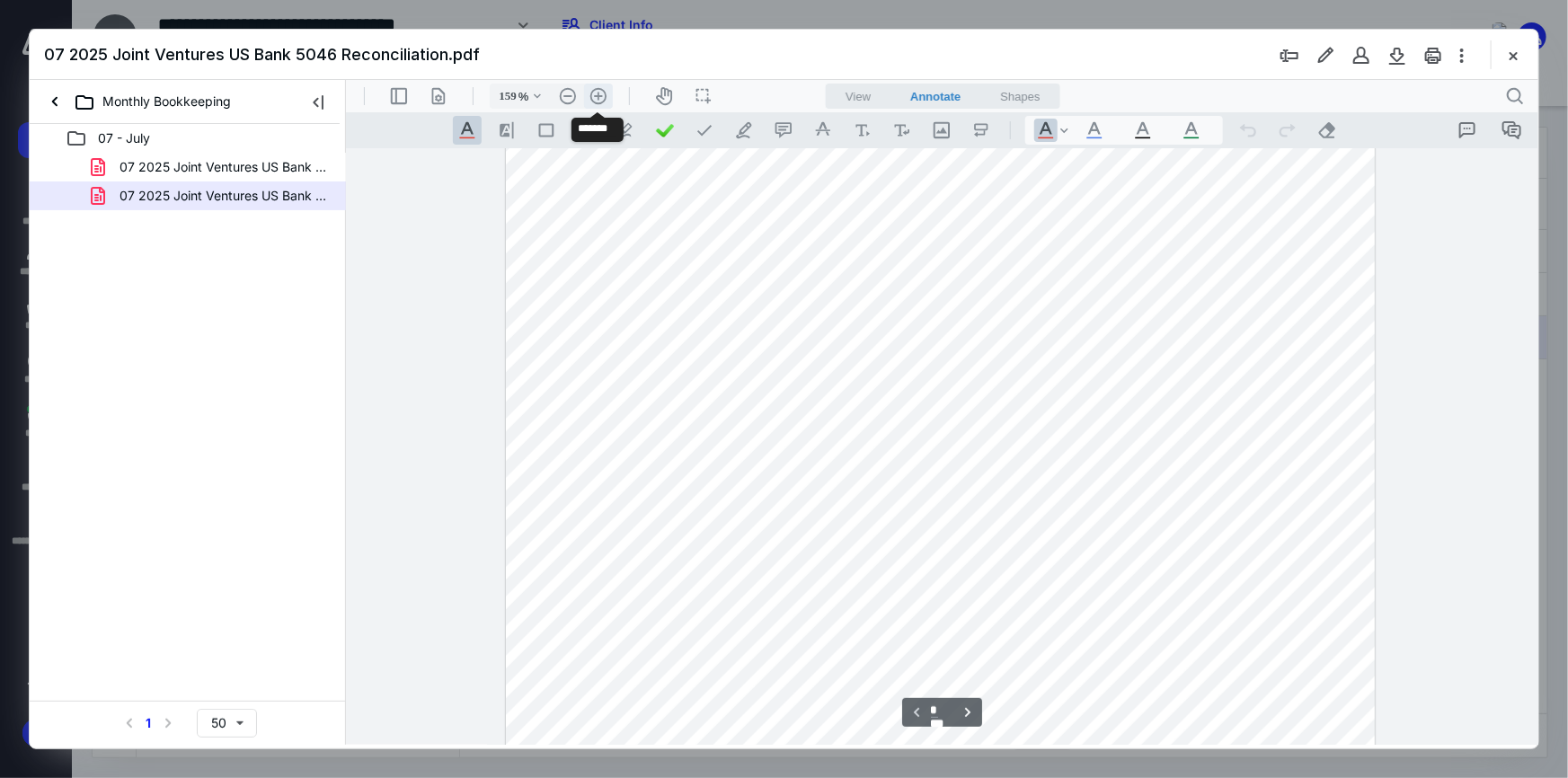click on ".cls-1{fill:#abb0c4;} icon - header - zoom - in - line" at bounding box center [598, 95] 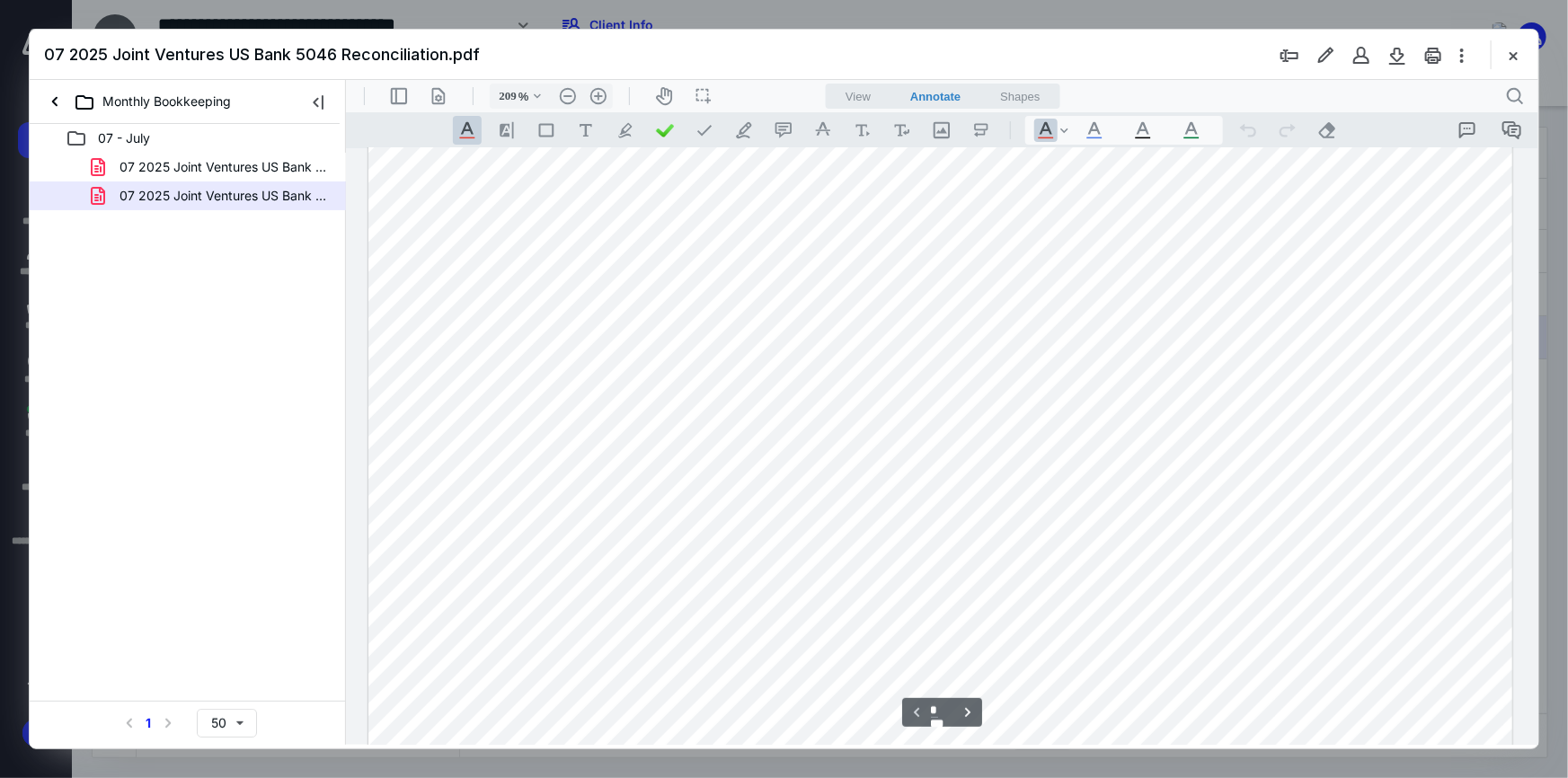 scroll, scrollTop: 0, scrollLeft: 0, axis: both 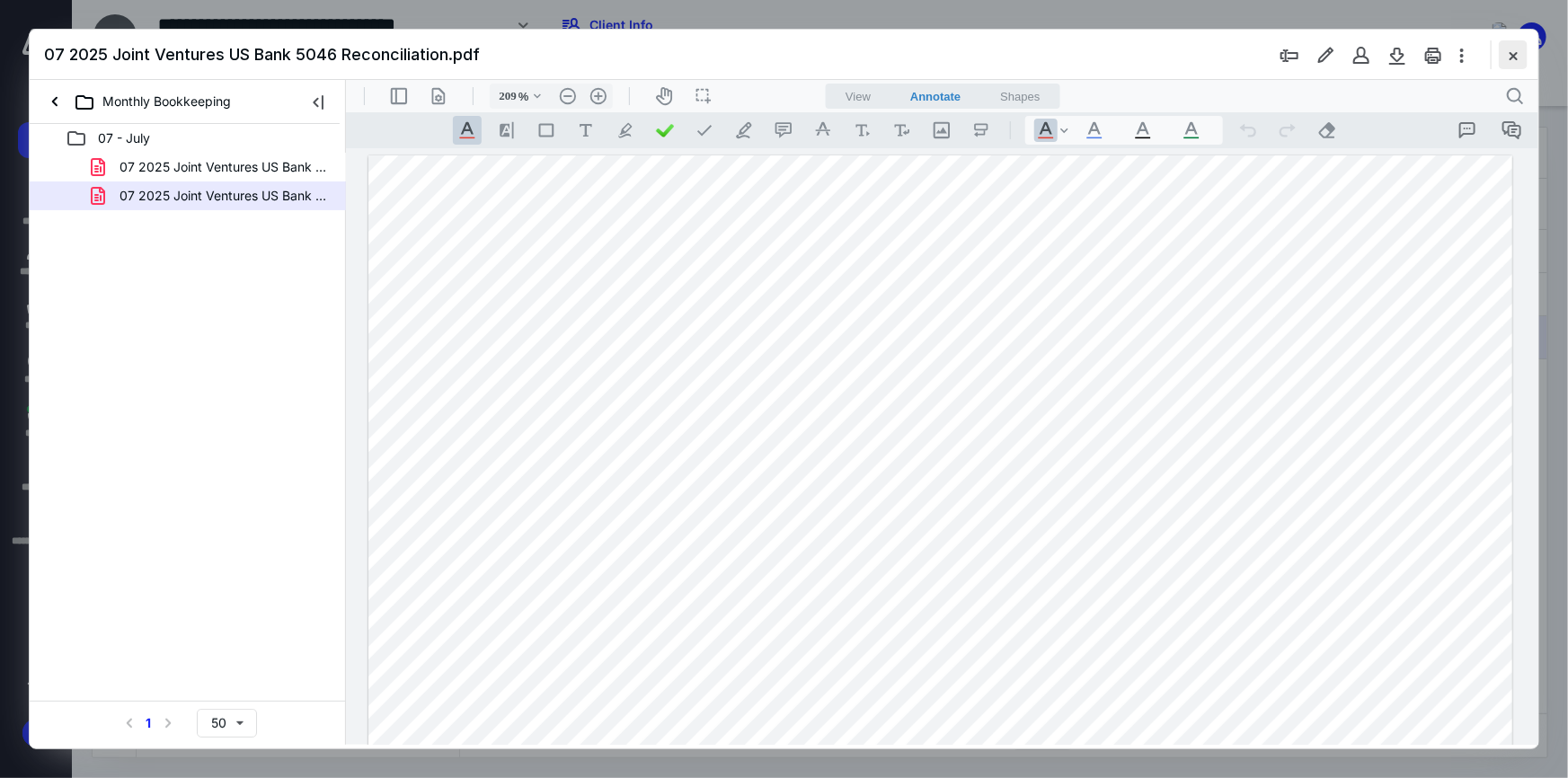 click at bounding box center (1513, 55) 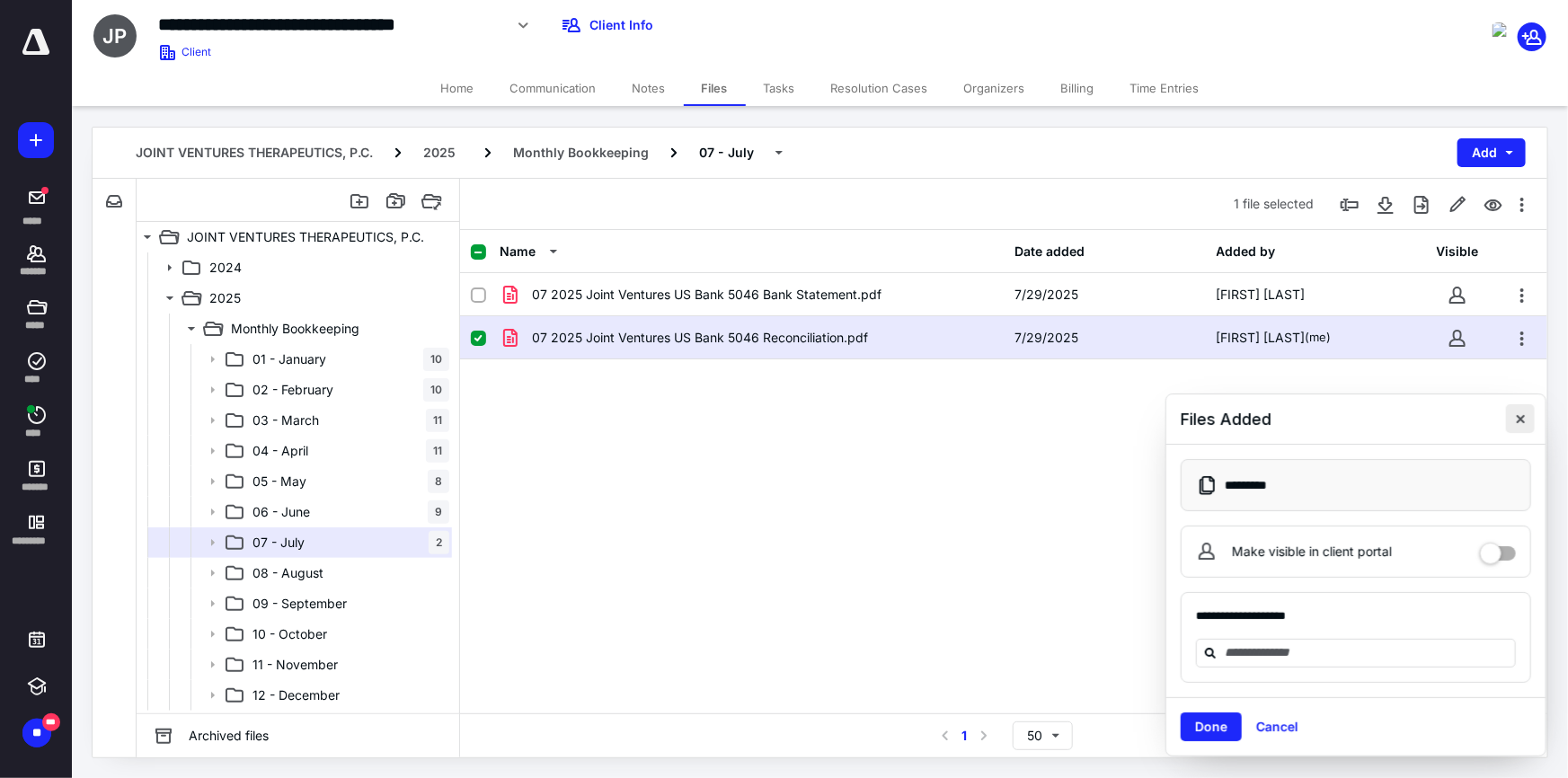 click at bounding box center (1520, 419) 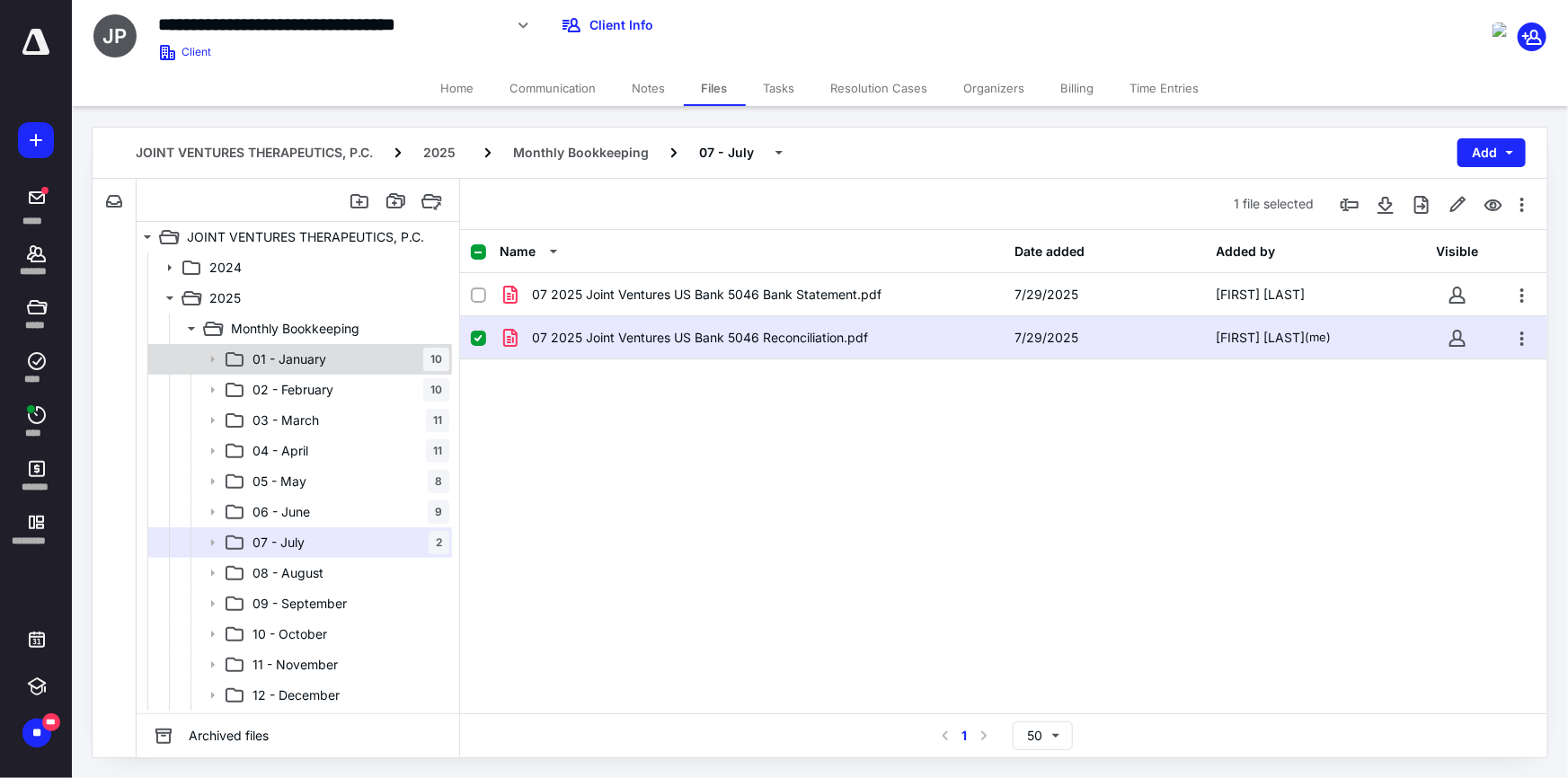 click on "01 - January 10" at bounding box center (347, 359) 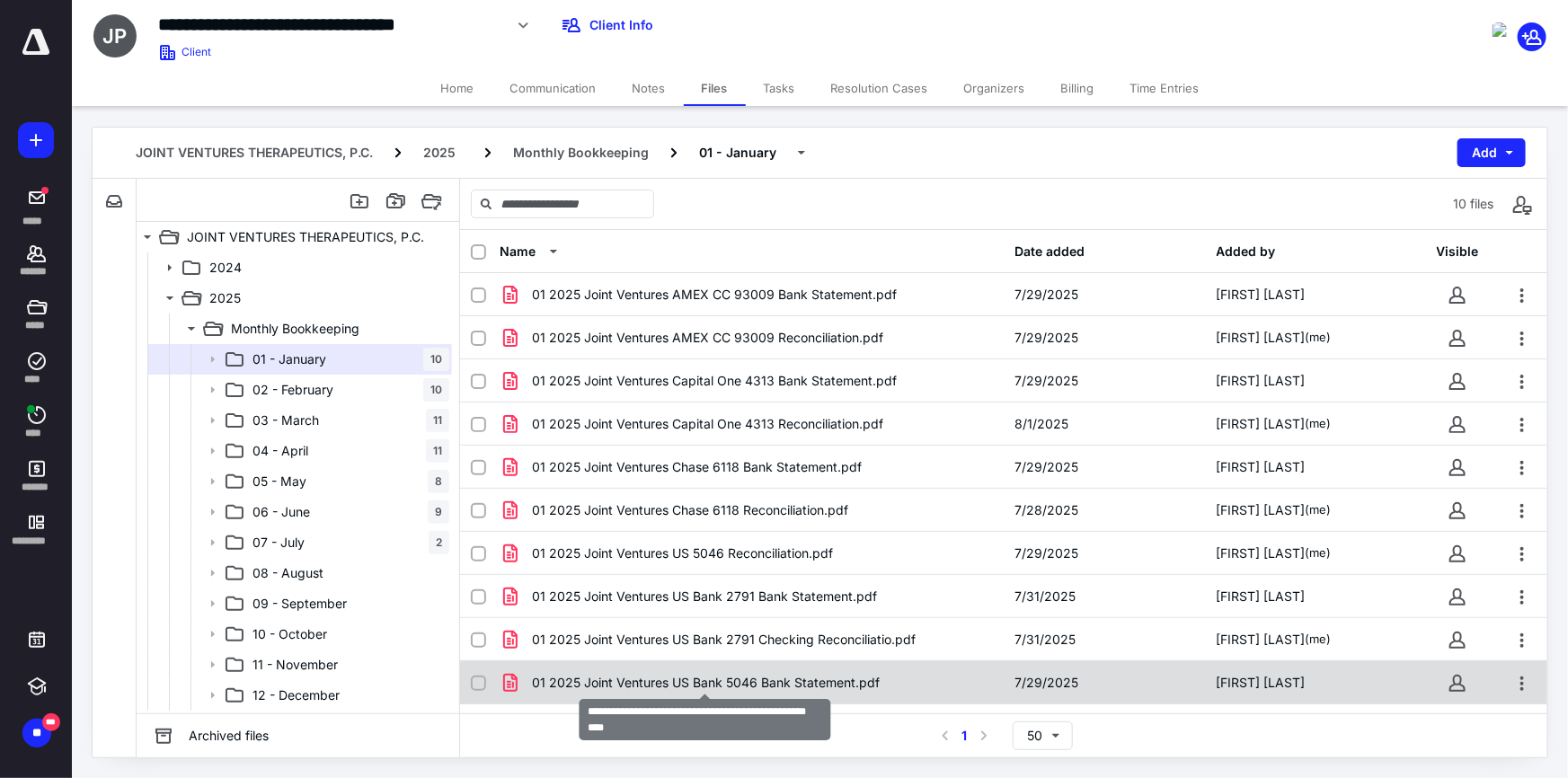 checkbox on "true" 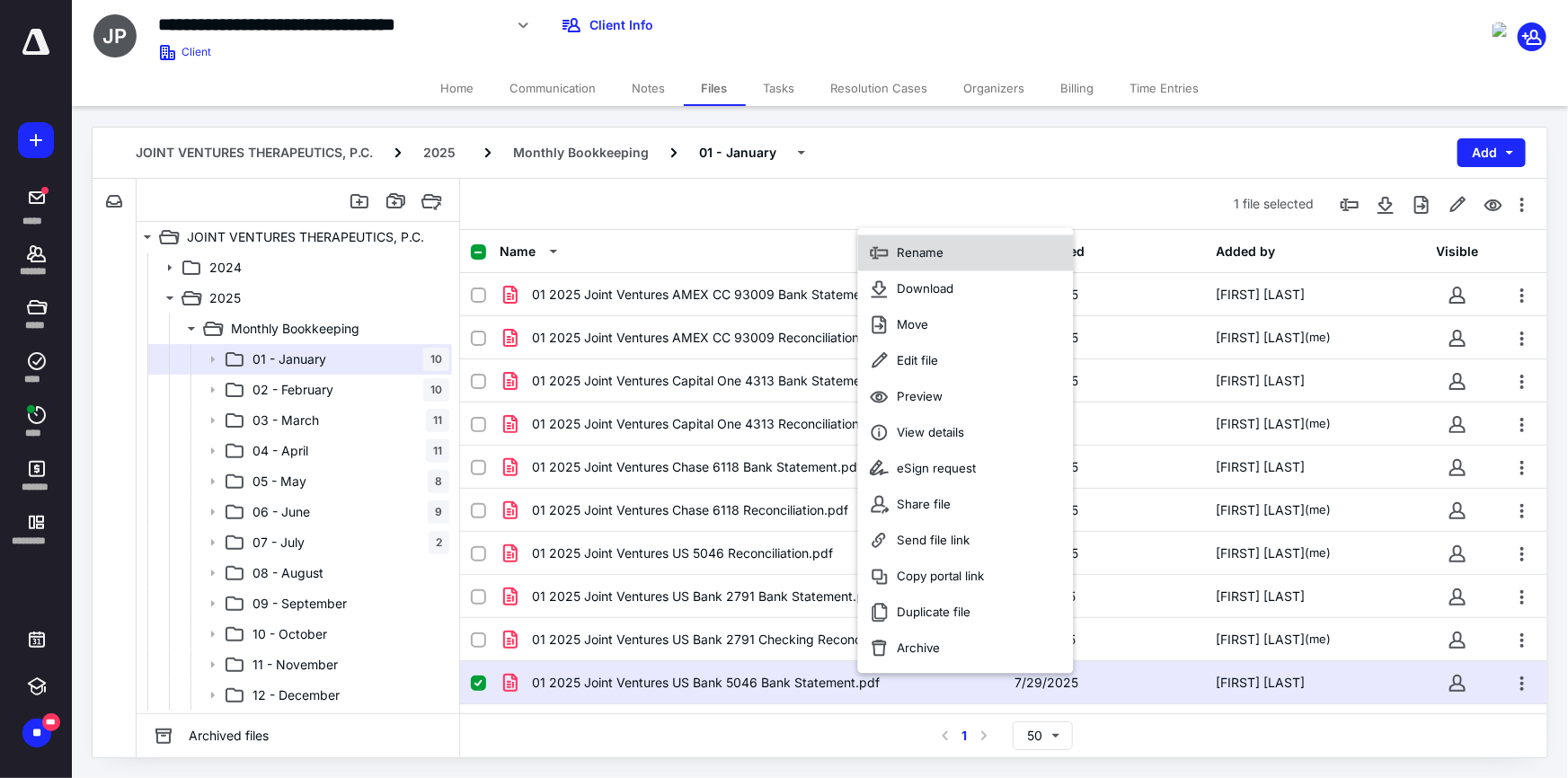 click on "Rename" at bounding box center [921, 253] 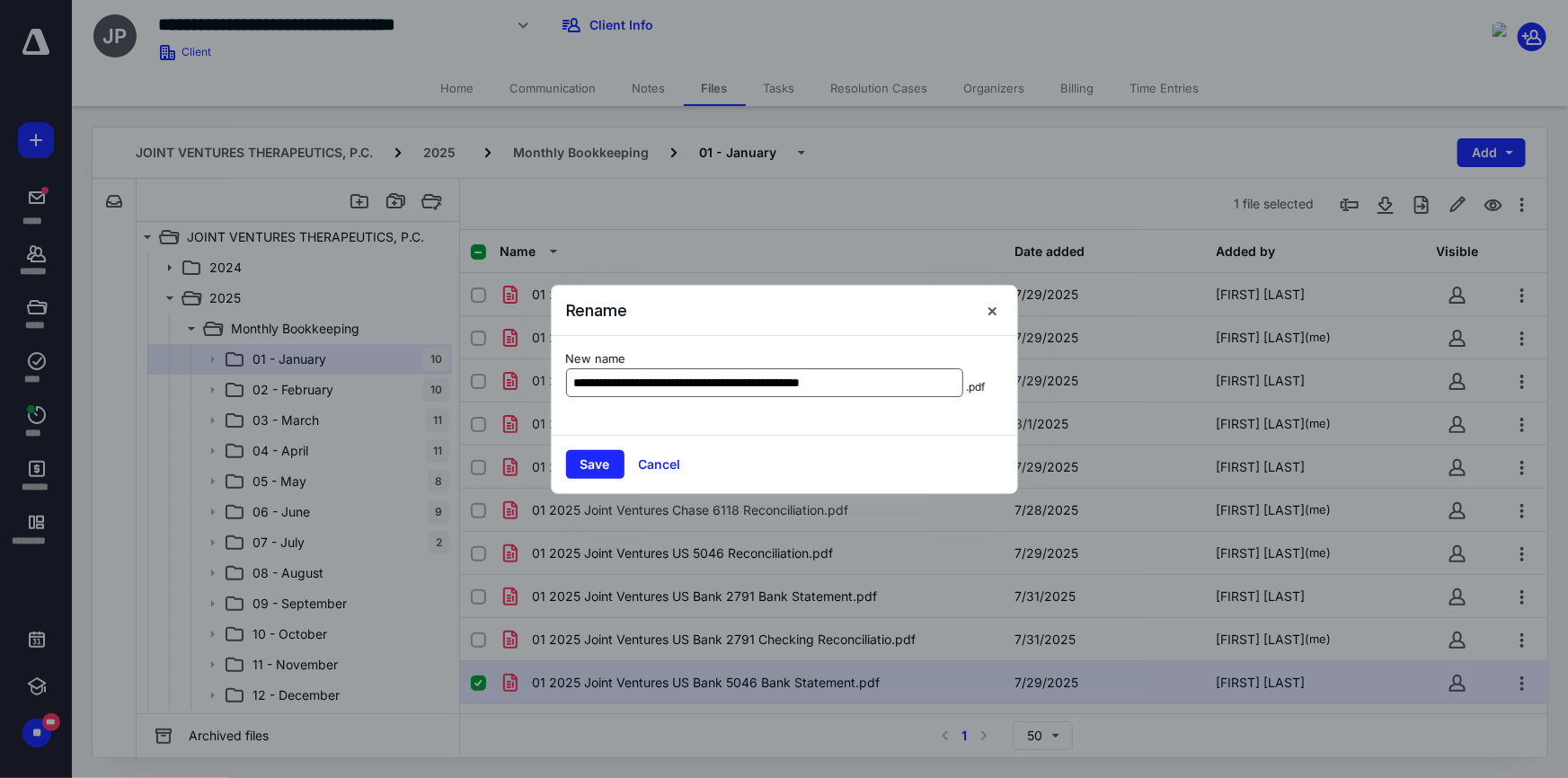 click on "**********" at bounding box center (765, 383) 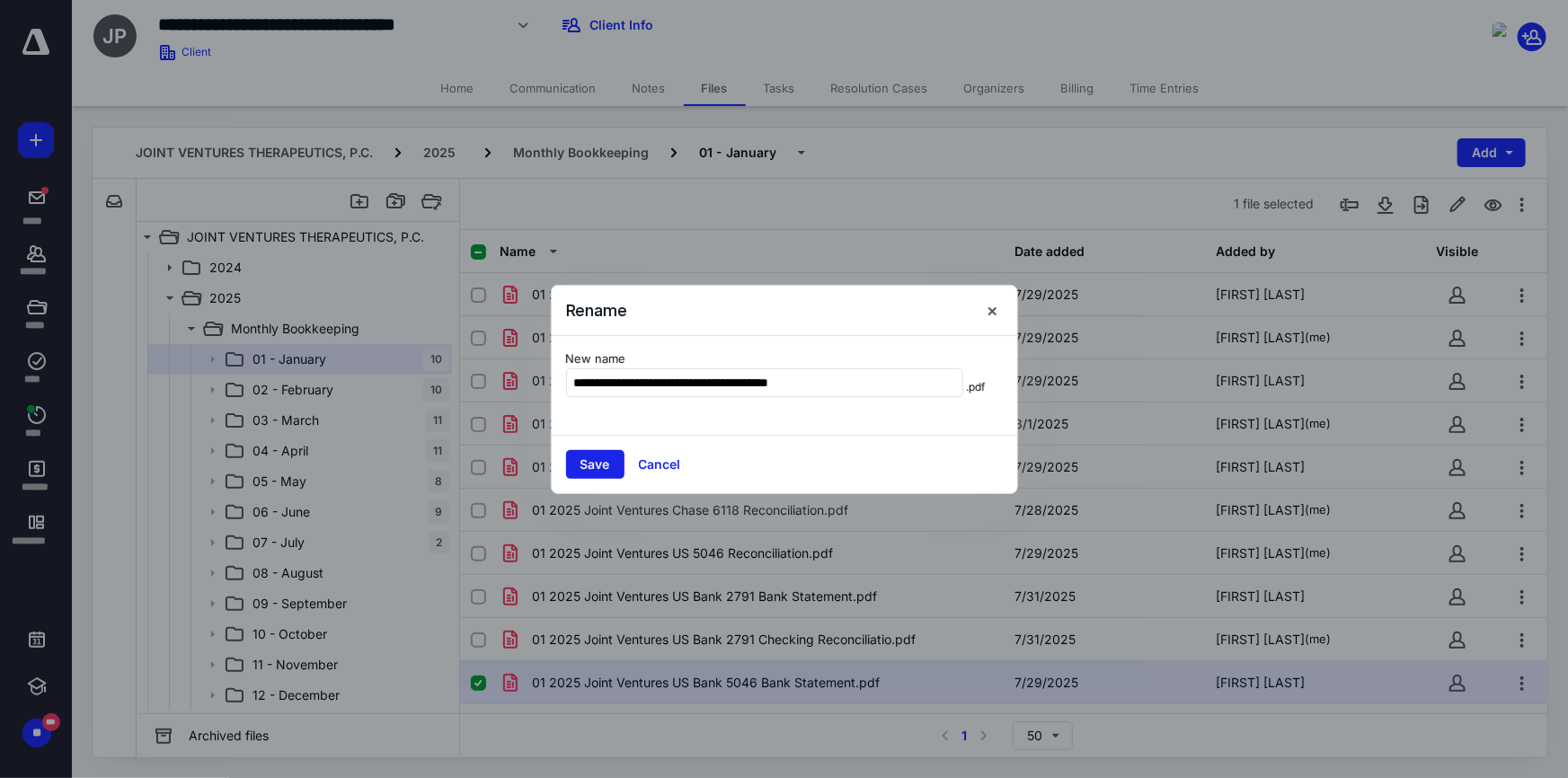 type on "**********" 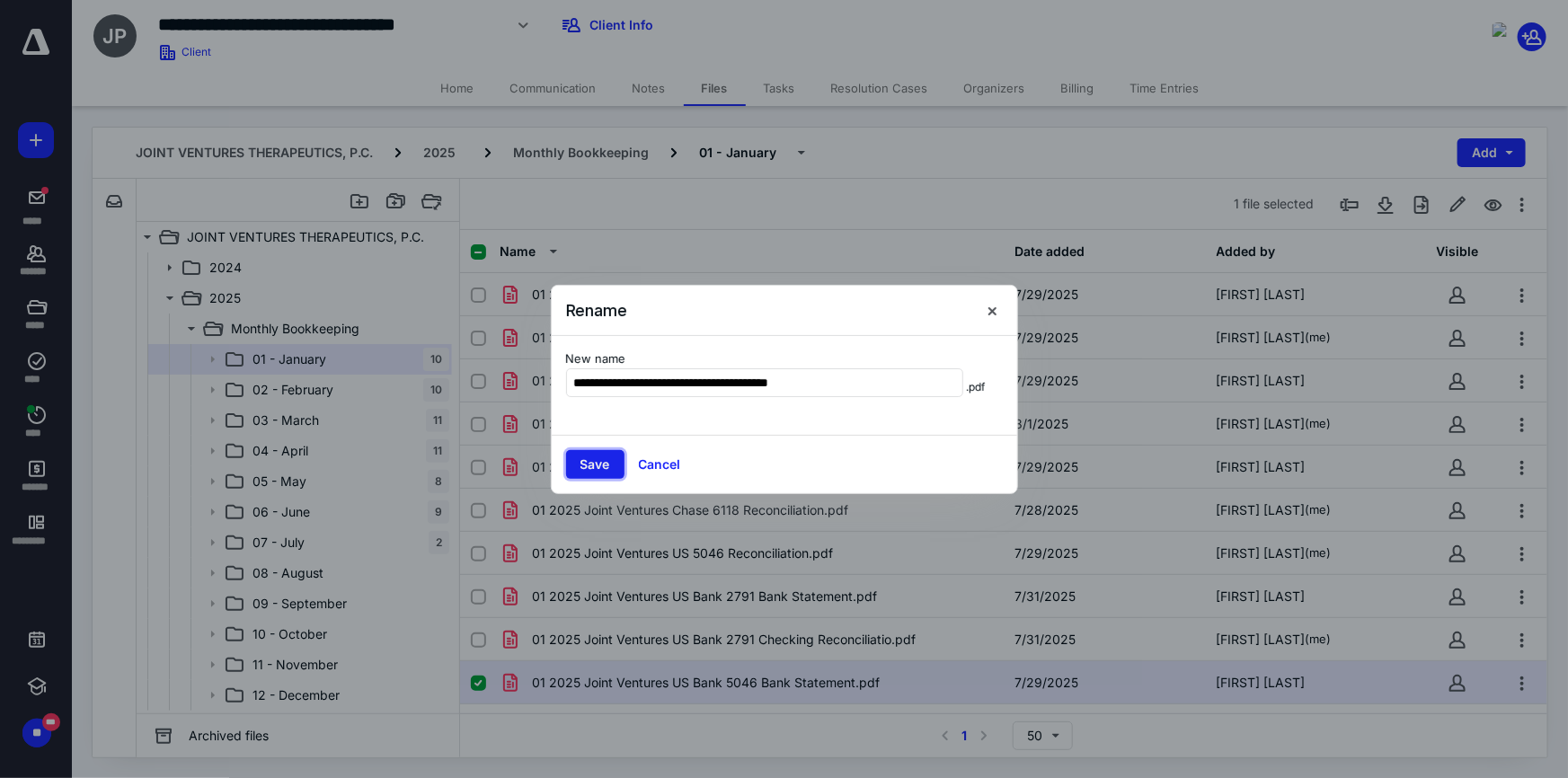 click on "Save" at bounding box center [595, 464] 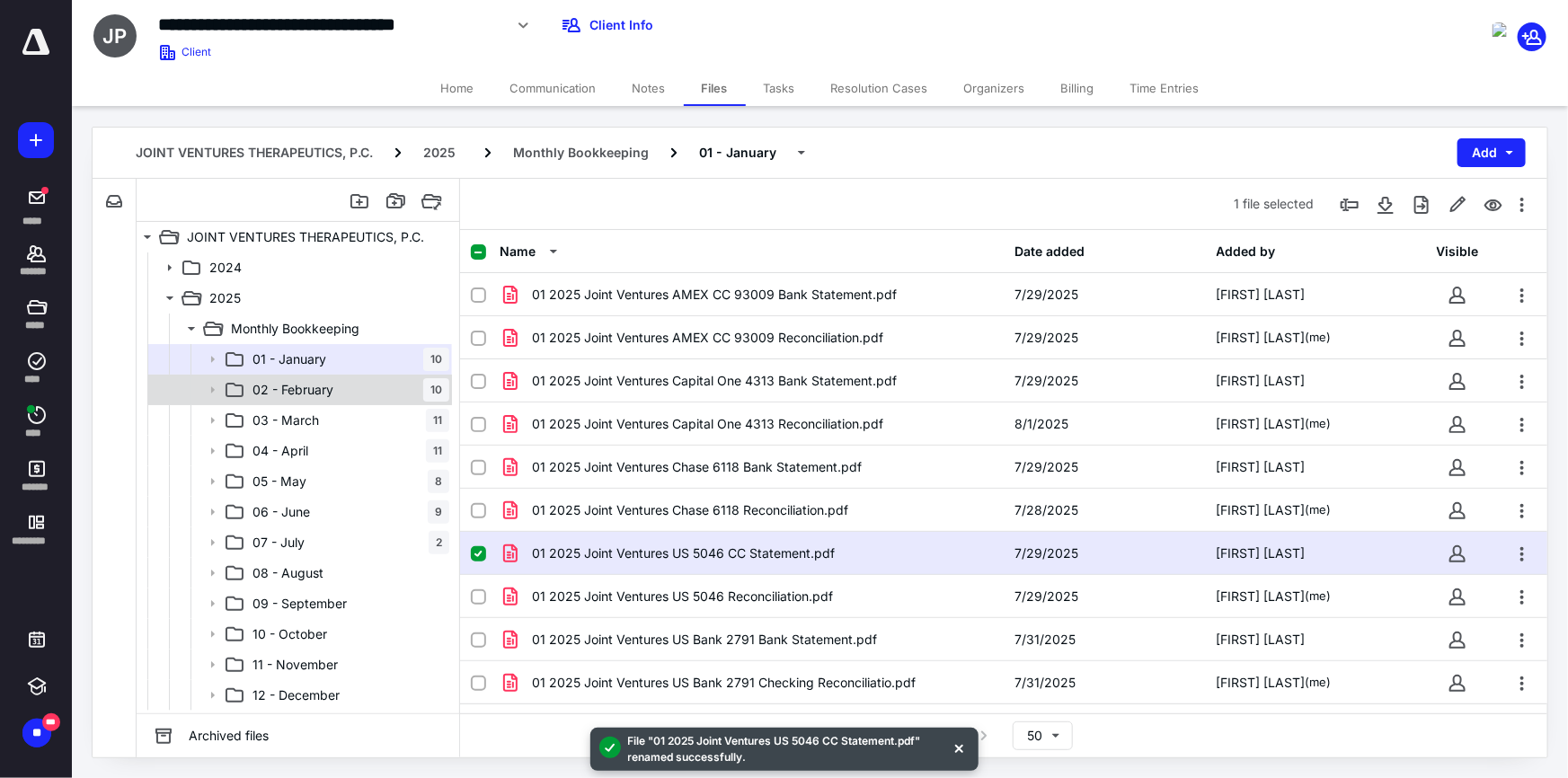 click on "02 - February 10" at bounding box center [347, 390] 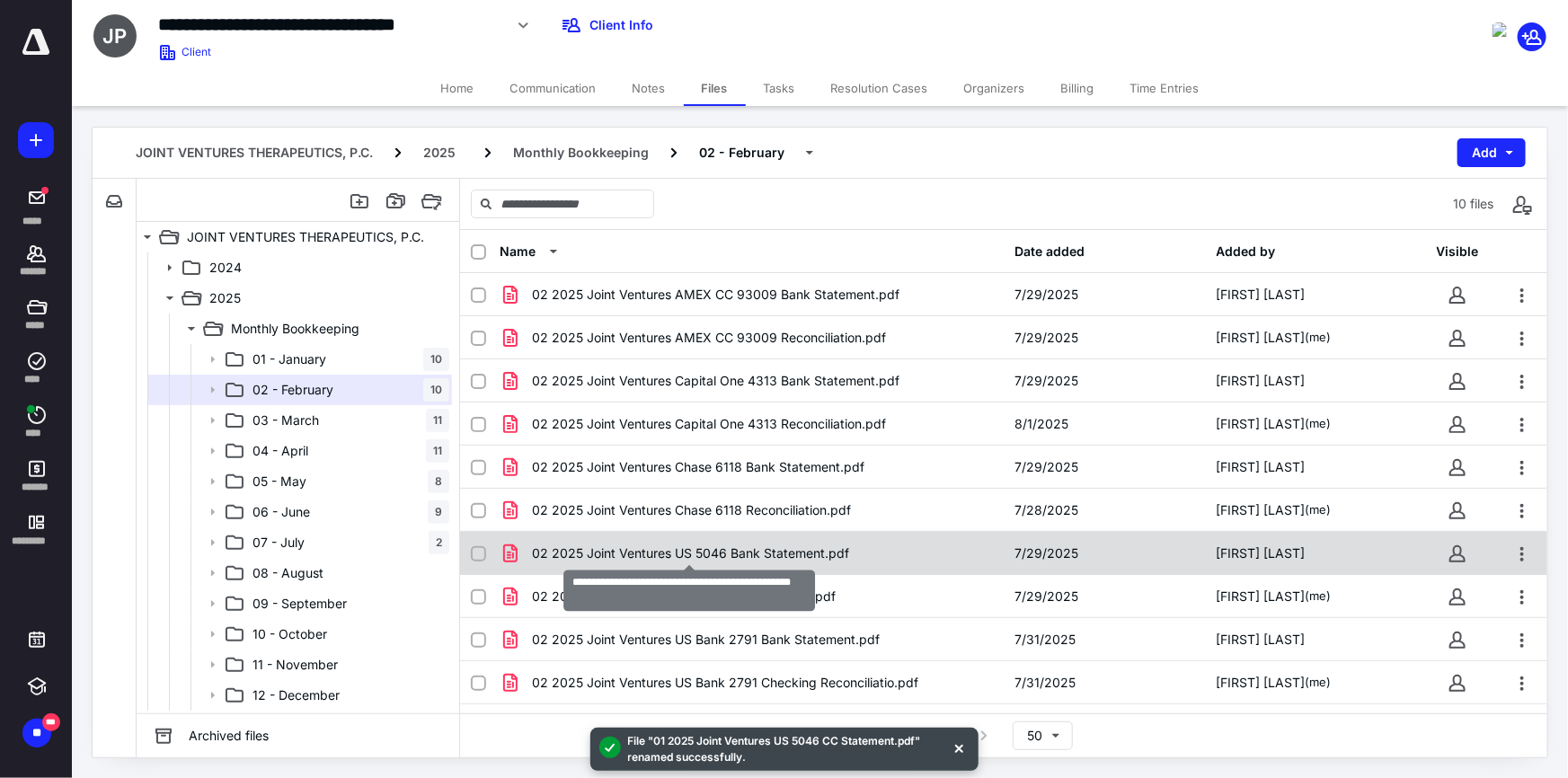 checkbox on "true" 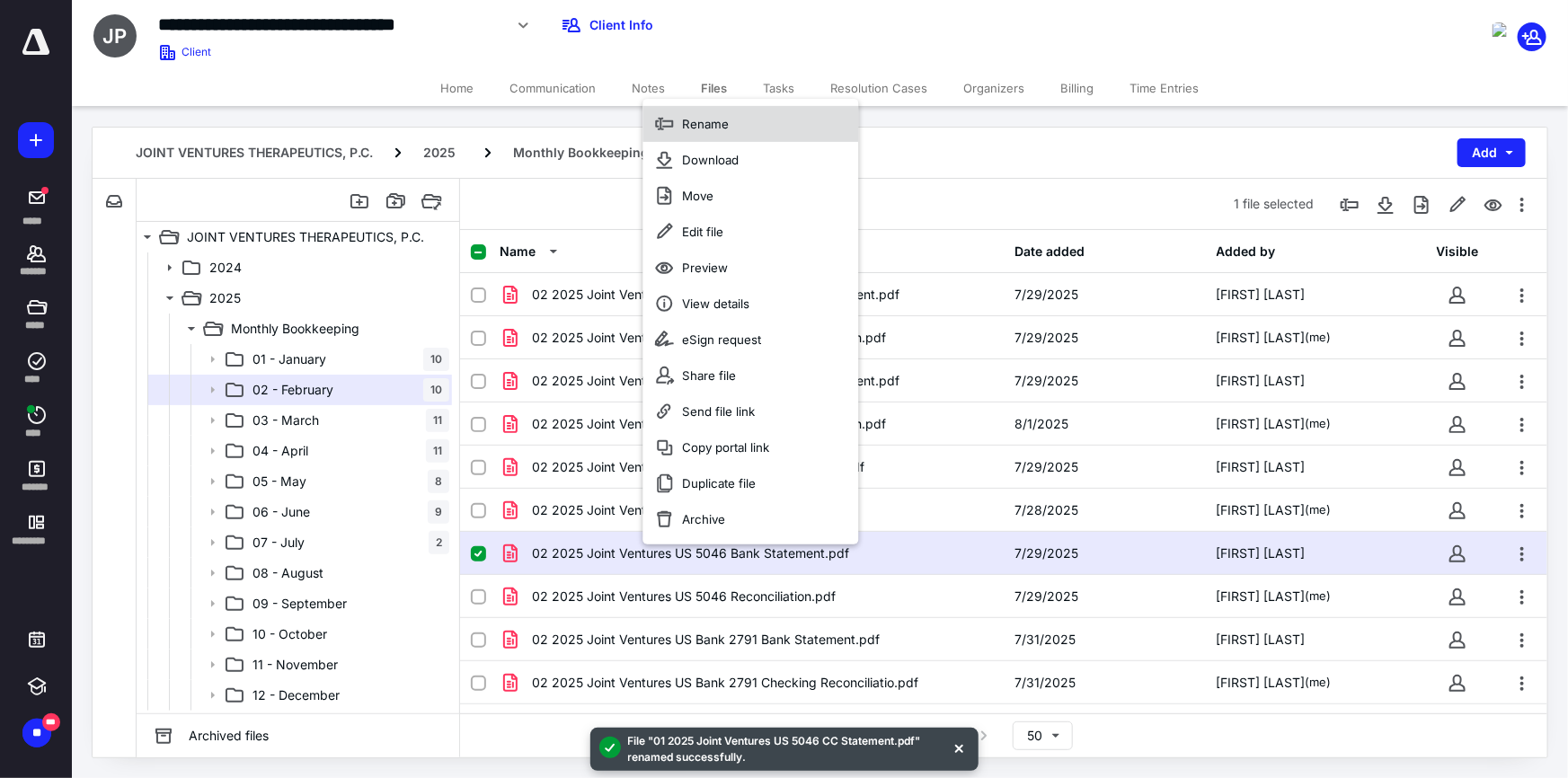 click on "Rename" at bounding box center (705, 124) 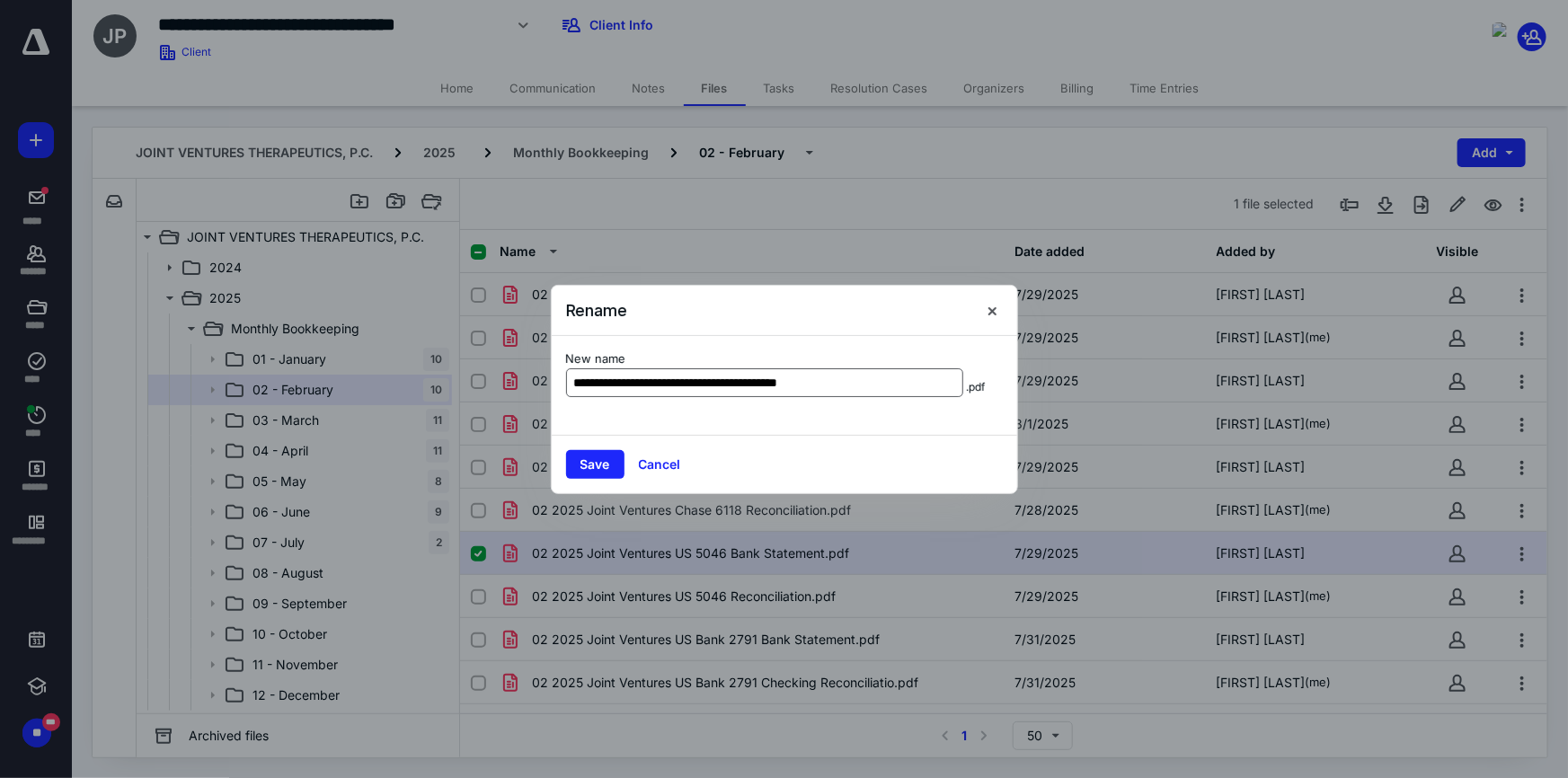 click on "**********" at bounding box center (765, 383) 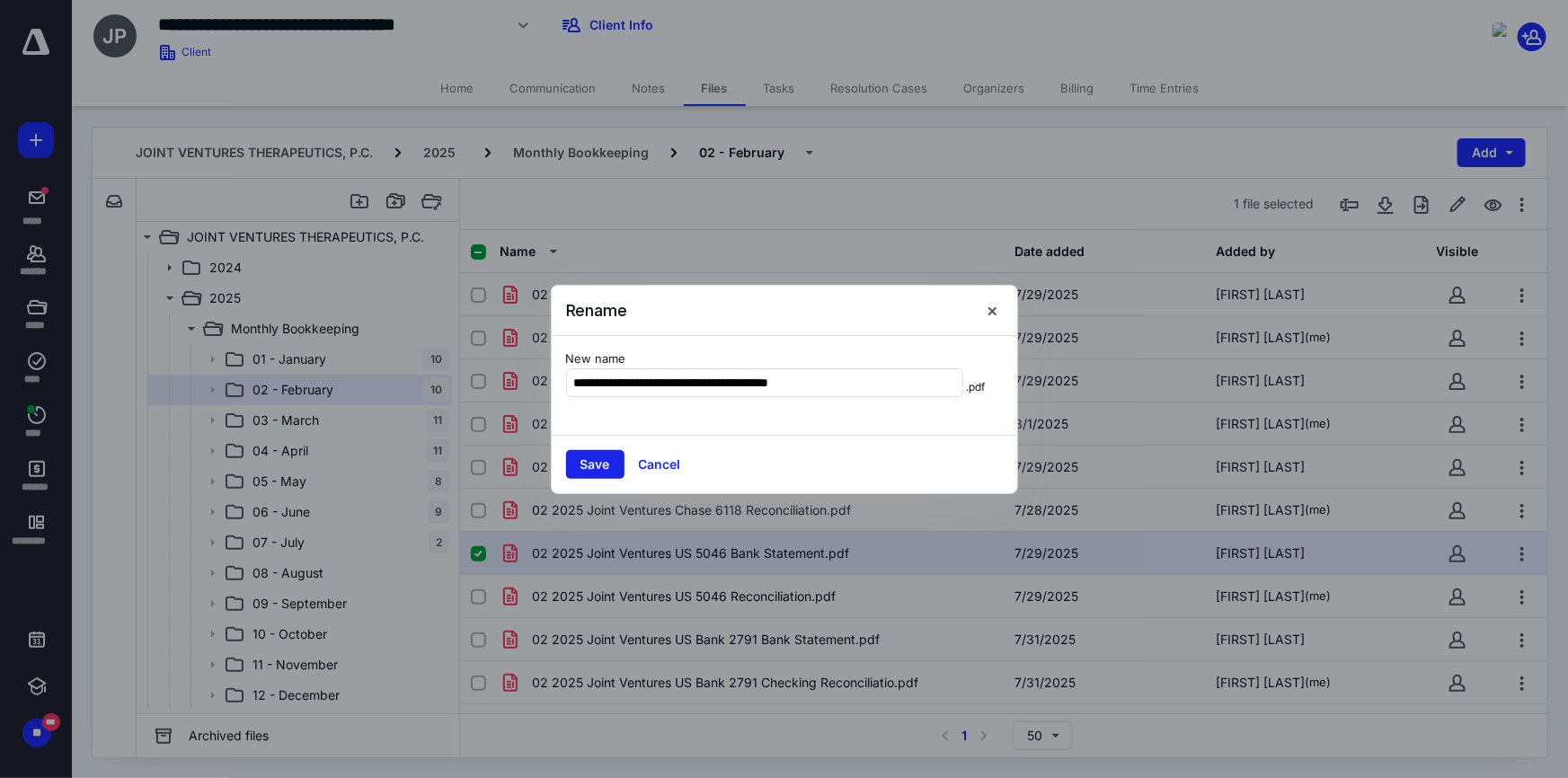 type on "**********" 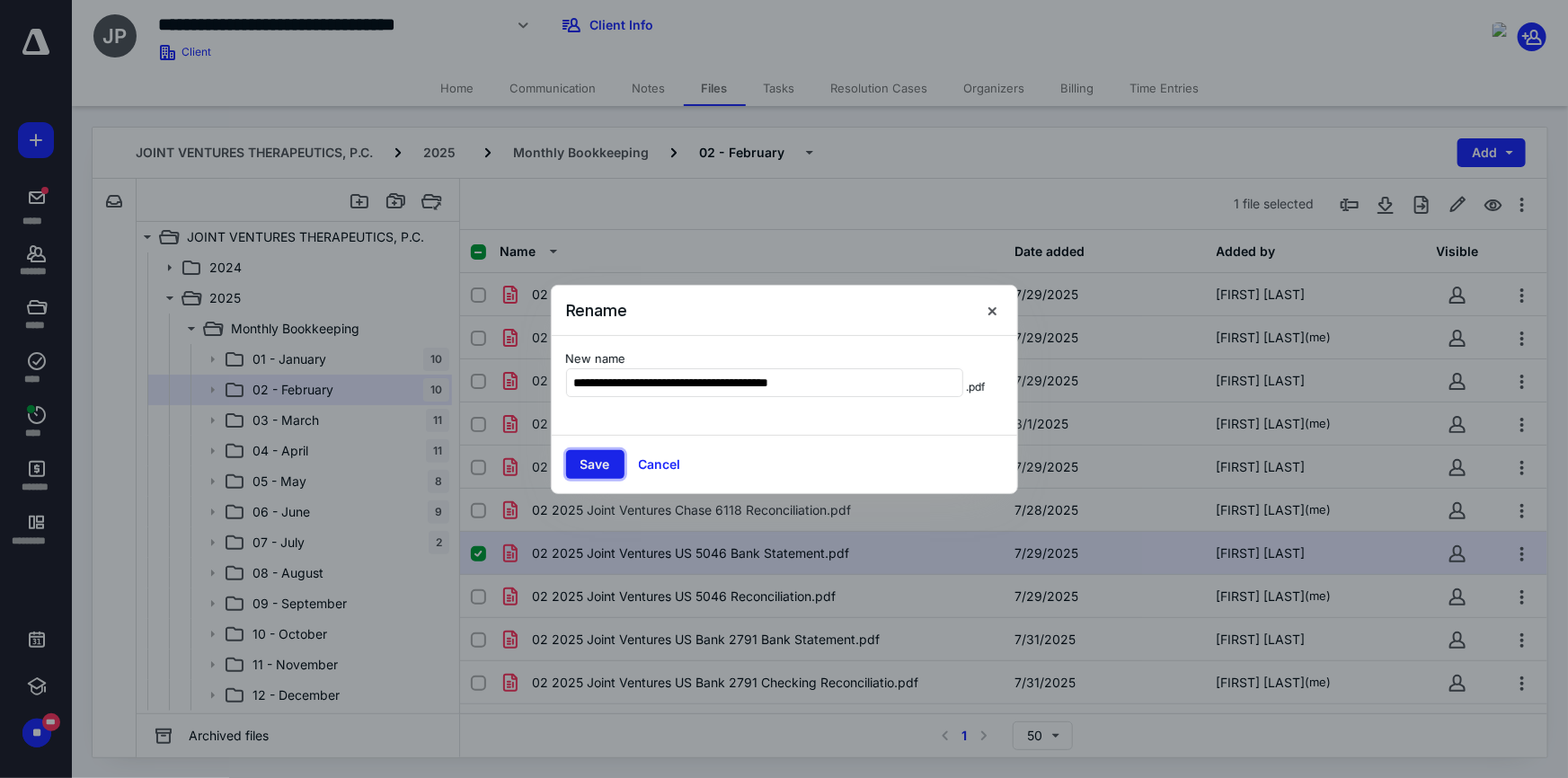 click on "Save" at bounding box center [595, 464] 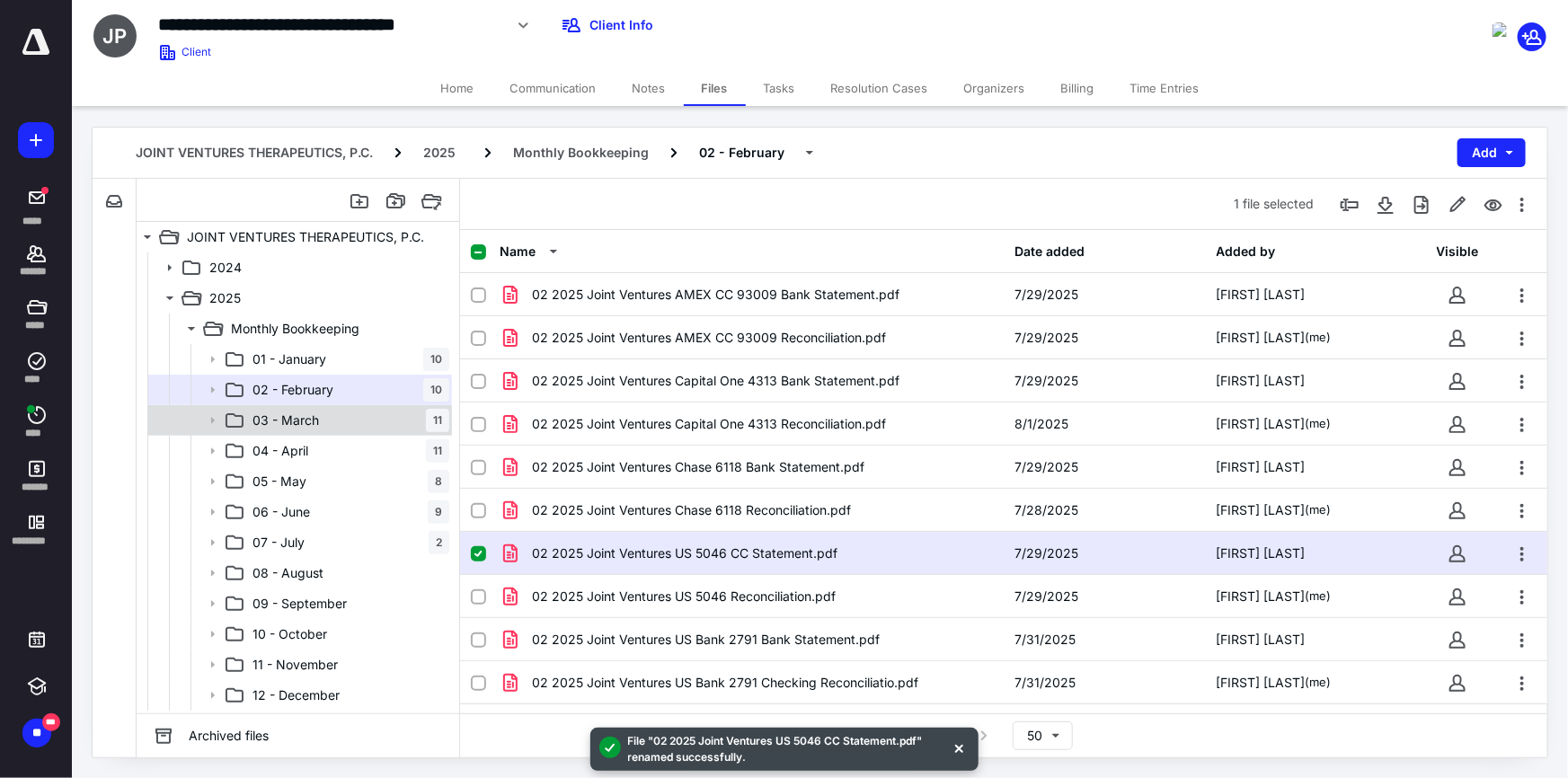 click on "03 - March 11" at bounding box center (347, 420) 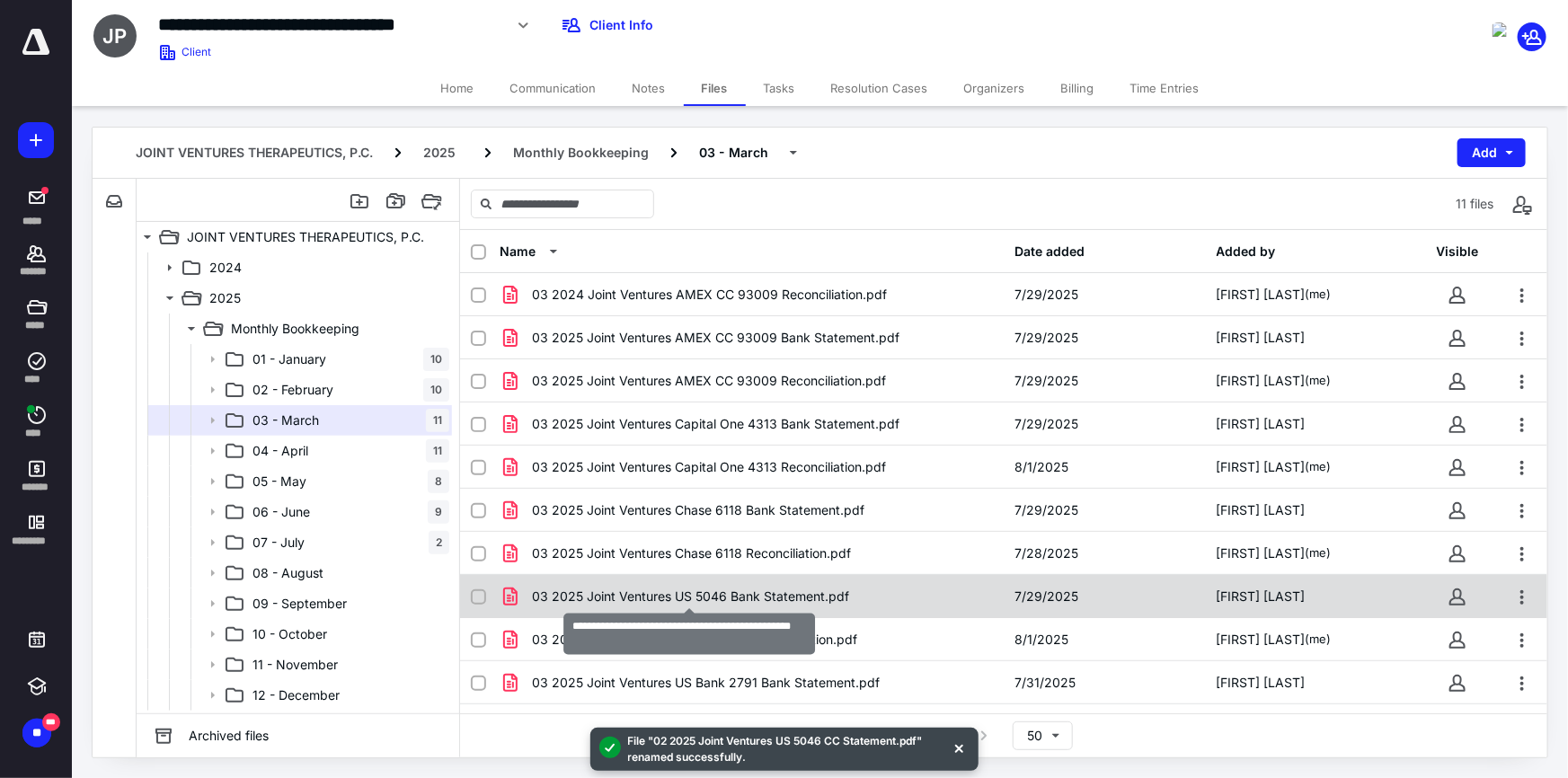 click on "03 2025 Joint Ventures US 5046 Bank Statement.pdf" at bounding box center (690, 597) 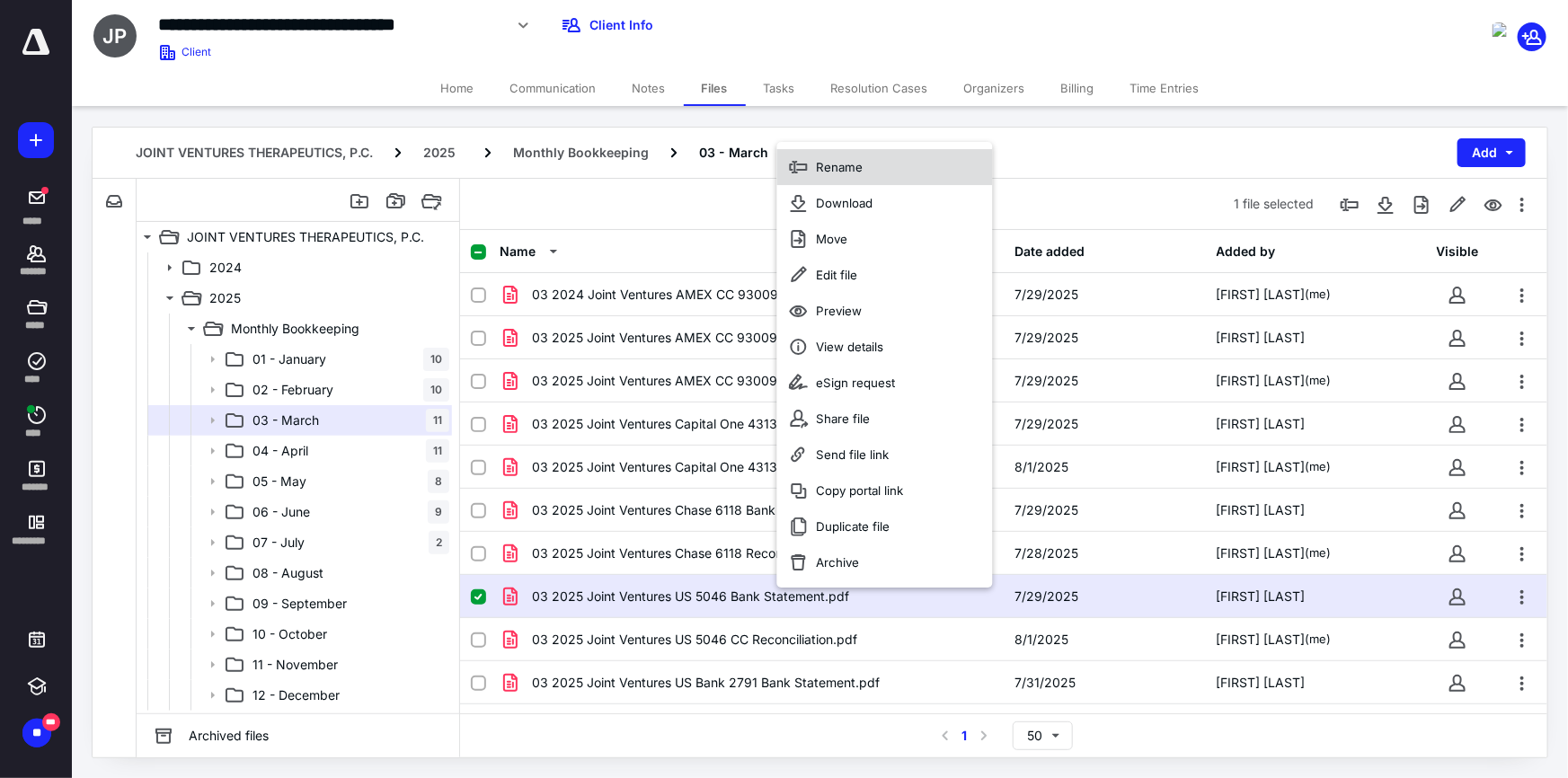 click on "Rename" at bounding box center (840, 167) 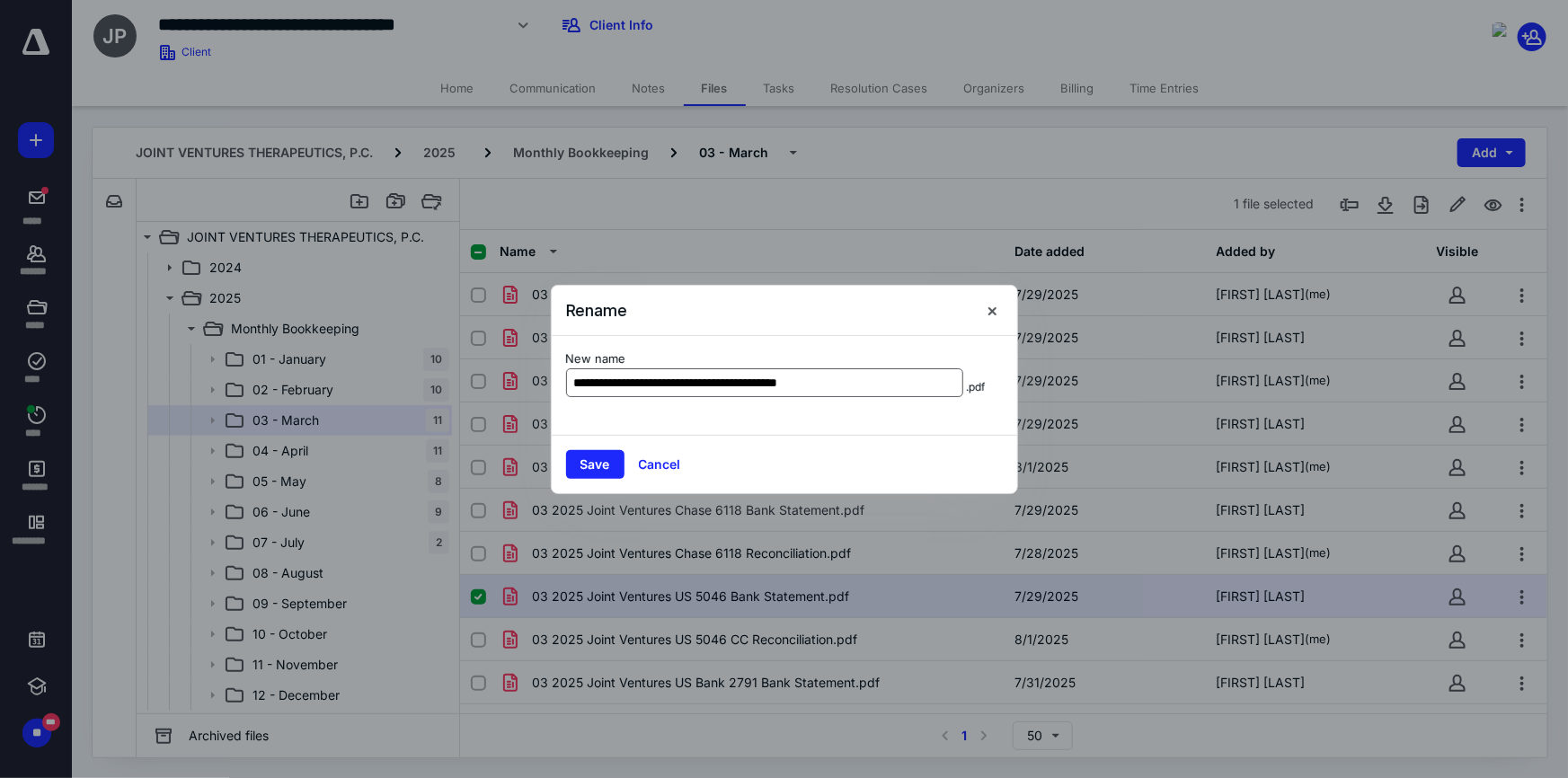click on "**********" at bounding box center (765, 383) 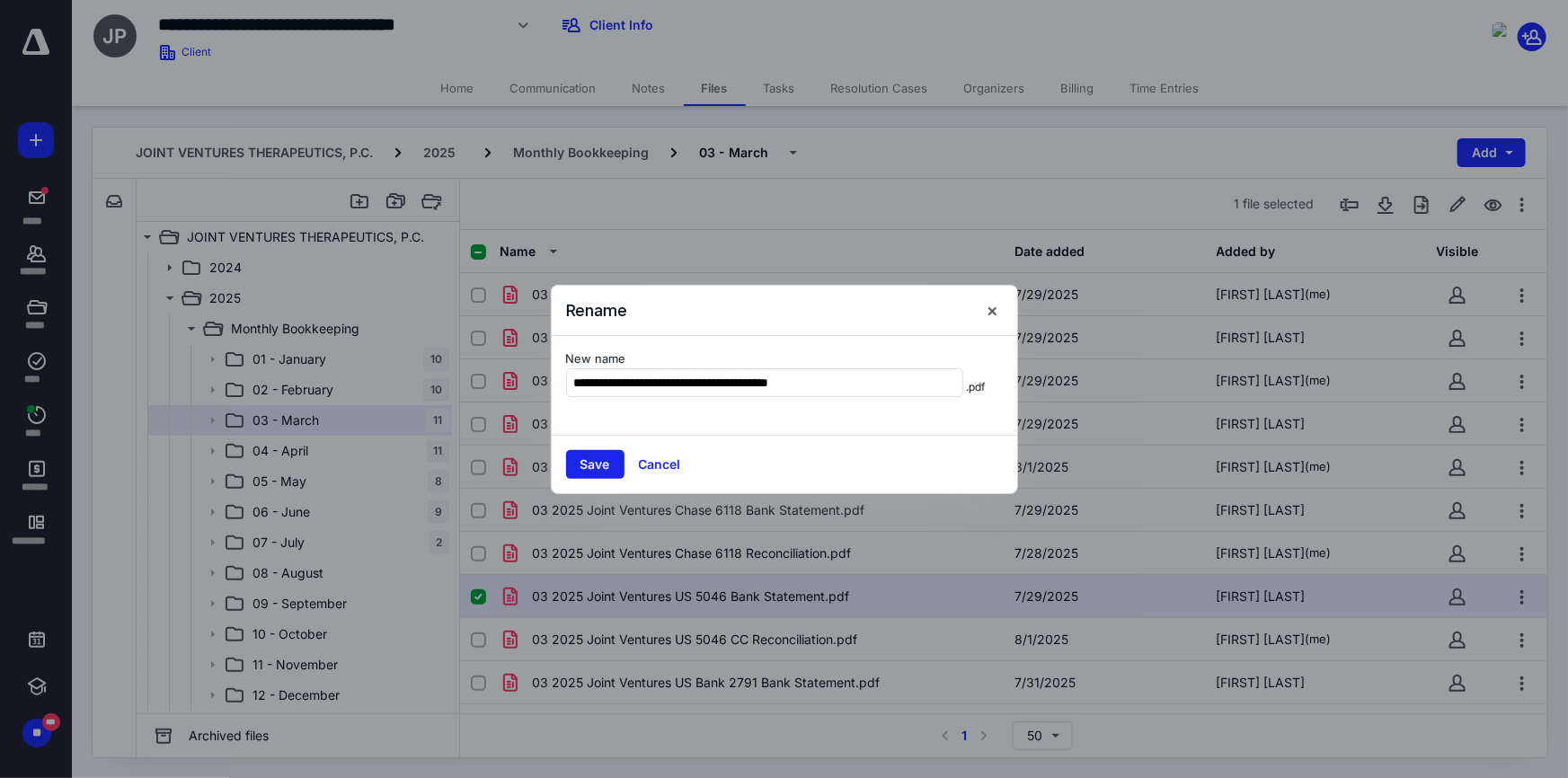 type on "**********" 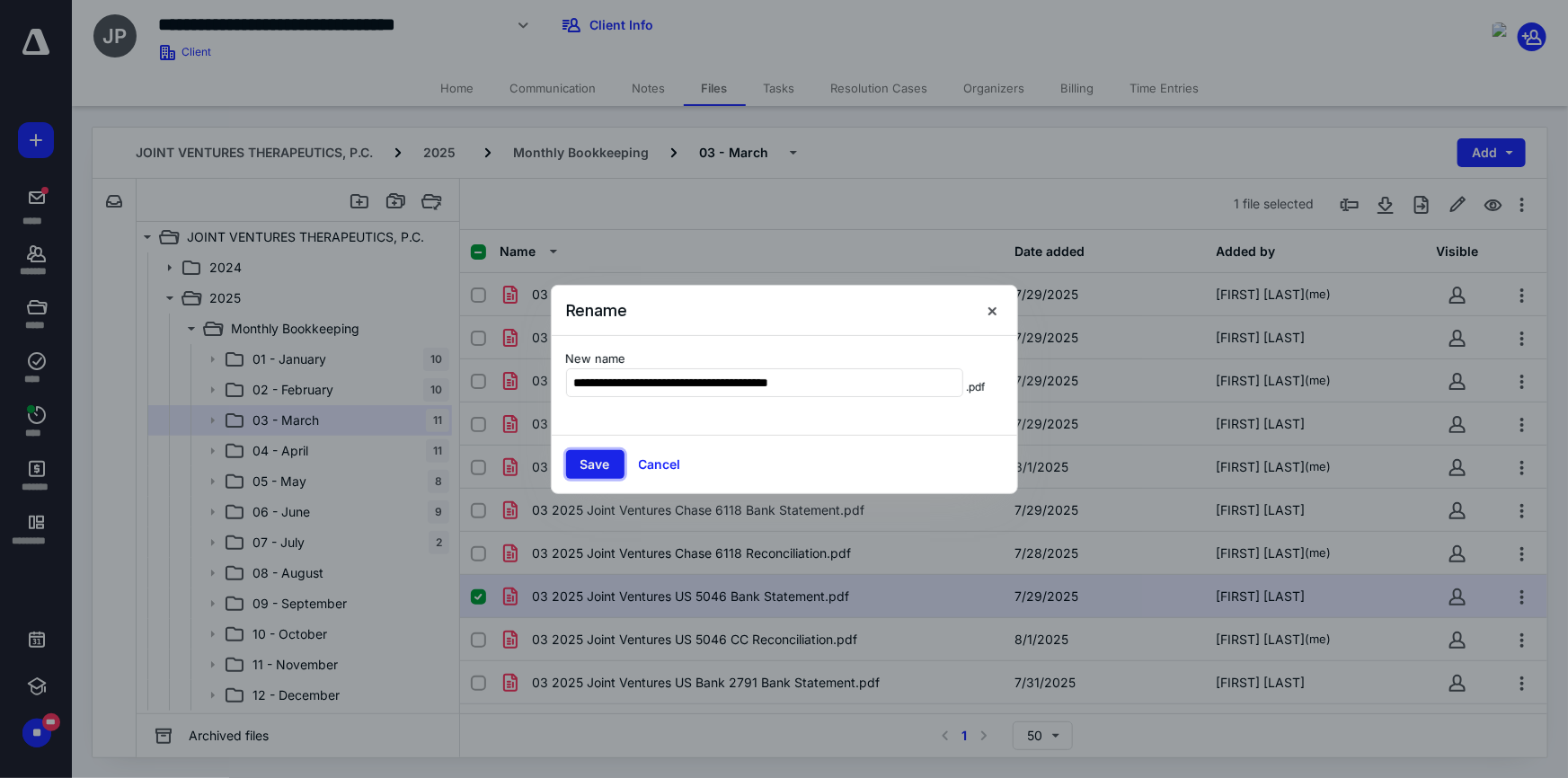 click on "Save" at bounding box center (595, 464) 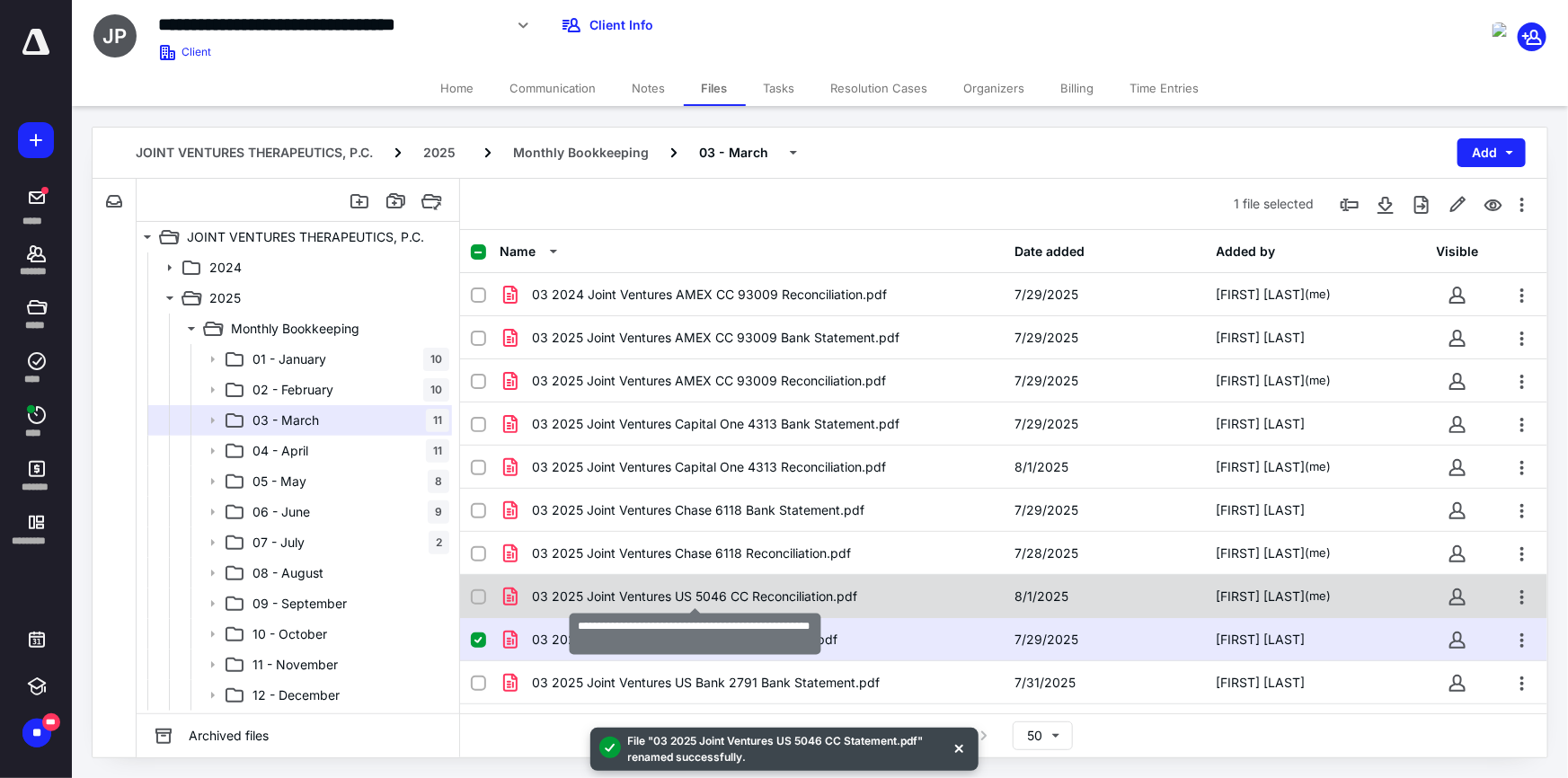 click on "03 2025 Joint Ventures US 5046 CC Reconciliation.pdf" at bounding box center (695, 597) 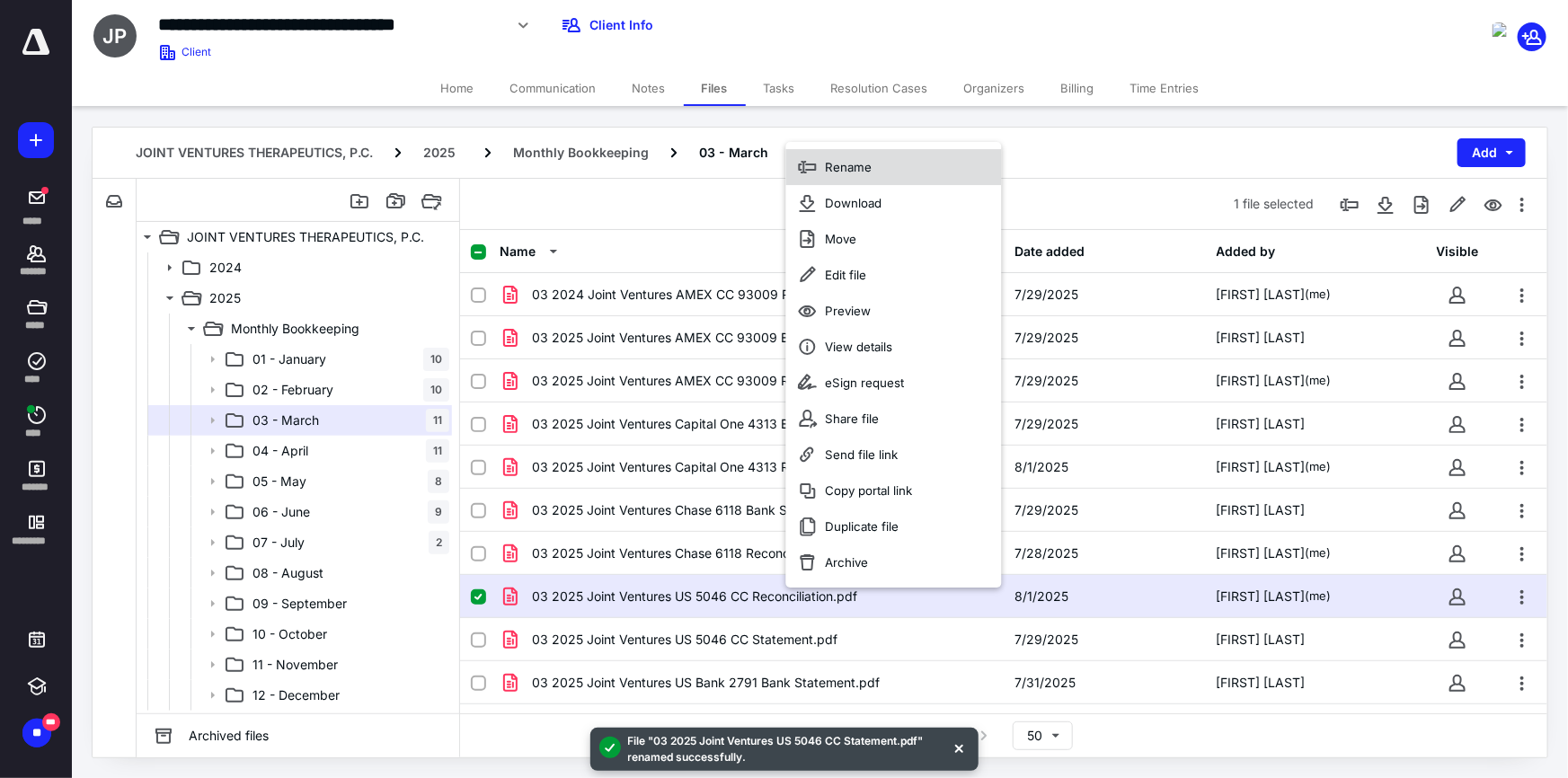 click on "Rename" at bounding box center [894, 167] 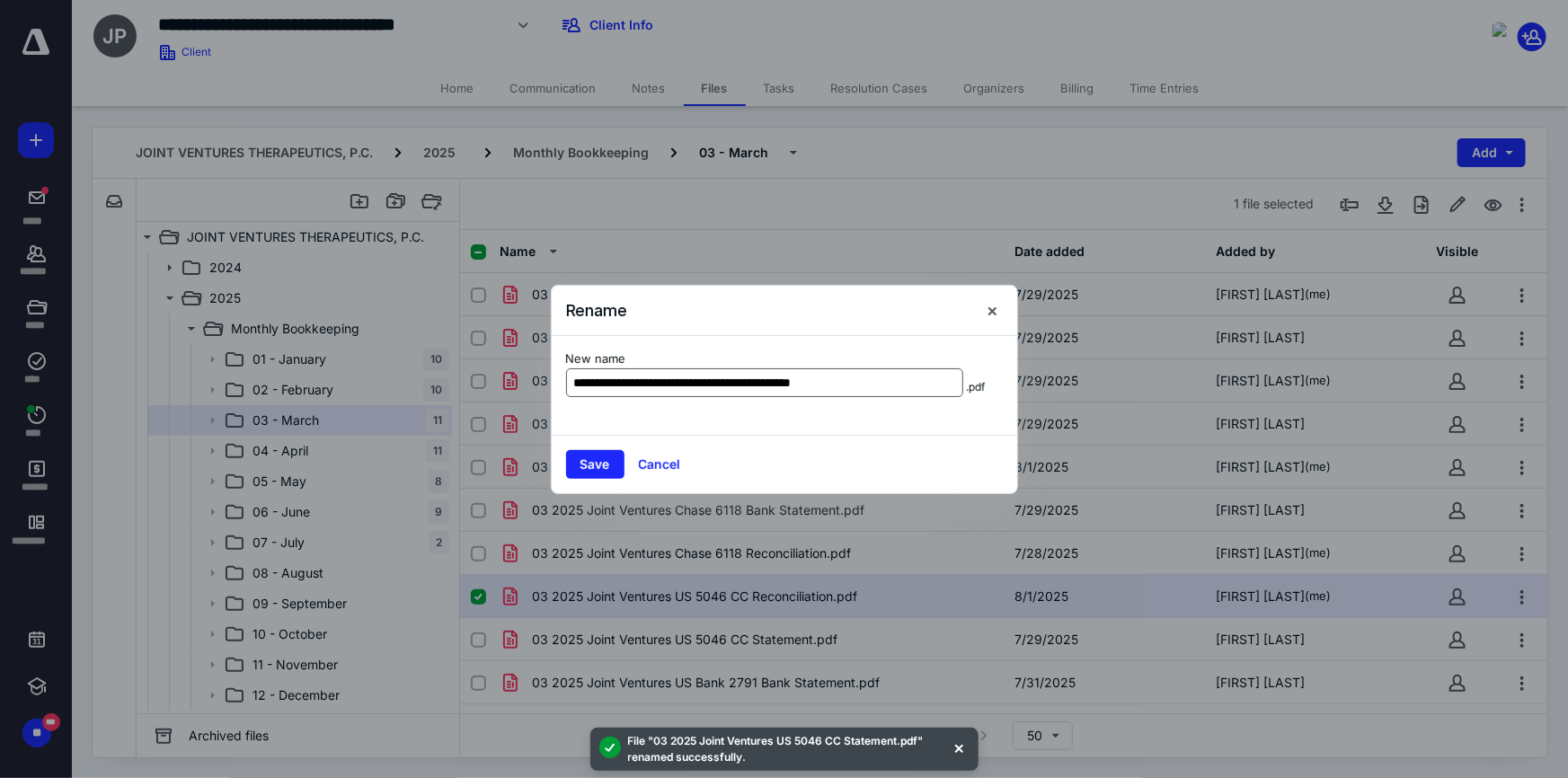 click on "**********" at bounding box center (765, 383) 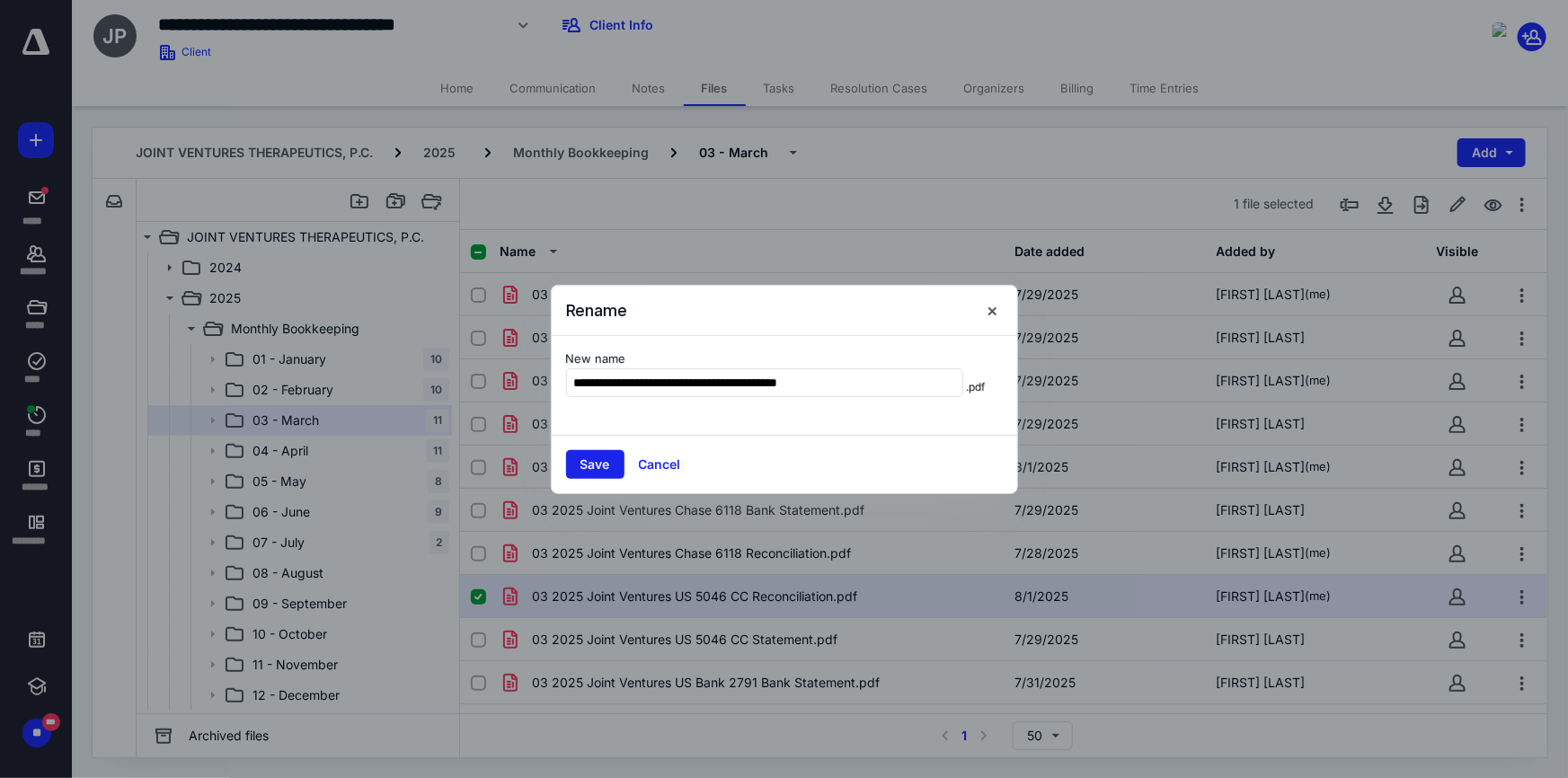 type on "**********" 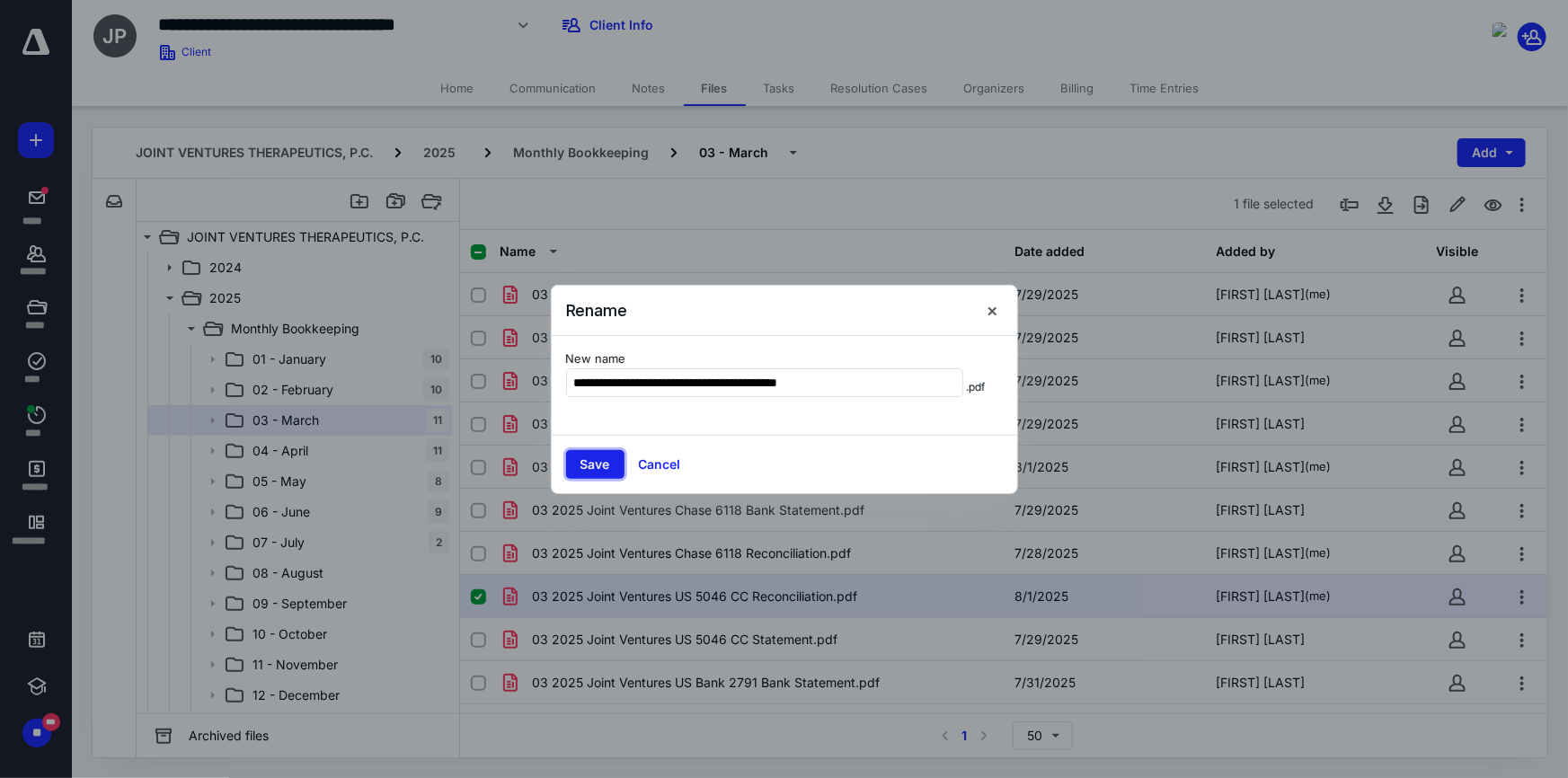 click on "Save" at bounding box center [595, 464] 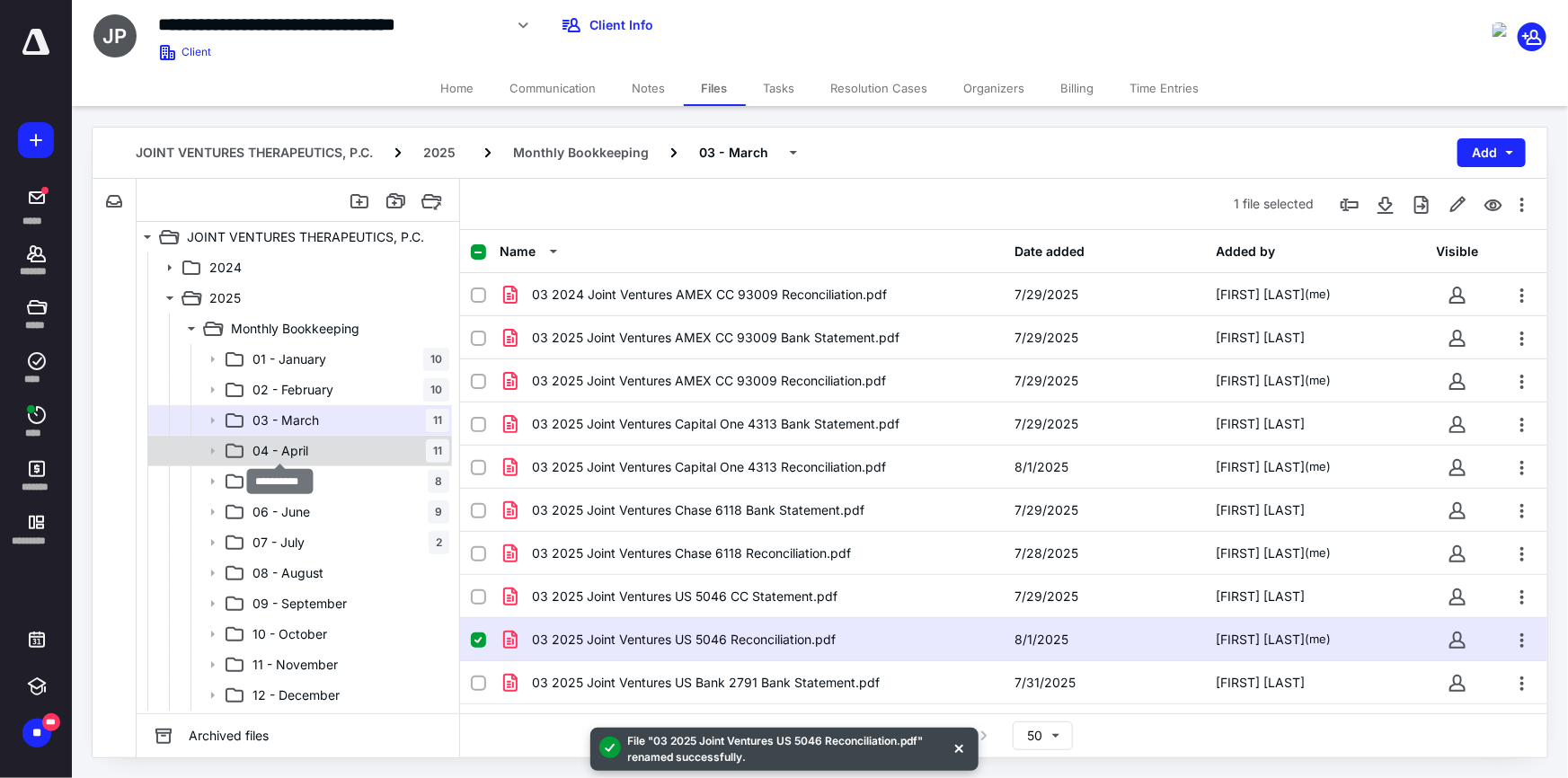 click on "04 - April" at bounding box center (280, 451) 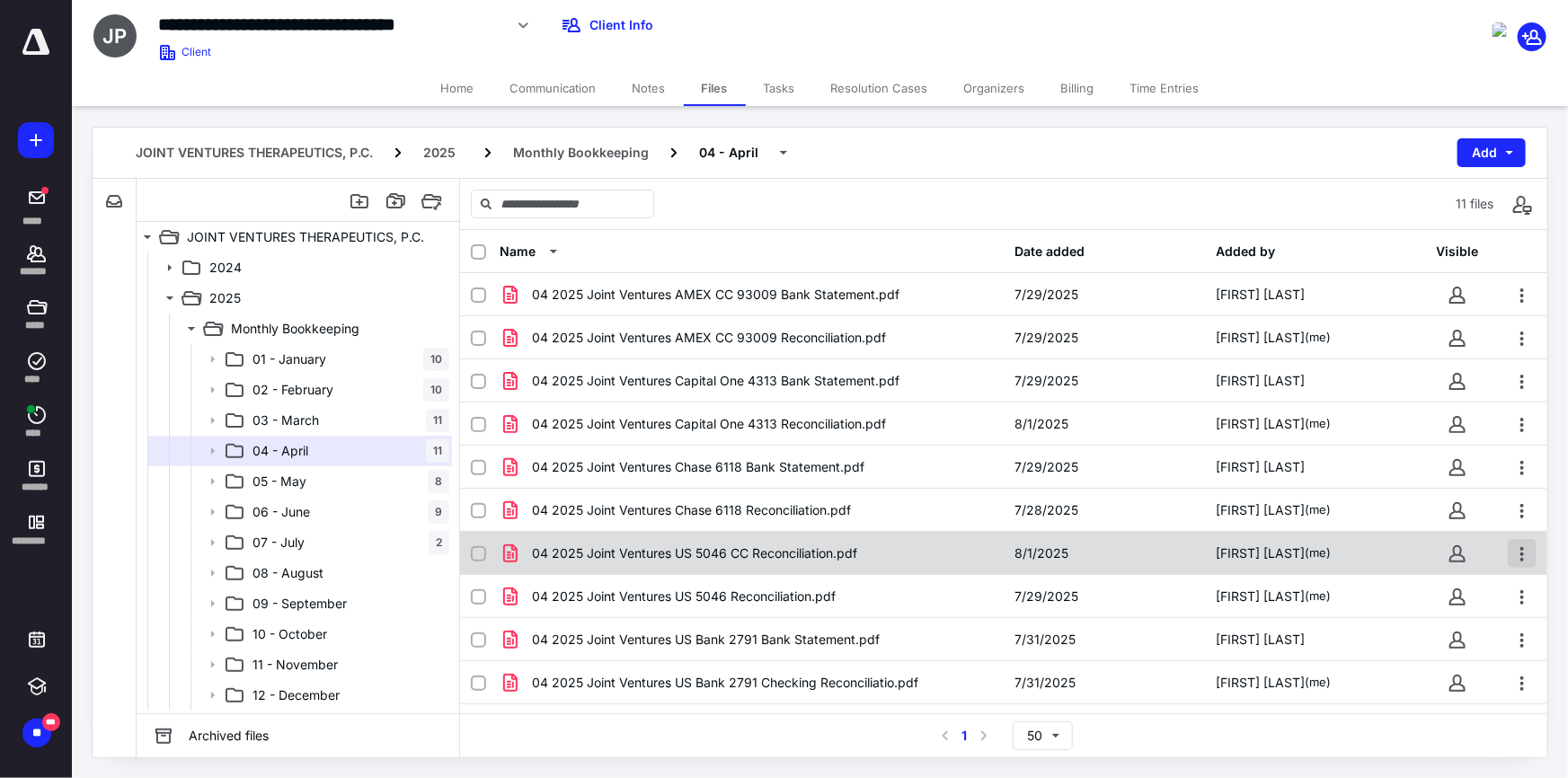 click at bounding box center [1522, 553] 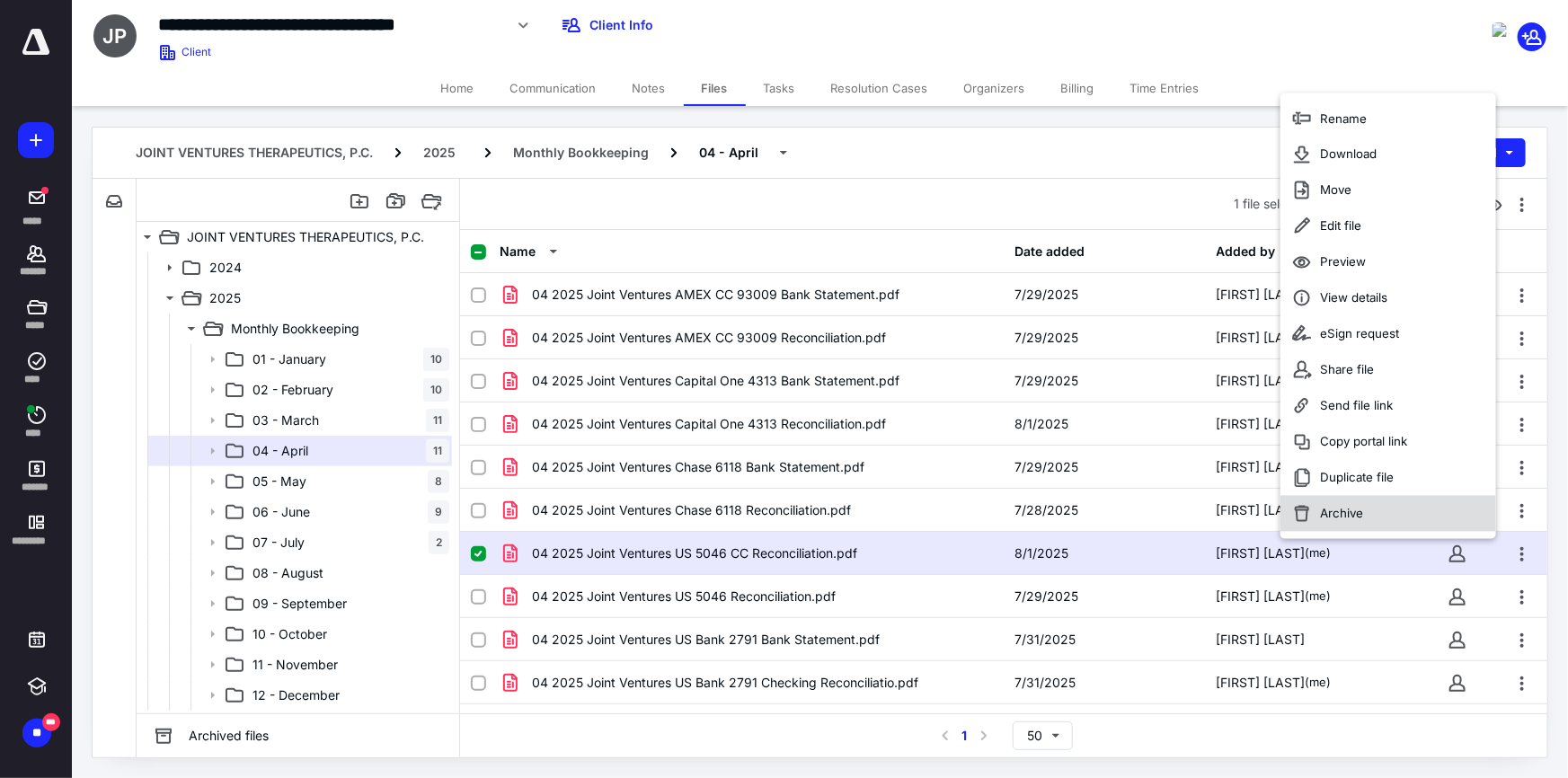 click on "Archive" at bounding box center (1388, 514) 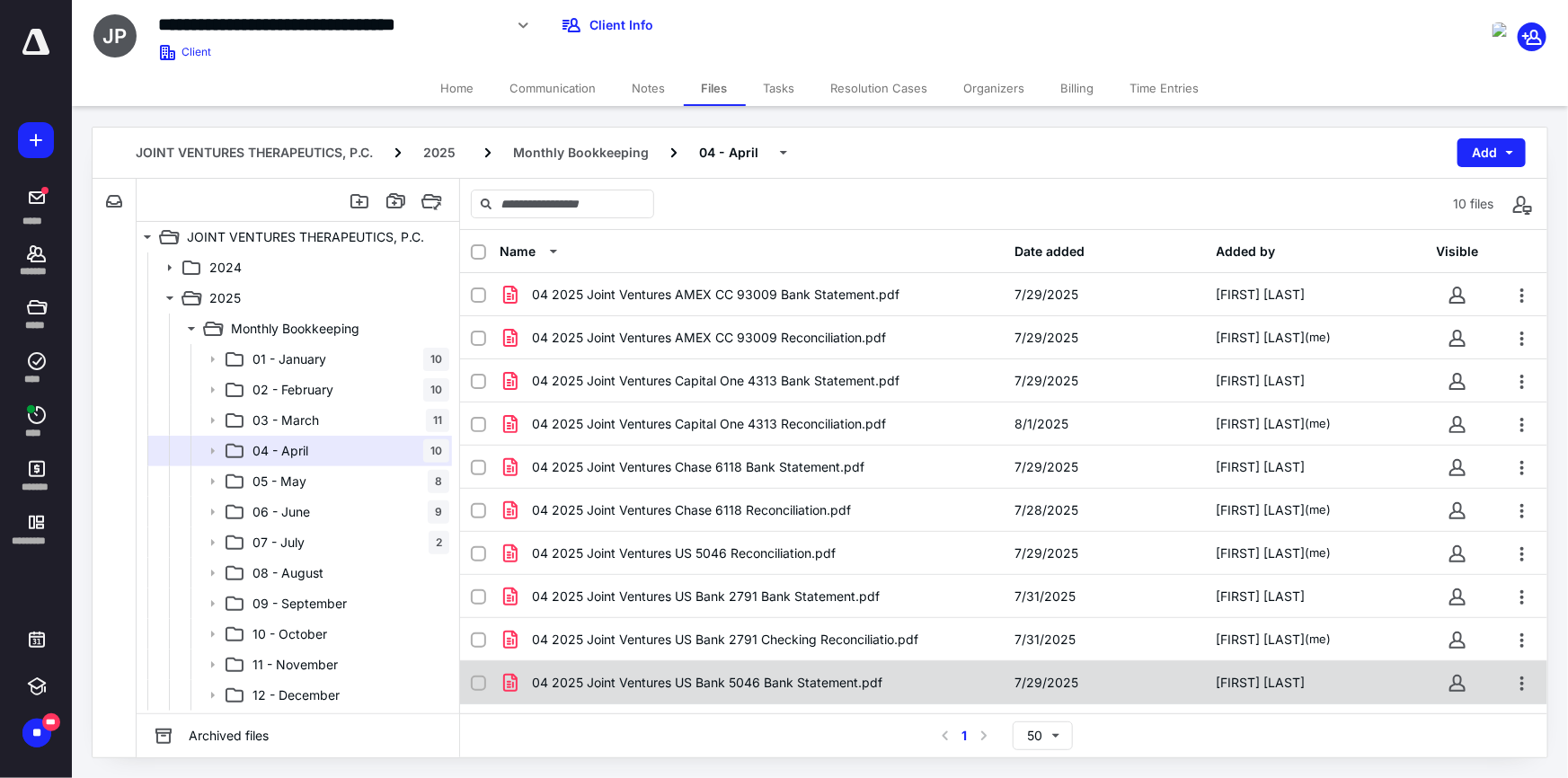 checkbox on "true" 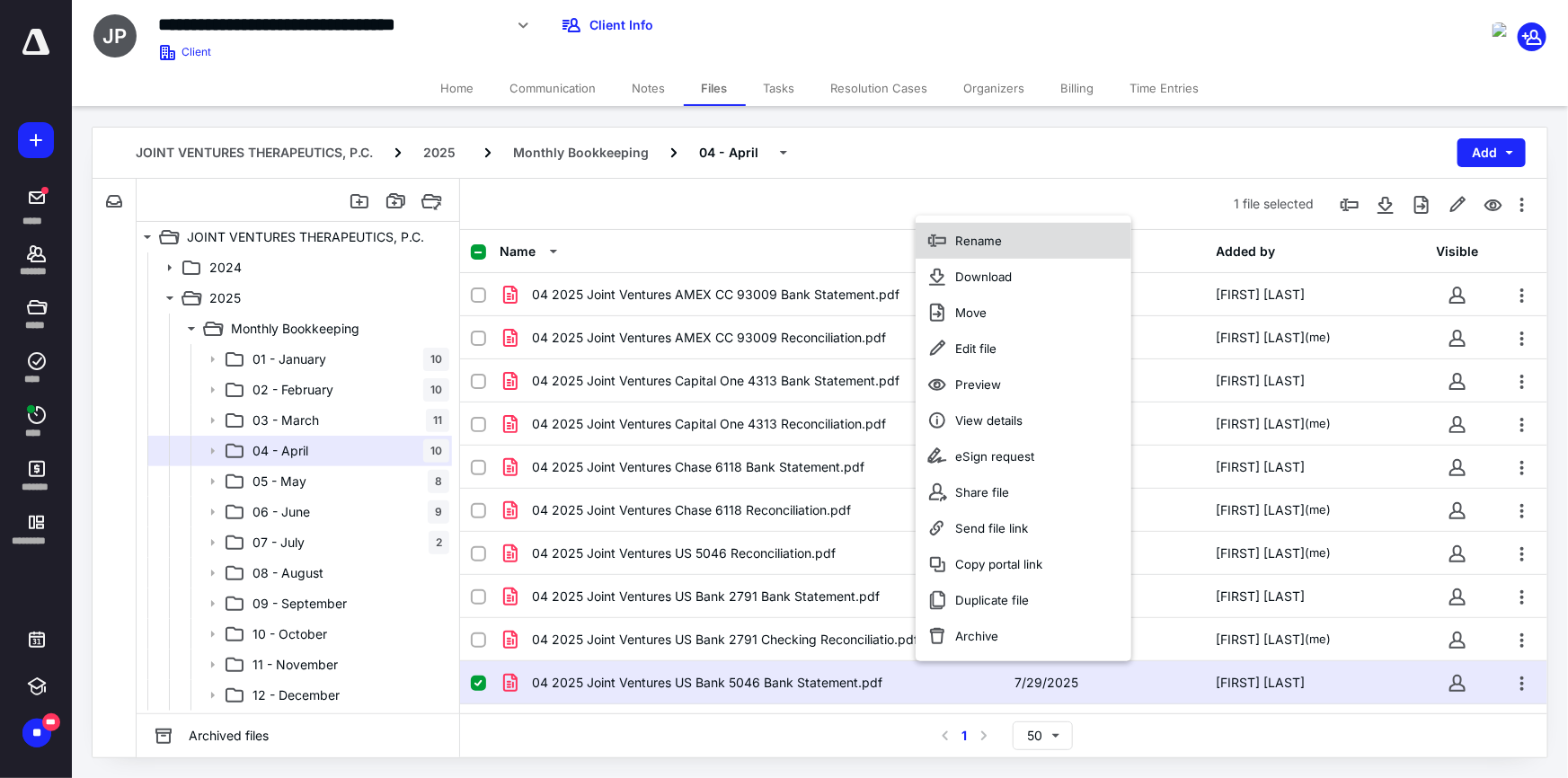 click on "Rename" at bounding box center (1023, 241) 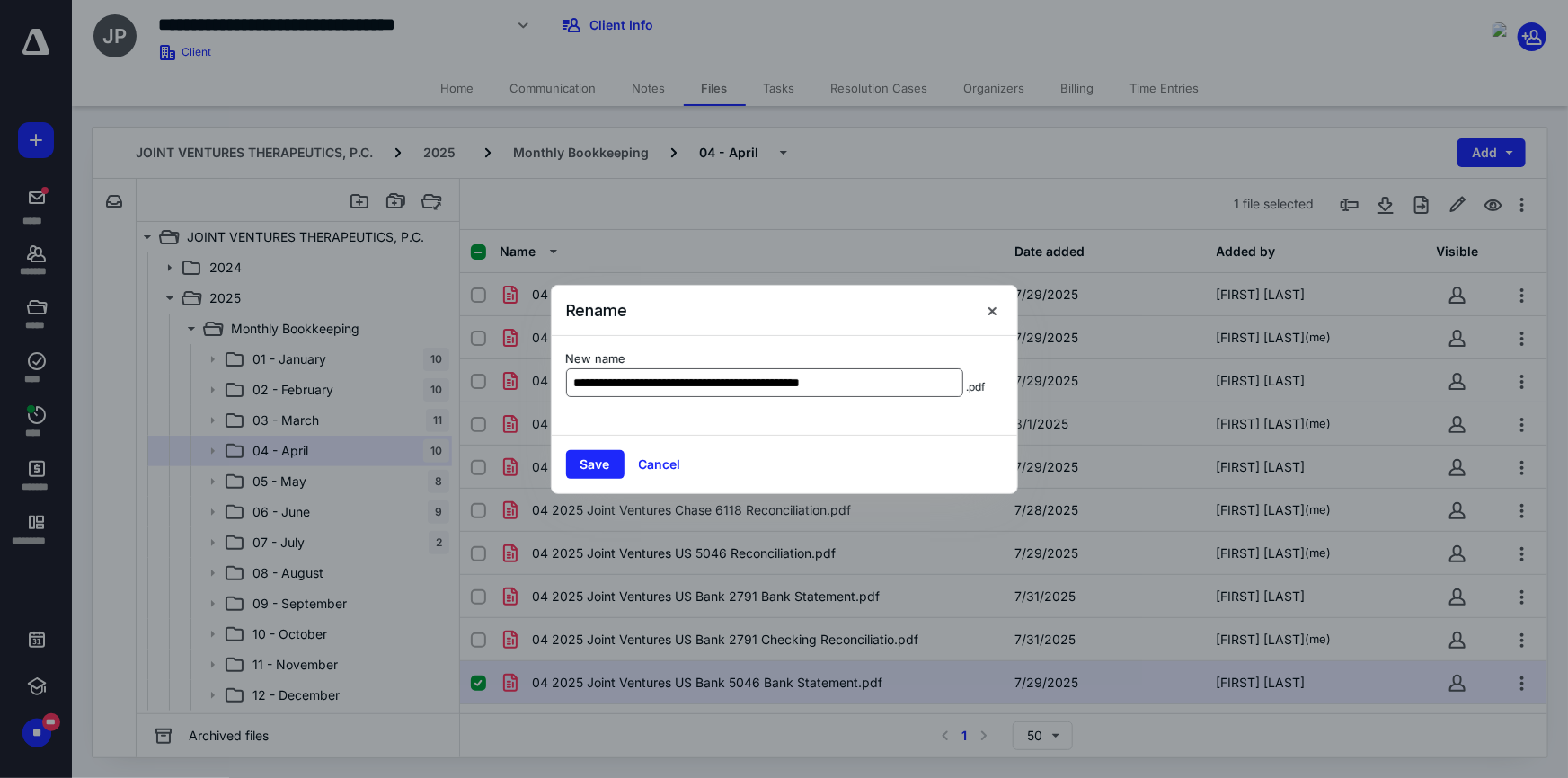 click on "**********" at bounding box center [765, 383] 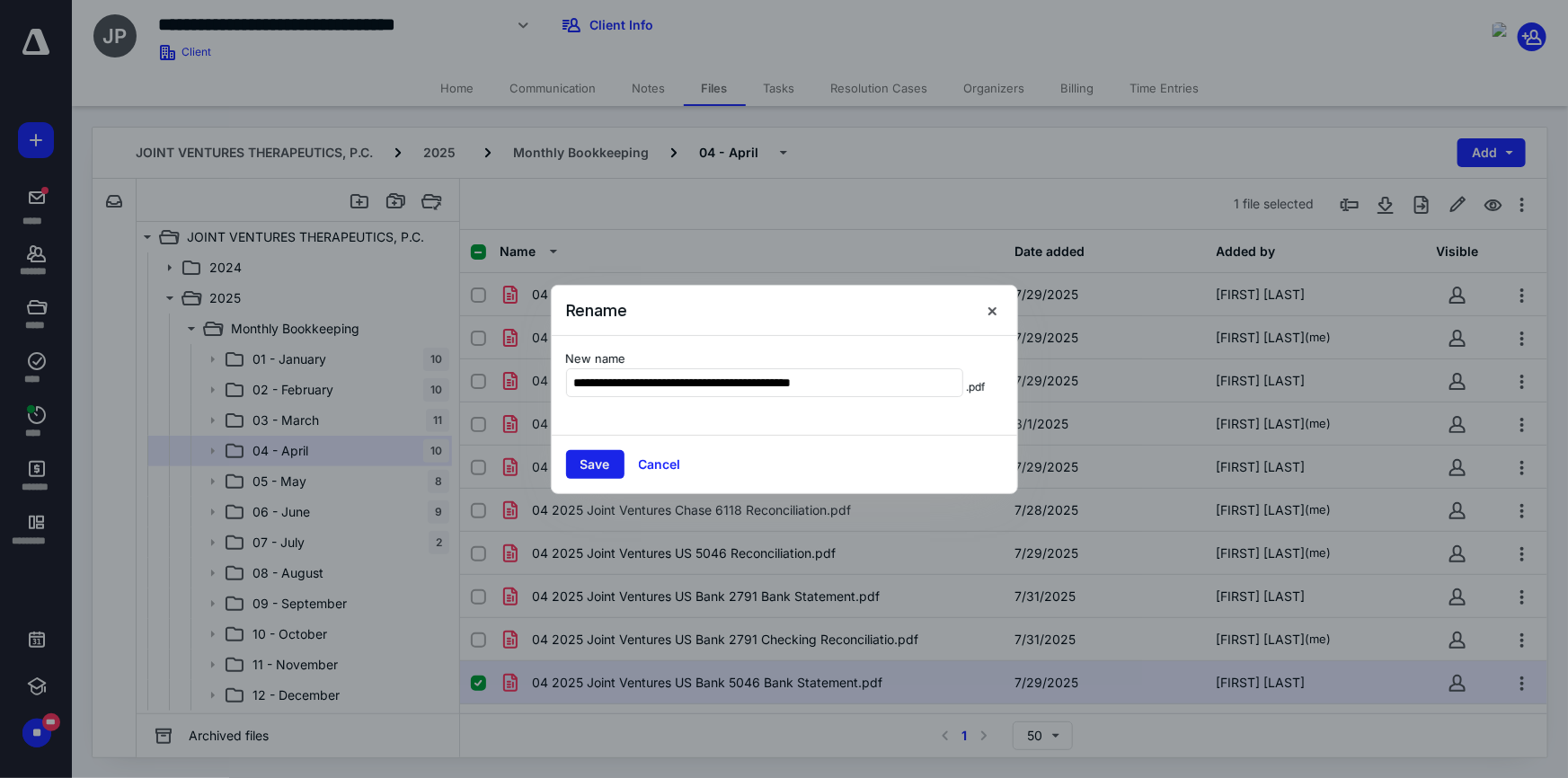 type on "**********" 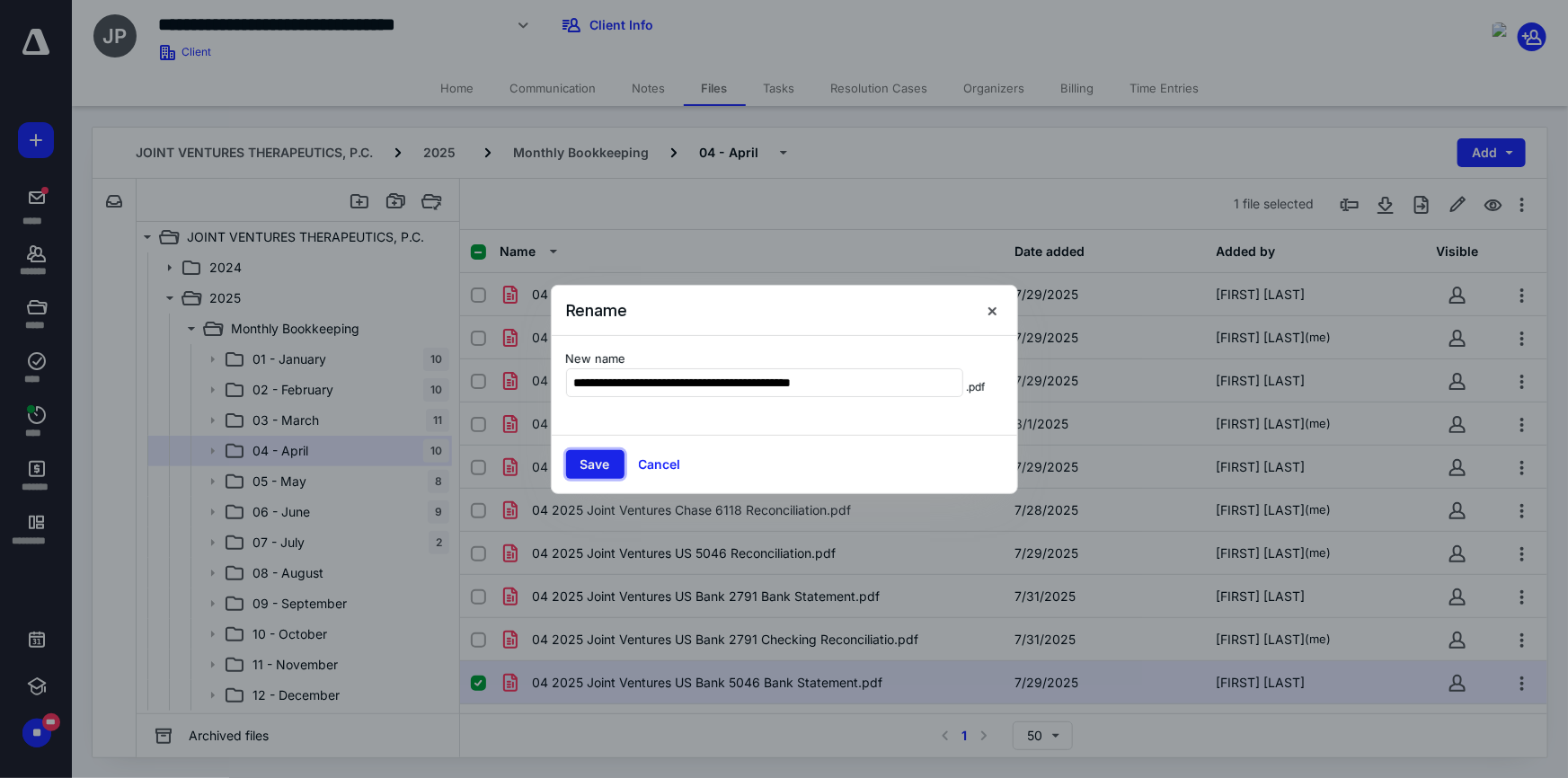 click on "Save" at bounding box center (595, 464) 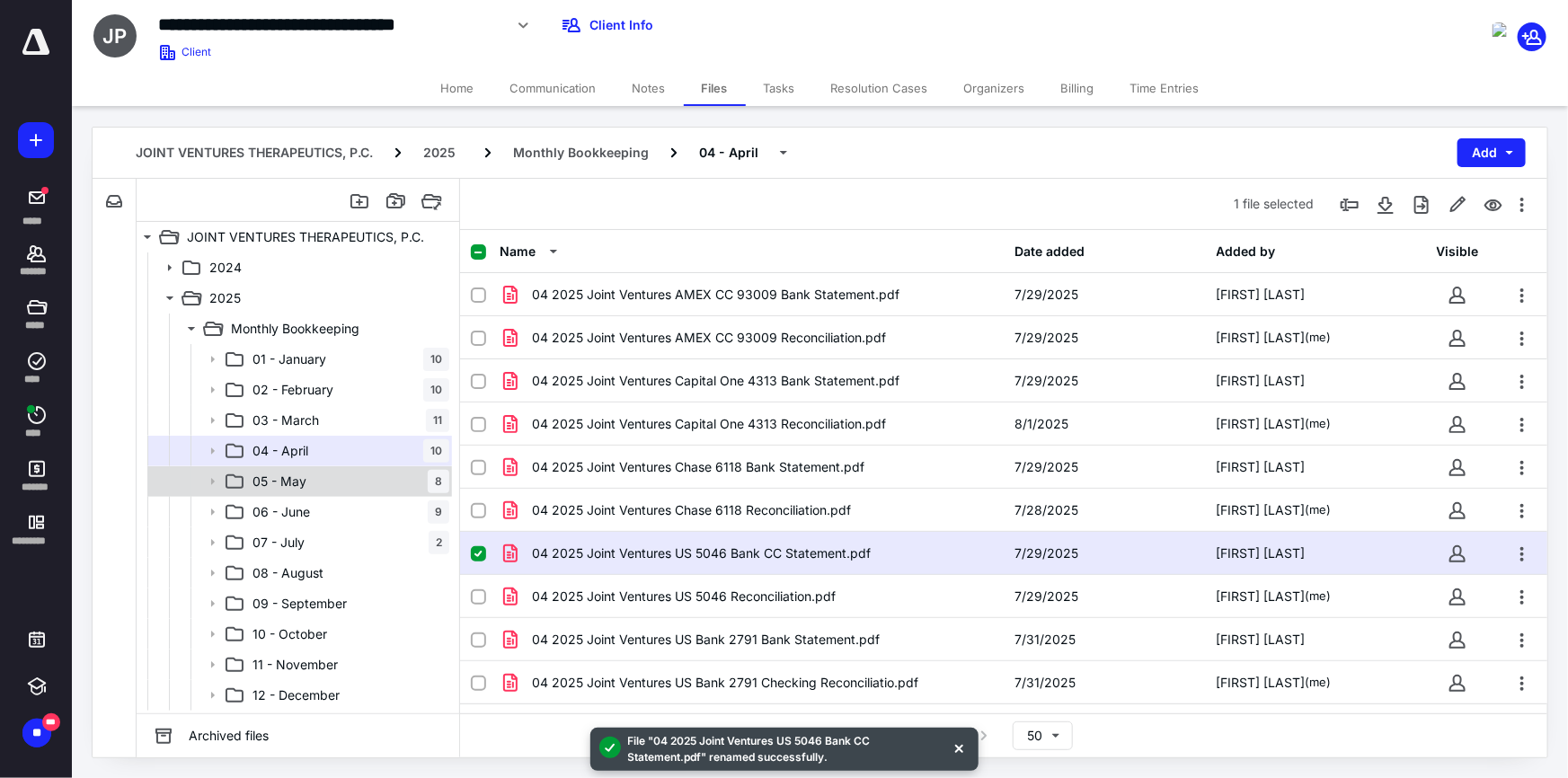 click on "05 - May 8" at bounding box center (347, 482) 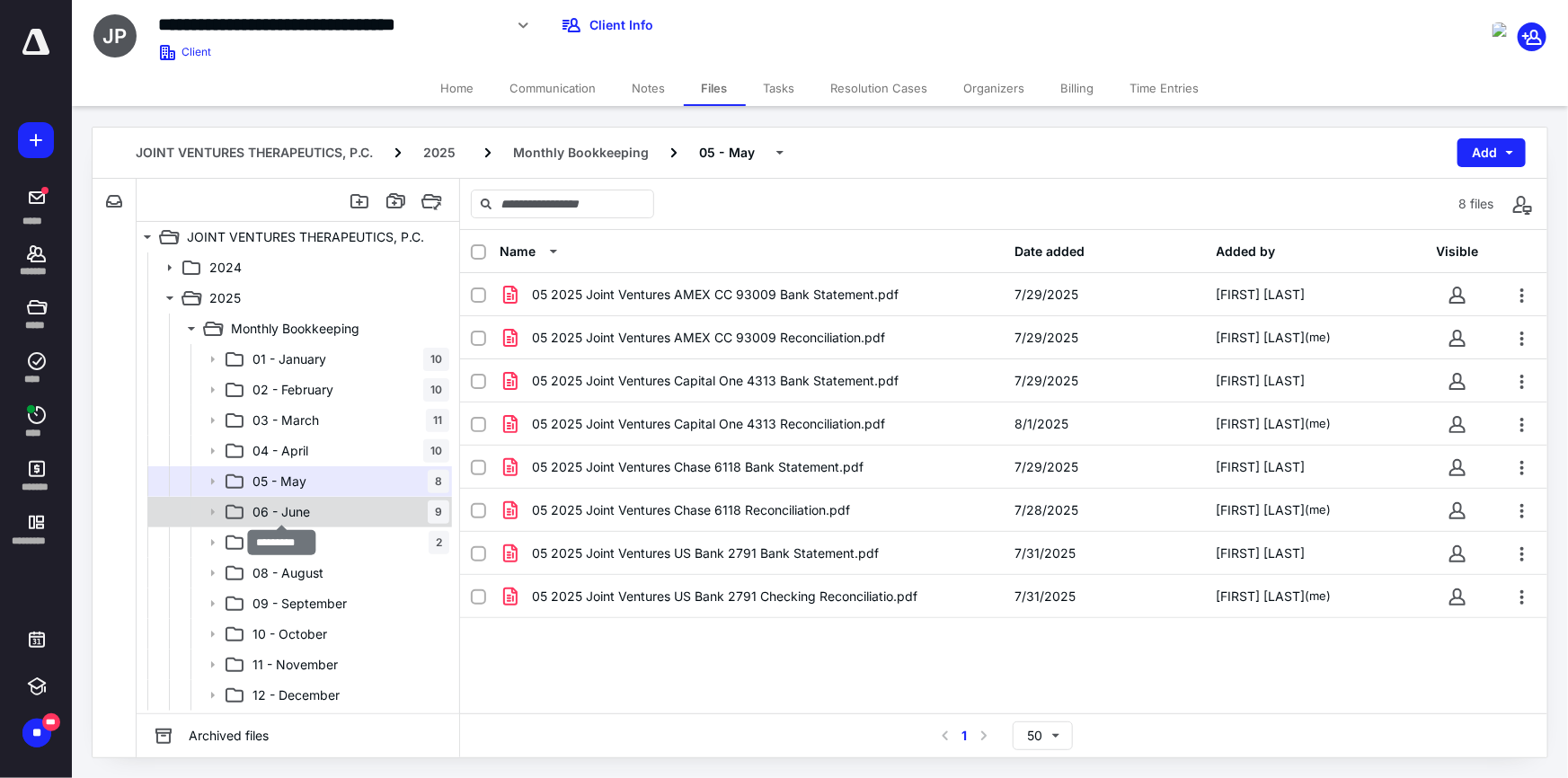 click on "06 - June" at bounding box center [281, 512] 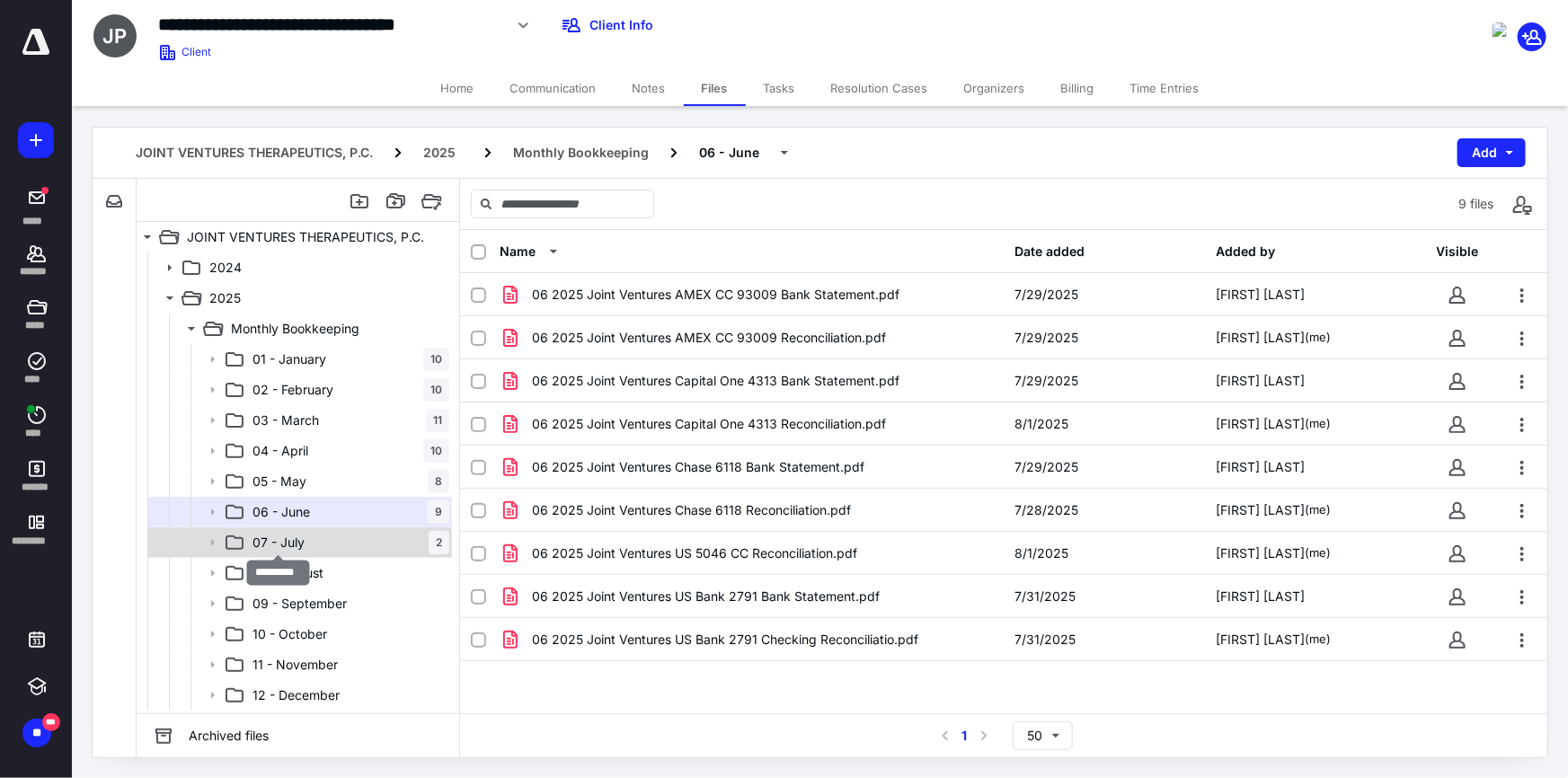 click on "07 - July" at bounding box center (279, 543) 